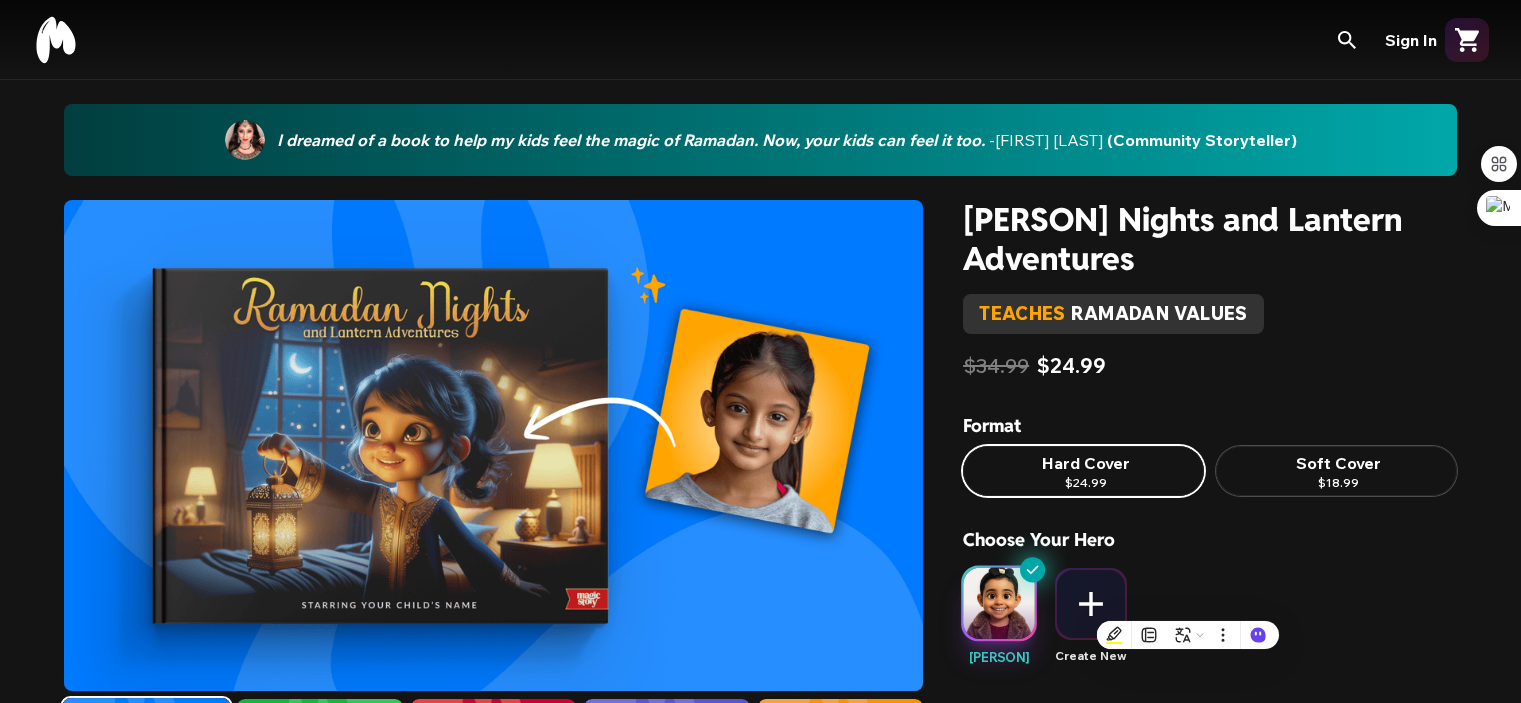 scroll, scrollTop: 1011, scrollLeft: 0, axis: vertical 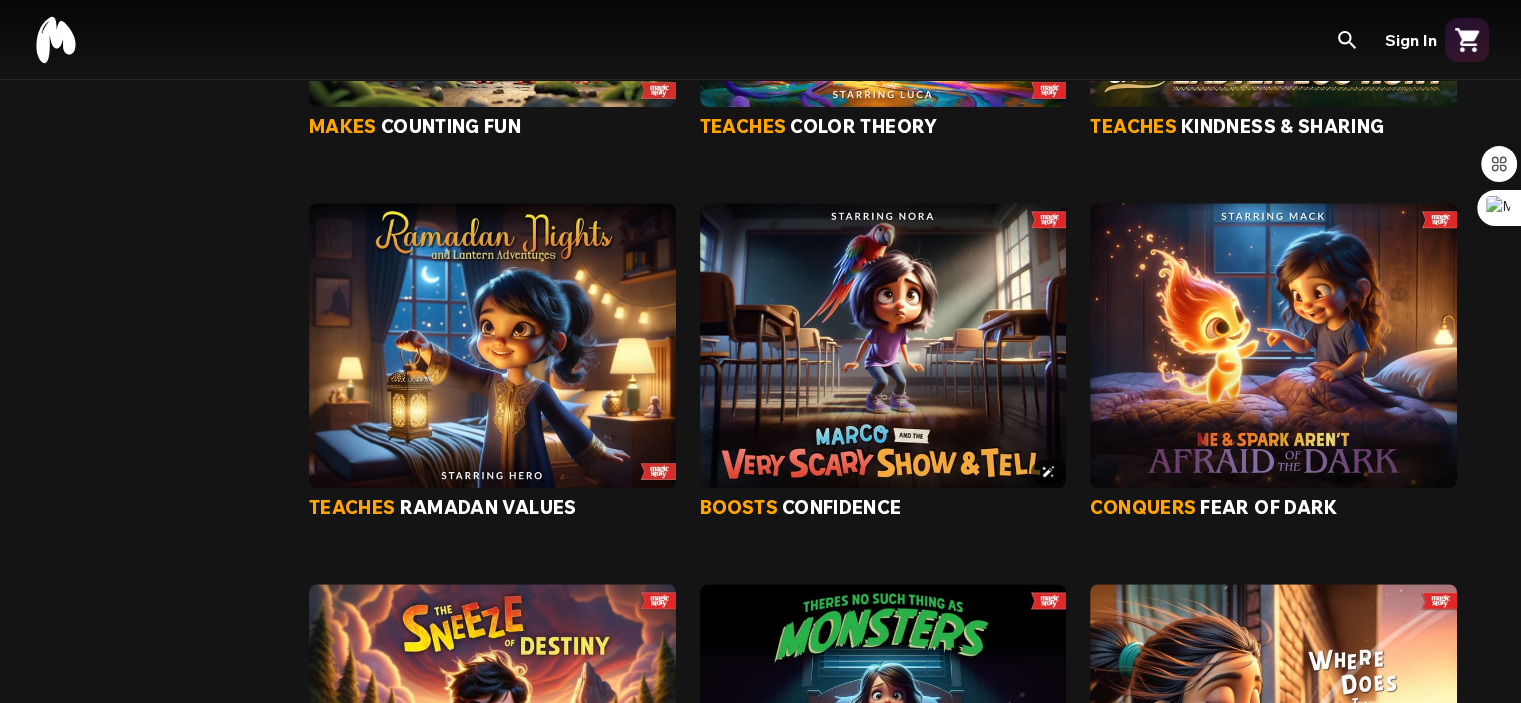 click at bounding box center [883, 345] 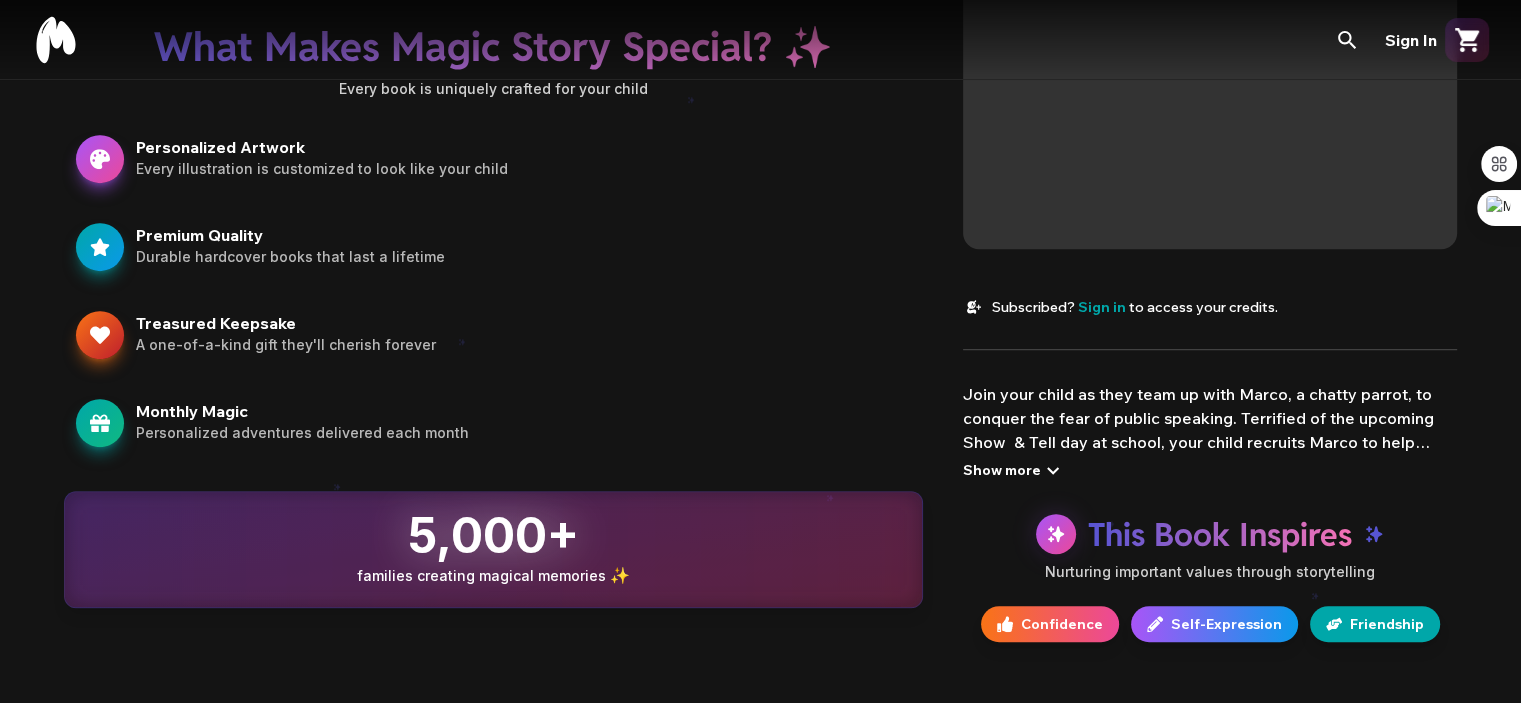 scroll, scrollTop: 0, scrollLeft: 0, axis: both 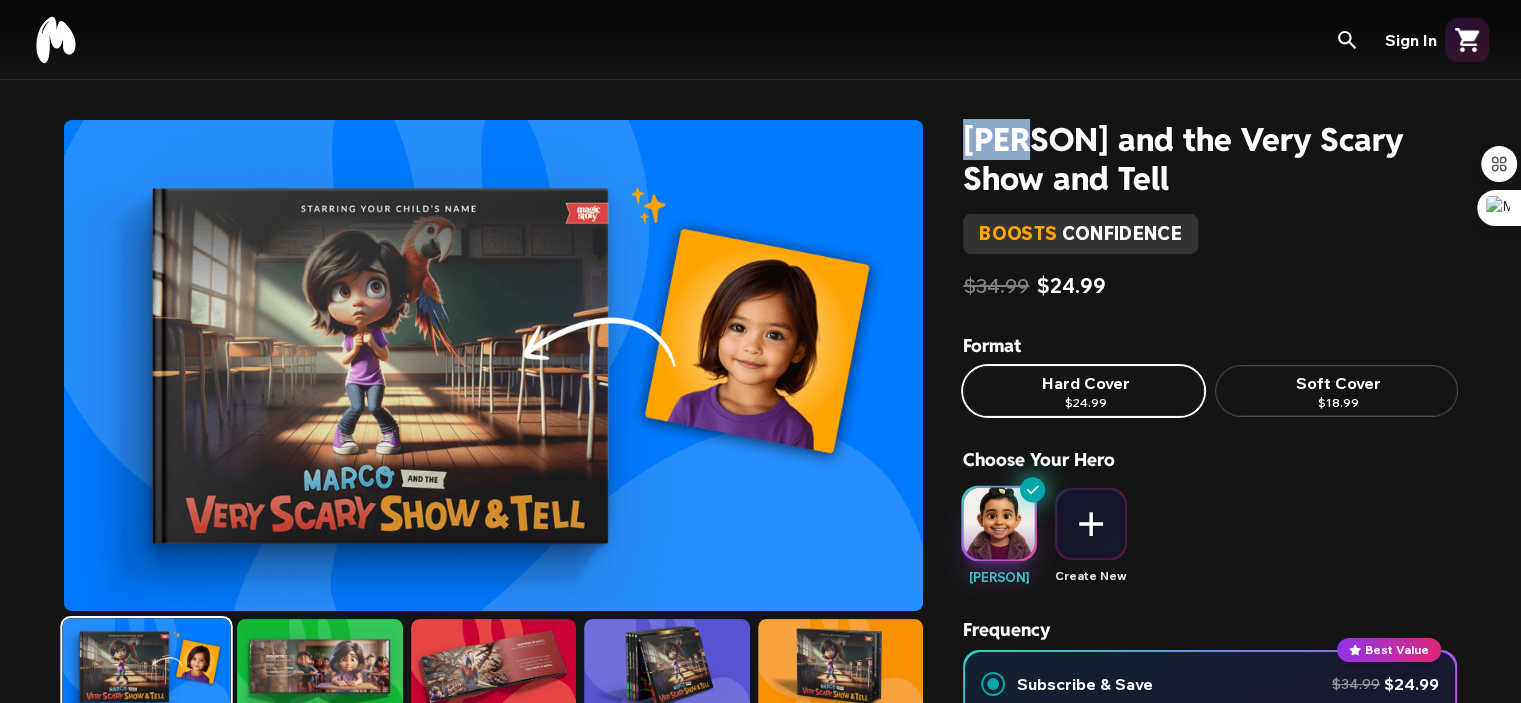 drag, startPoint x: 962, startPoint y: 139, endPoint x: 1088, endPoint y: 171, distance: 130 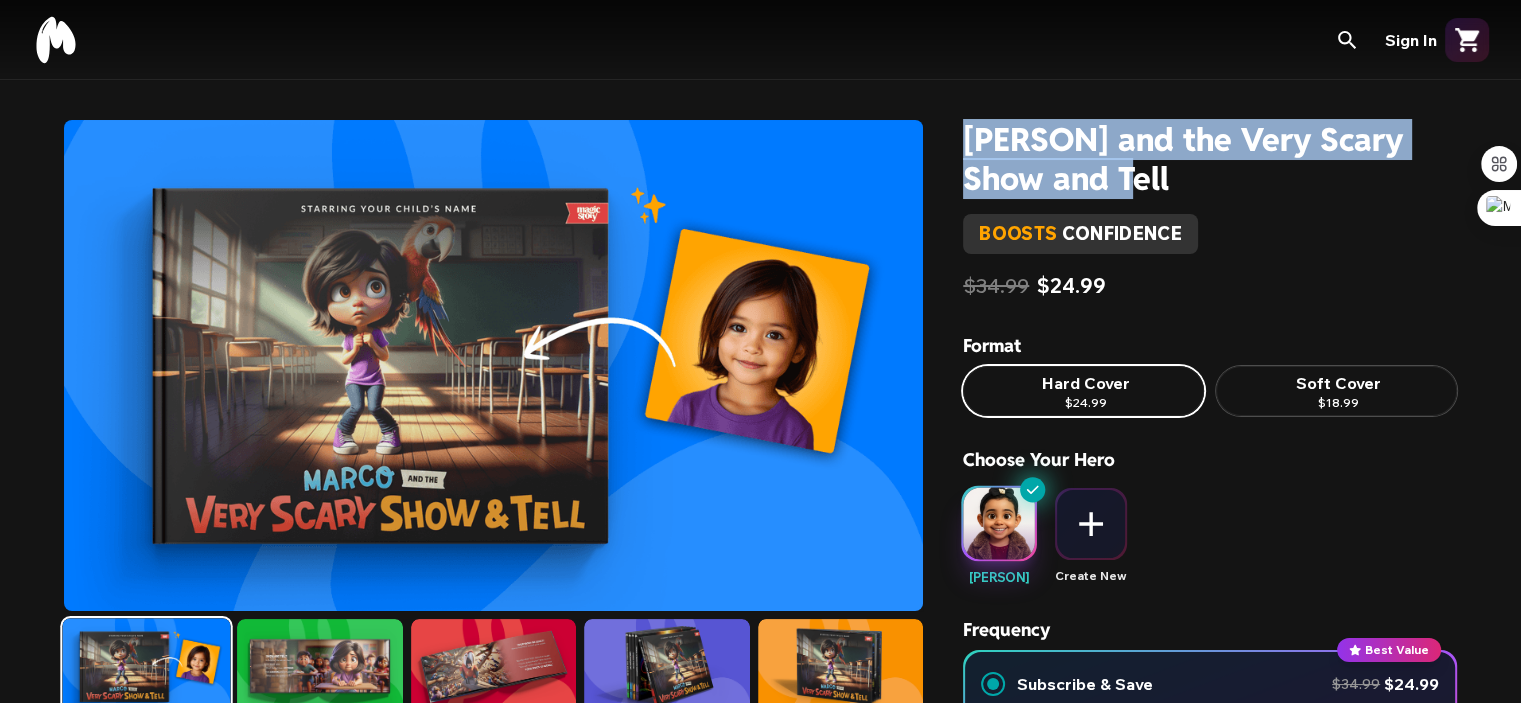 click on "[NAME] Create New" at bounding box center (1210, 537) 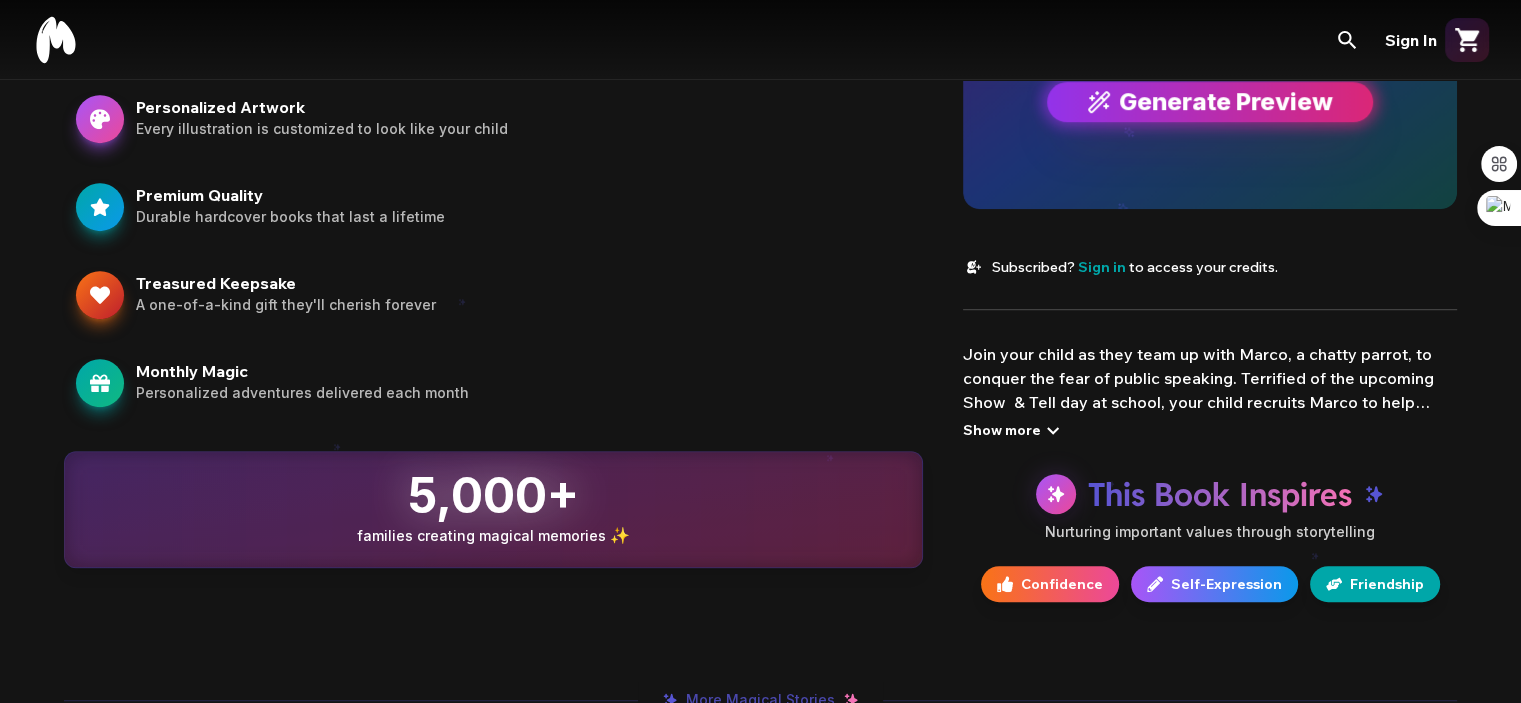 scroll, scrollTop: 1230, scrollLeft: 0, axis: vertical 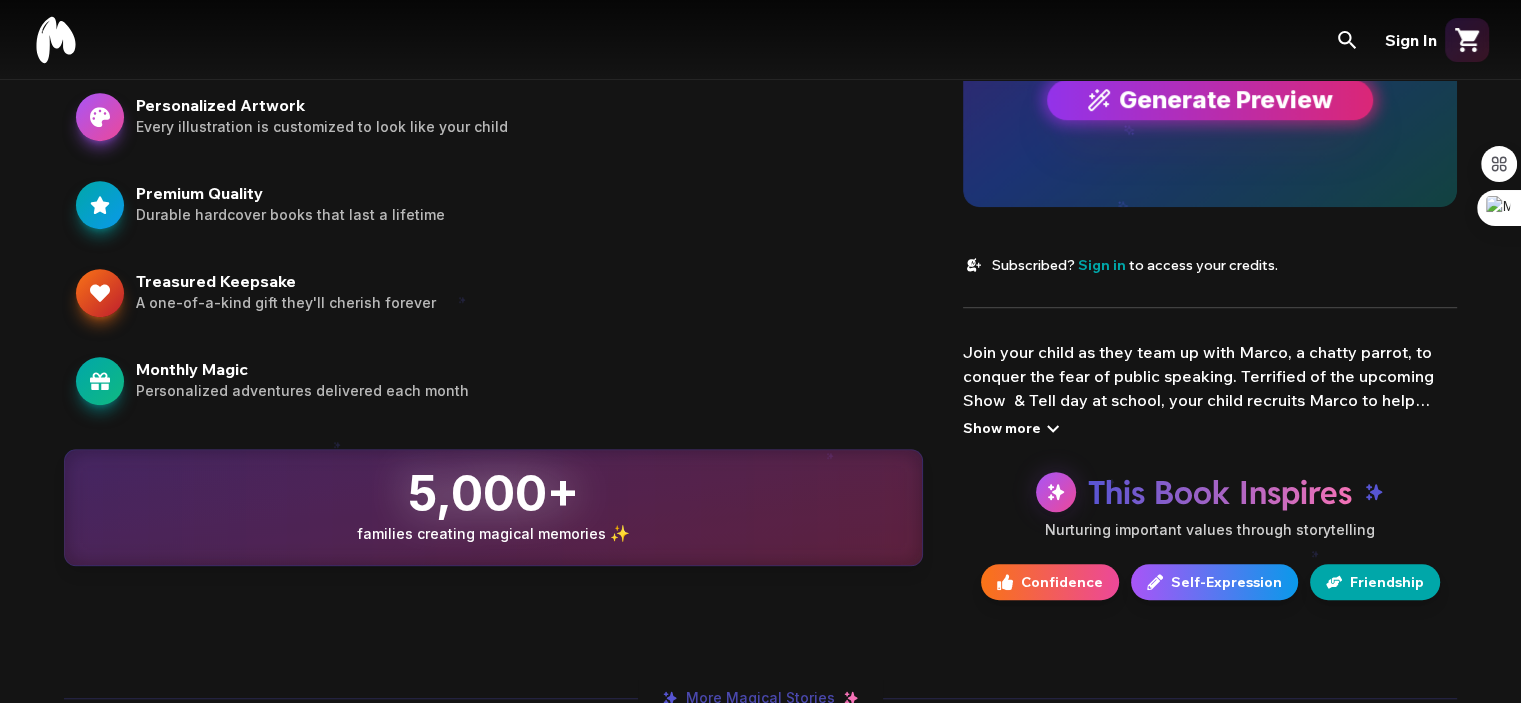 click 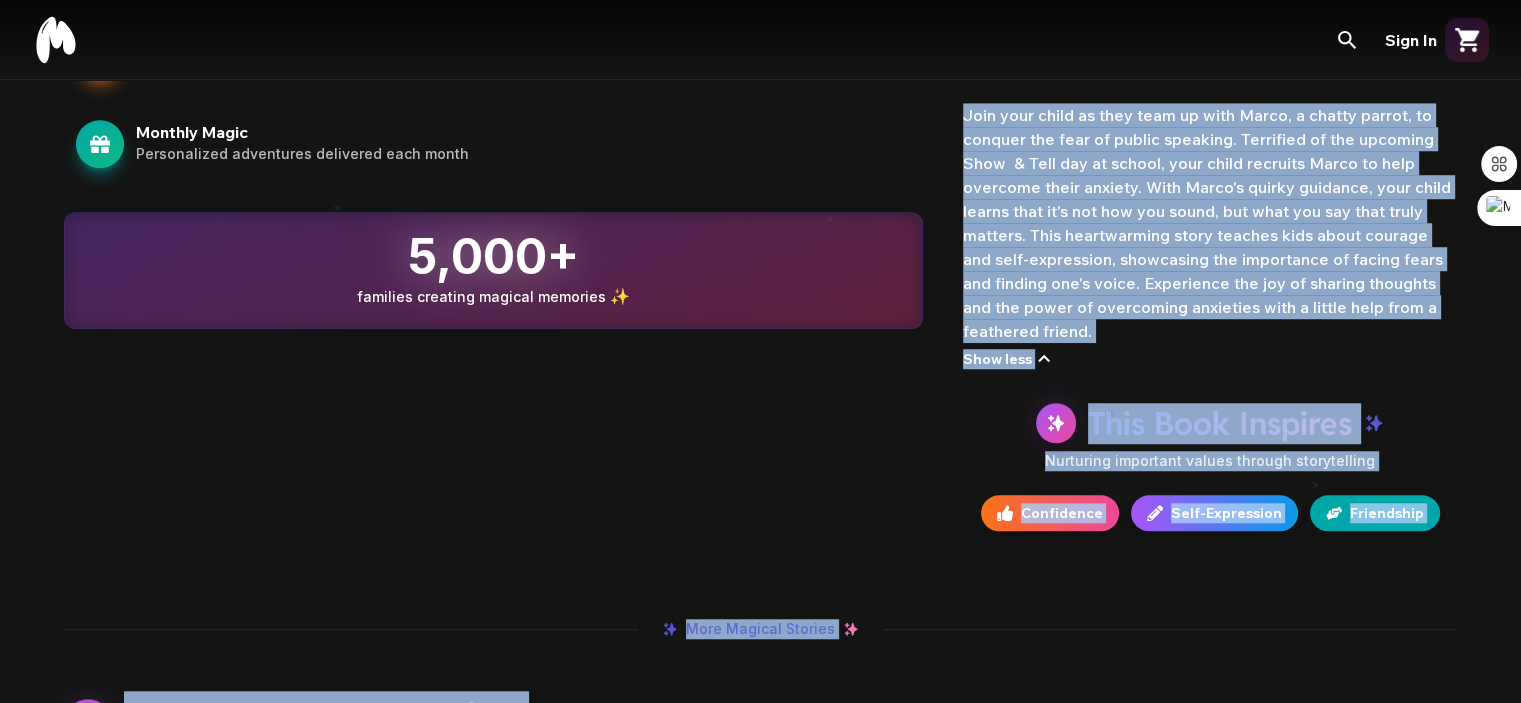 scroll, scrollTop: 1584, scrollLeft: 0, axis: vertical 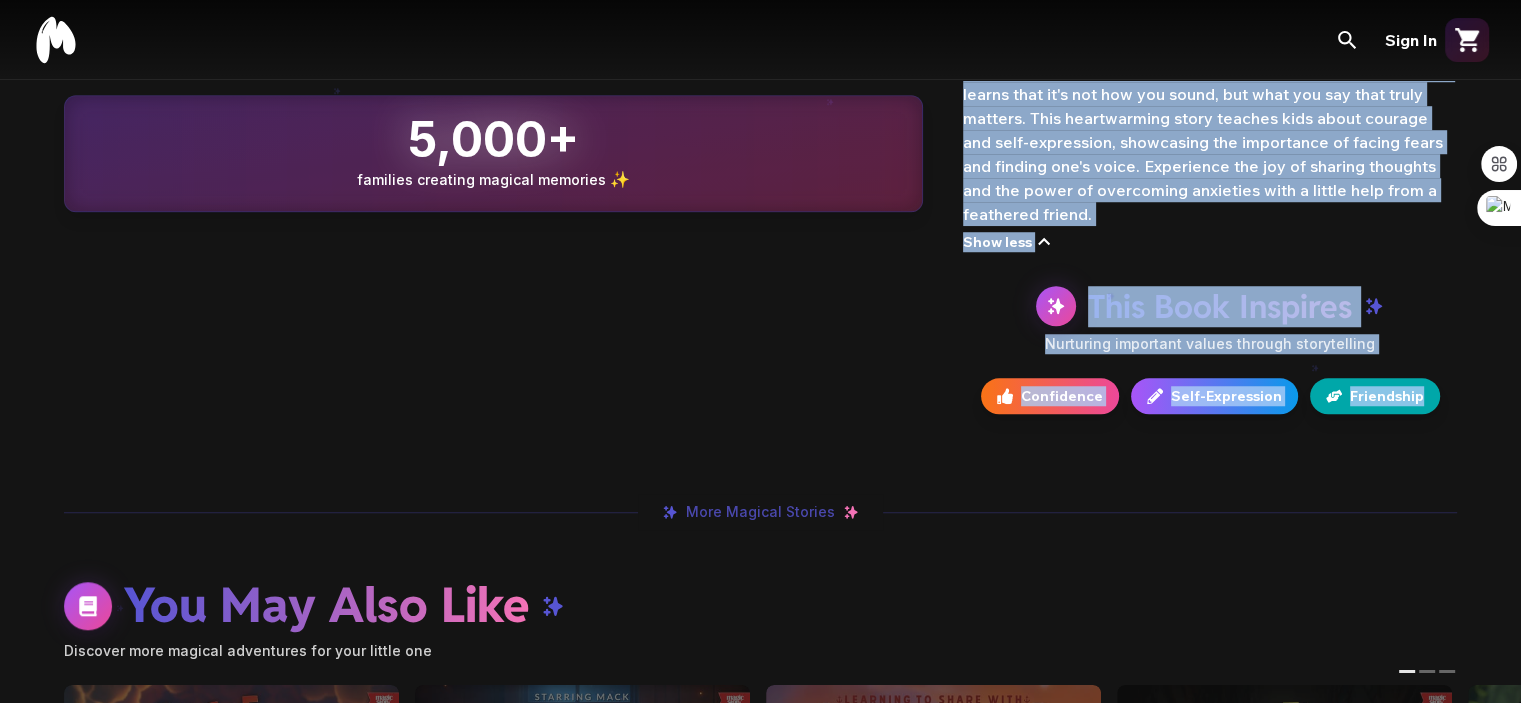 drag, startPoint x: 965, startPoint y: 350, endPoint x: 1437, endPoint y: 406, distance: 475.31042 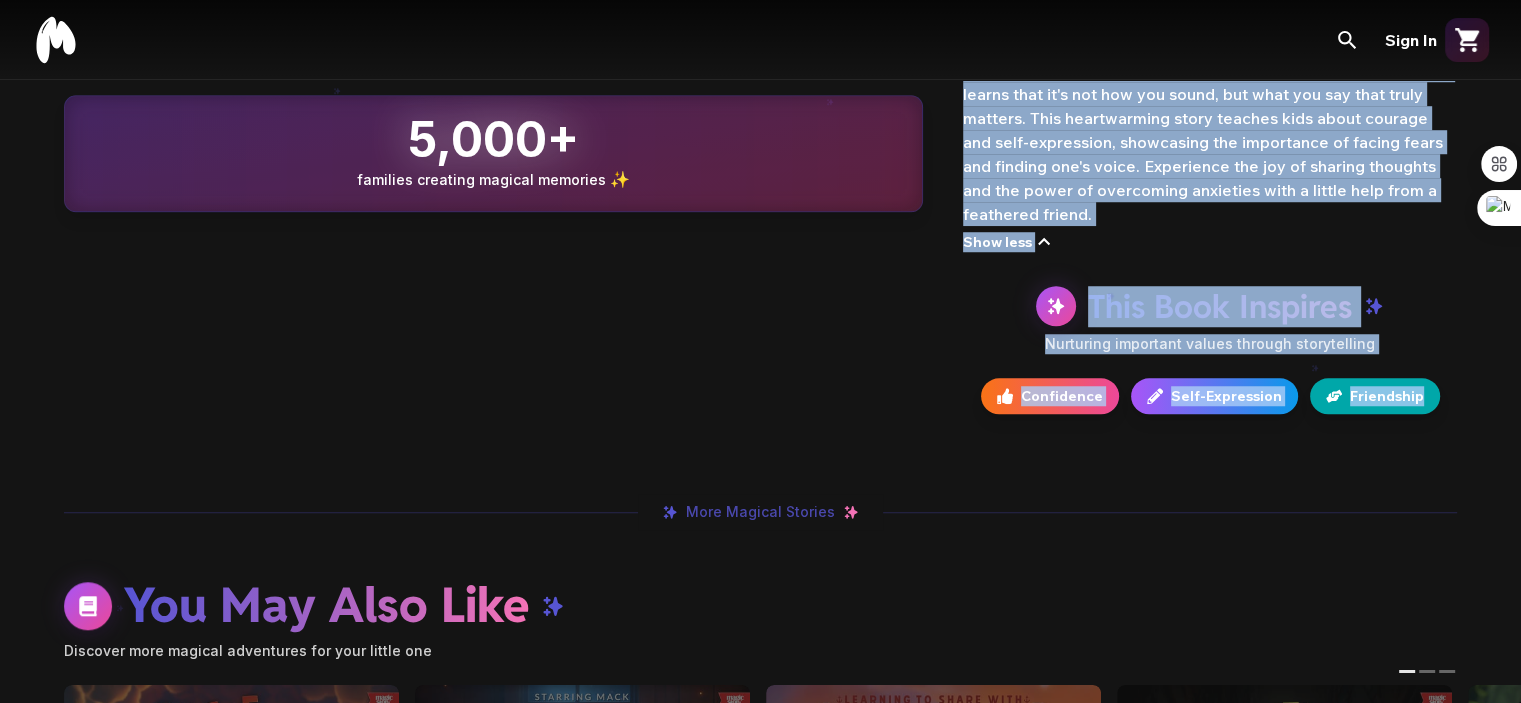 click on "[PERSON] and the Very Scary Show and Tell boosts confidence $34.99 $24.99 Format Hard Cover $24.99 Soft Cover $18.99 Choose Your Hero [PERSON] Create New Frequency Best Value Subscribe & Save $34.99 $24.99 Get a new personalized book every month Save up to 30% with subscriber pricing Access your book in-app, anywhere Cancel anytime One-time Purchase $34.99 Add to Cart & Subscribe Book Preview Preview Image • Final print quality will be stunning See [PERSON] in this story! Generate a magical preview in seconds Generate Preview Subscribed? Sign in to access your credits. Show less This Book Inspires Nurturing important values through storytelling Confidence Self-Expression Friendship" at bounding box center (1210, -525) 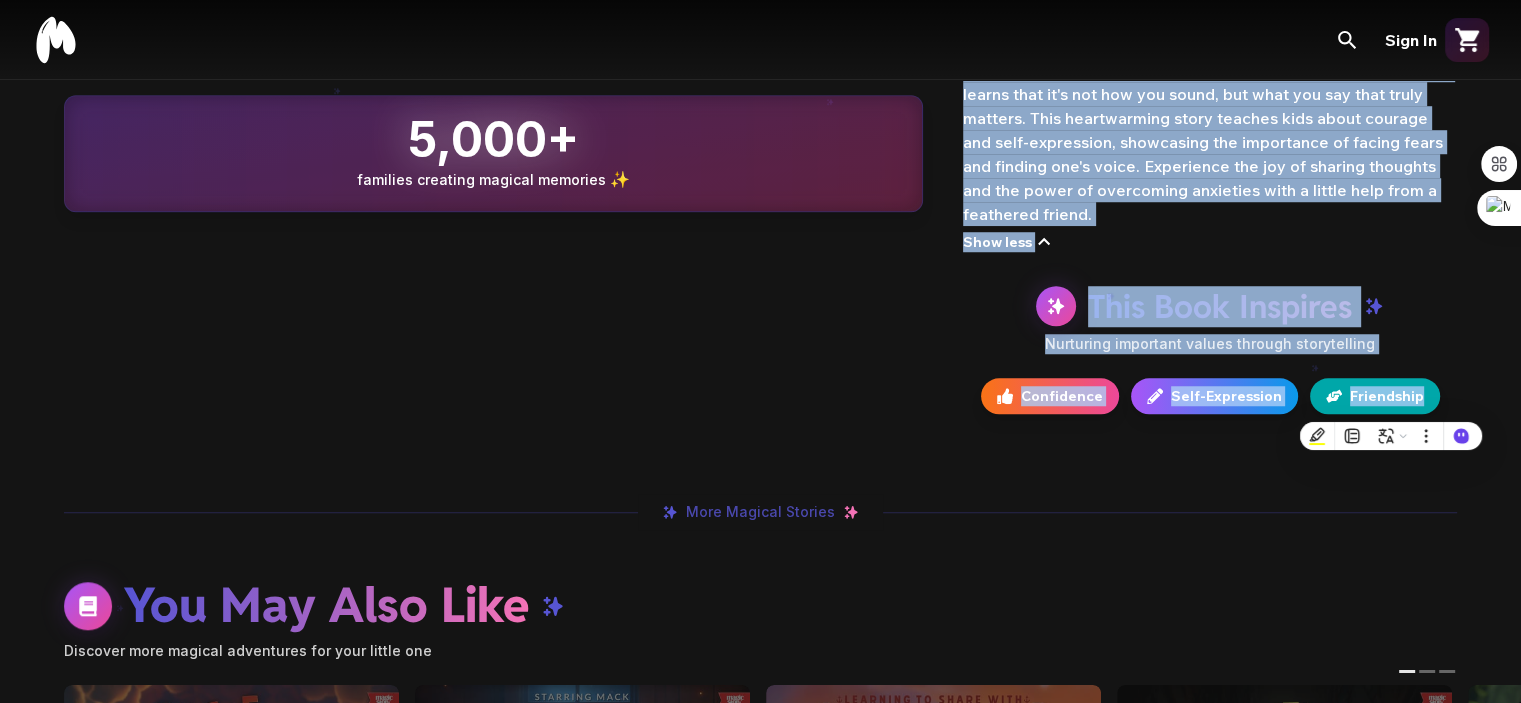copy on "Join your child as they team up with Marco, a chatty parrot, to conquer the fear of public speaking. Terrified of the upcoming Show  & Tell day at school, your child recruits Marco to help overcome their anxiety. With Marco's quirky guidance, your child learns that it's not how you sound, but what you say that truly matters. This heartwarming story teaches kids about courage and self-expression, showcasing the importance of facing fears and finding one's voice. Experience the joy of sharing thoughts and the power of overcoming anxieties with a little help from a feathered friend. Show less This Book Inspires Nurturing important values through storytelling Confidence Self-Expression Friendship" 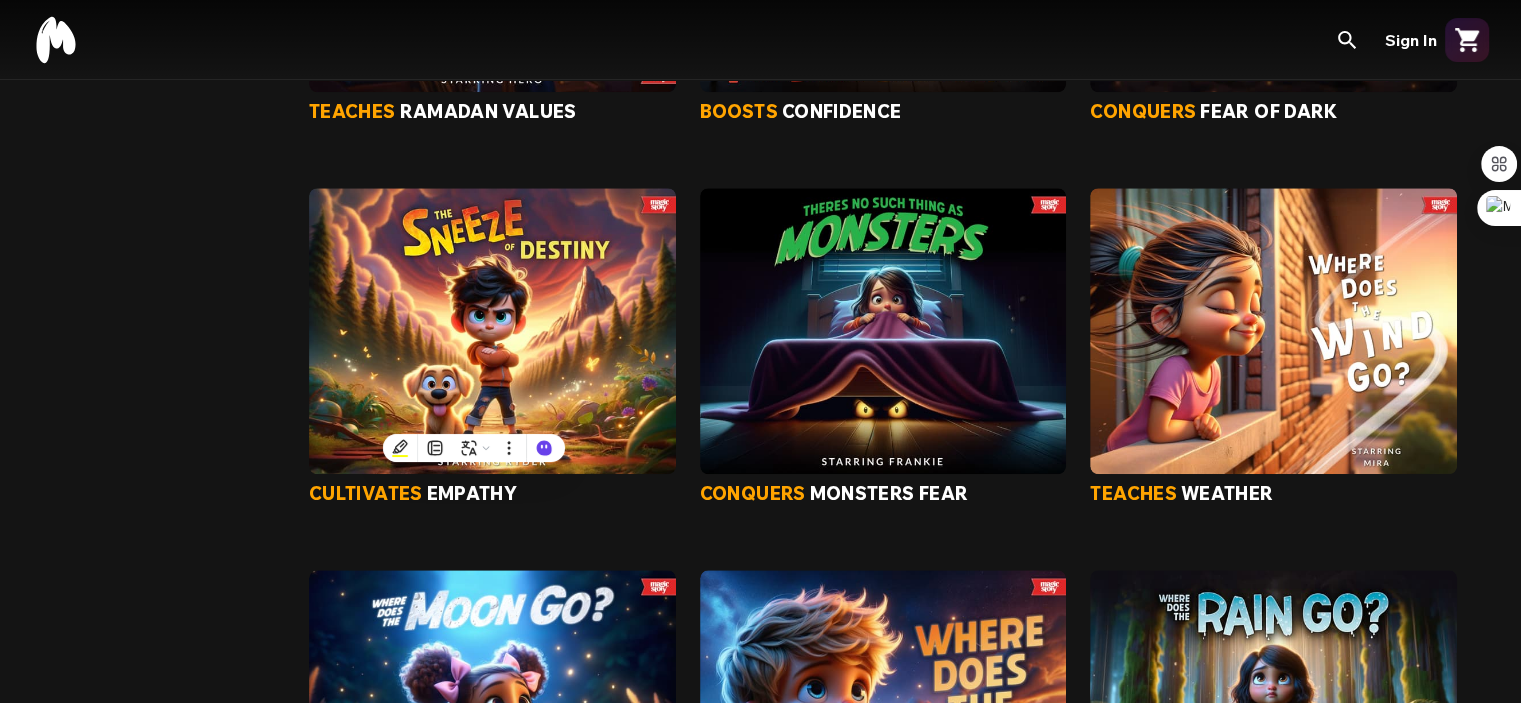 scroll, scrollTop: 1188, scrollLeft: 0, axis: vertical 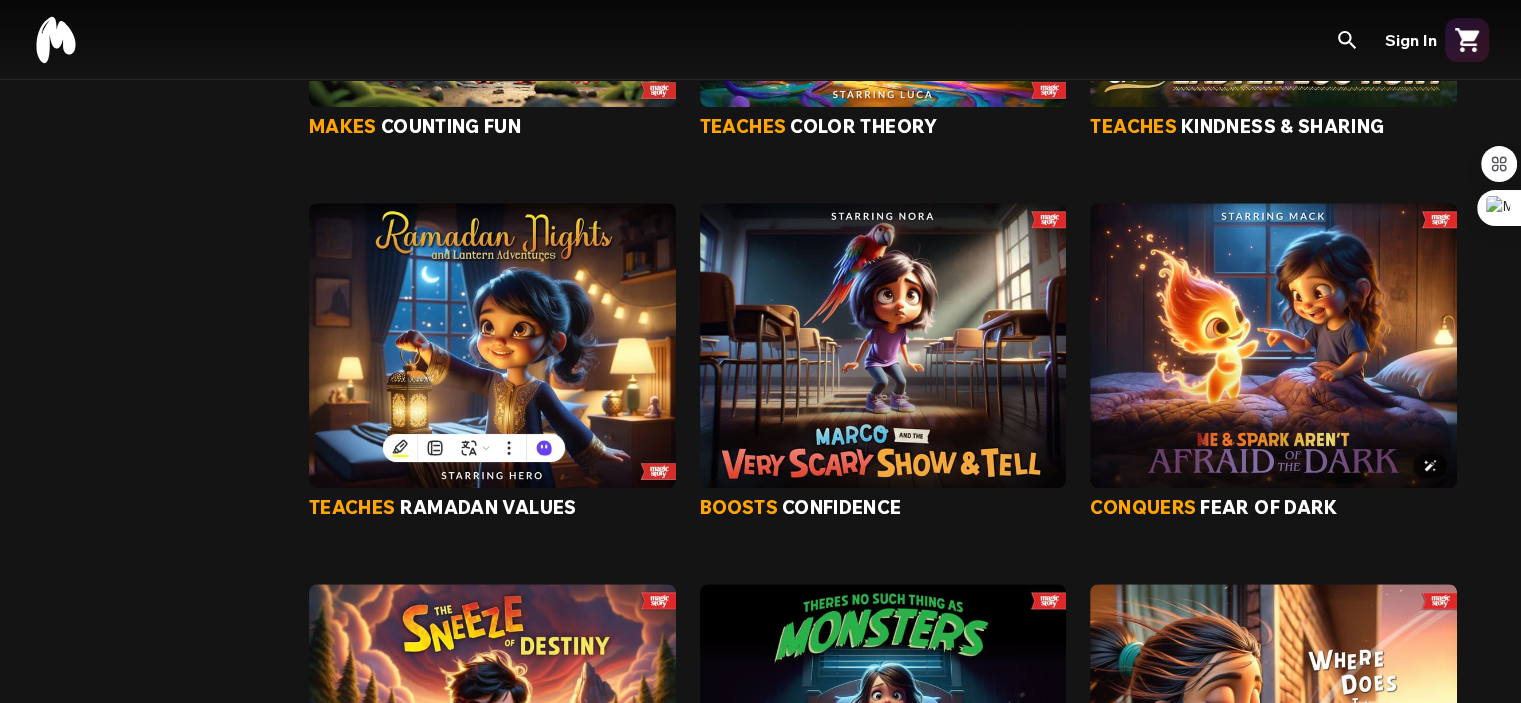 click at bounding box center [1273, 345] 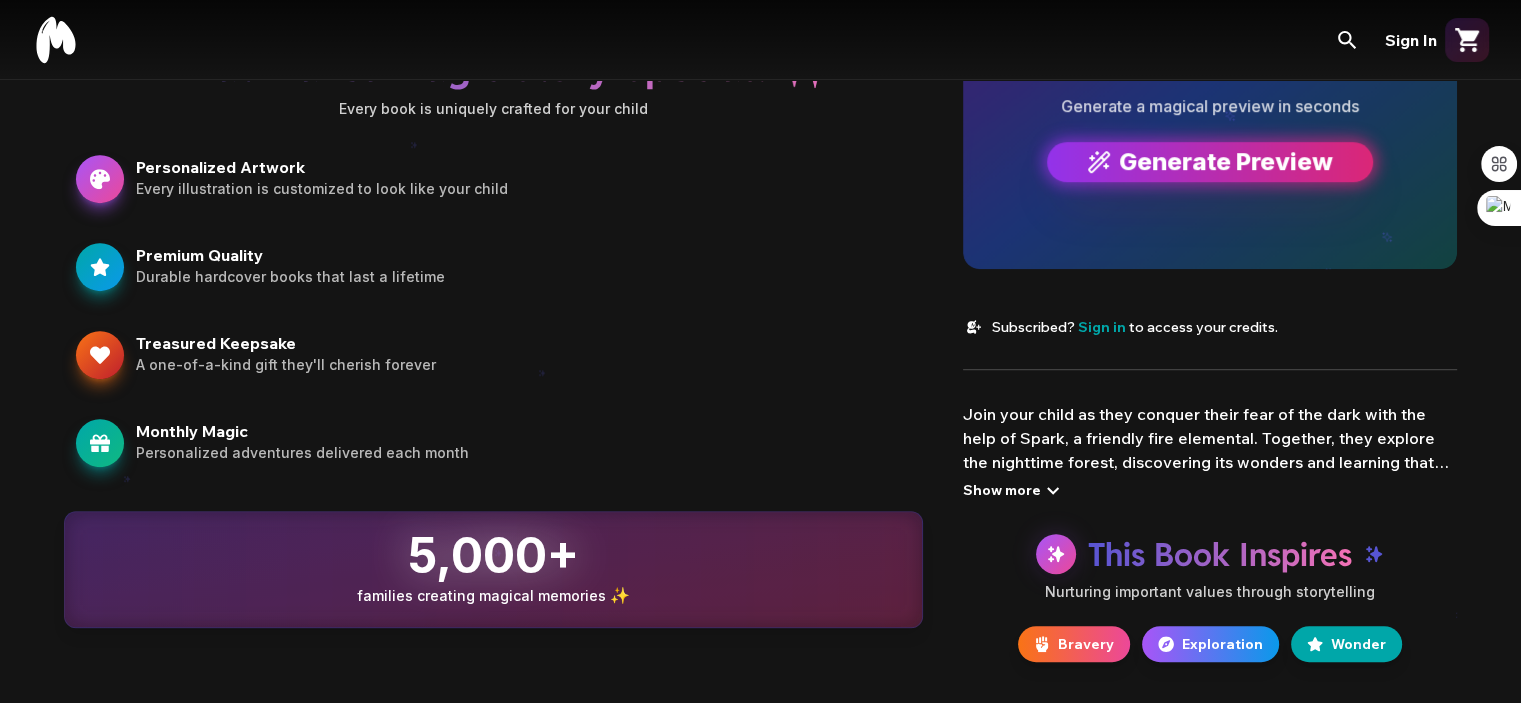 scroll, scrollTop: 1176, scrollLeft: 0, axis: vertical 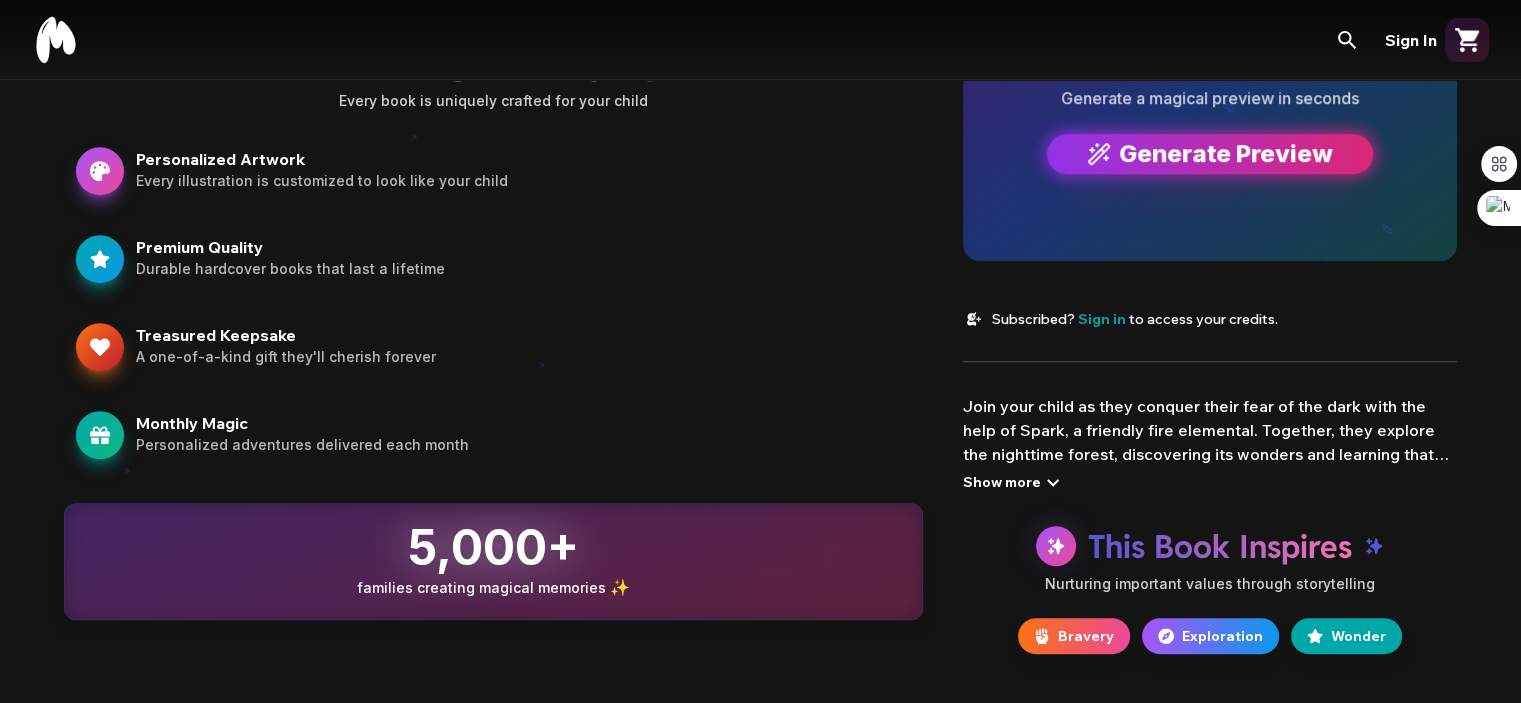 click on "Show more" at bounding box center (1014, 482) 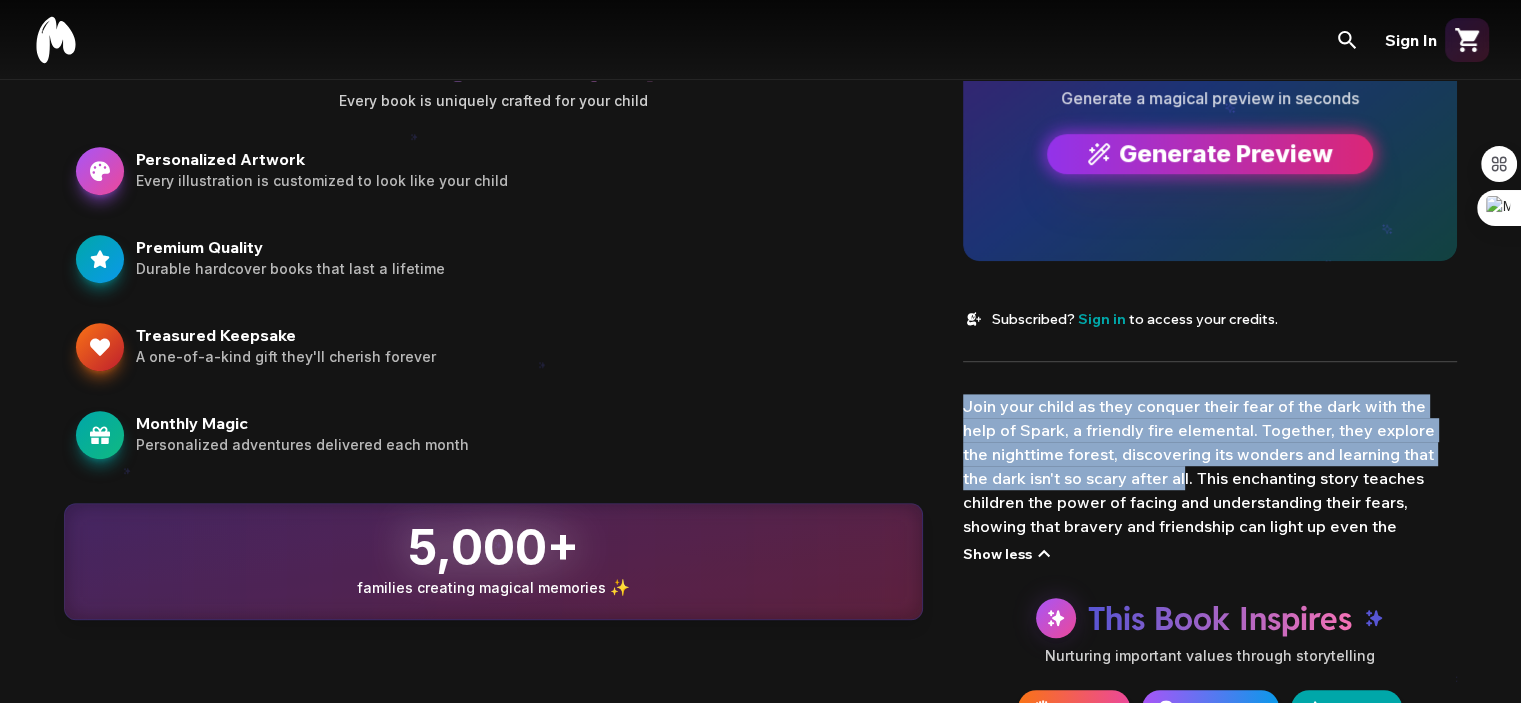 drag, startPoint x: 964, startPoint y: 411, endPoint x: 1155, endPoint y: 472, distance: 200.50436 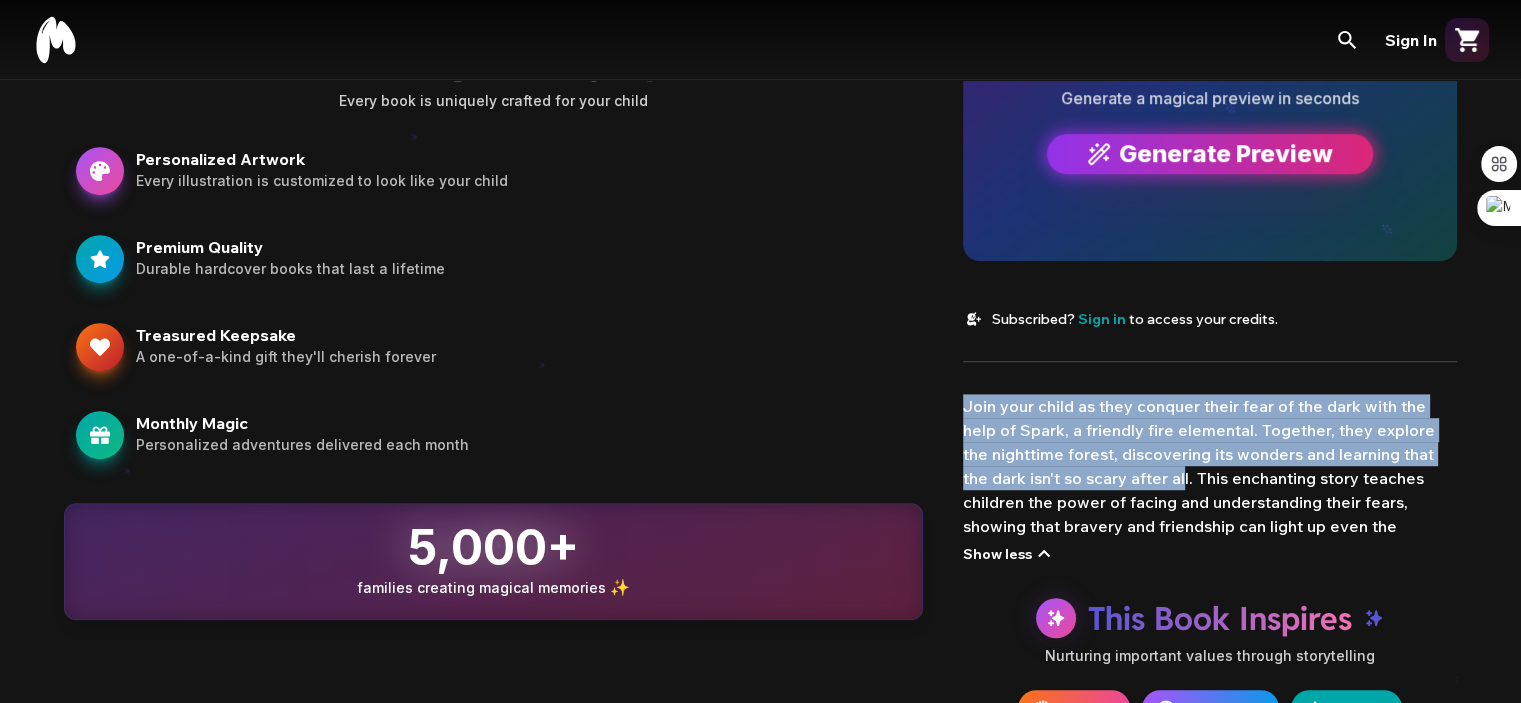 click on "Join your child as they conquer their fear of the dark with the help of Spark, a friendly fire elemental. Together, they explore the nighttime forest, discovering its wonders and learning that the dark isn't so scary after all. This enchanting story teaches children the power of facing and understanding their fears, showing that bravery and friendship can light up even the darkest nights." at bounding box center [1210, 478] 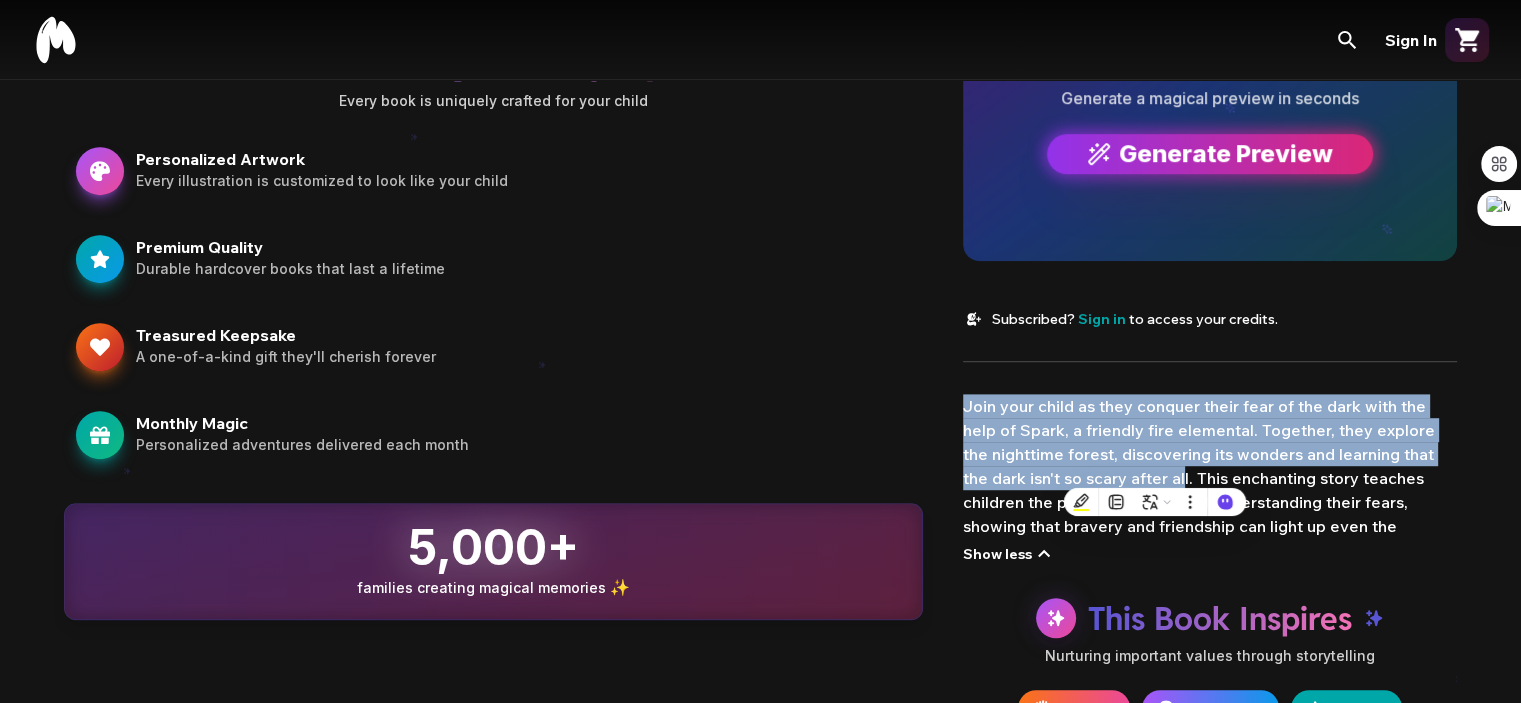 click on "Join your child as they conquer their fear of the dark with the help of Spark, a friendly fire elemental. Together, they explore the nighttime forest, discovering its wonders and learning that the dark isn't so scary after all. This enchanting story teaches children the power of facing and understanding their fears, showing that bravery and friendship can light up even the darkest nights." at bounding box center [1210, 478] 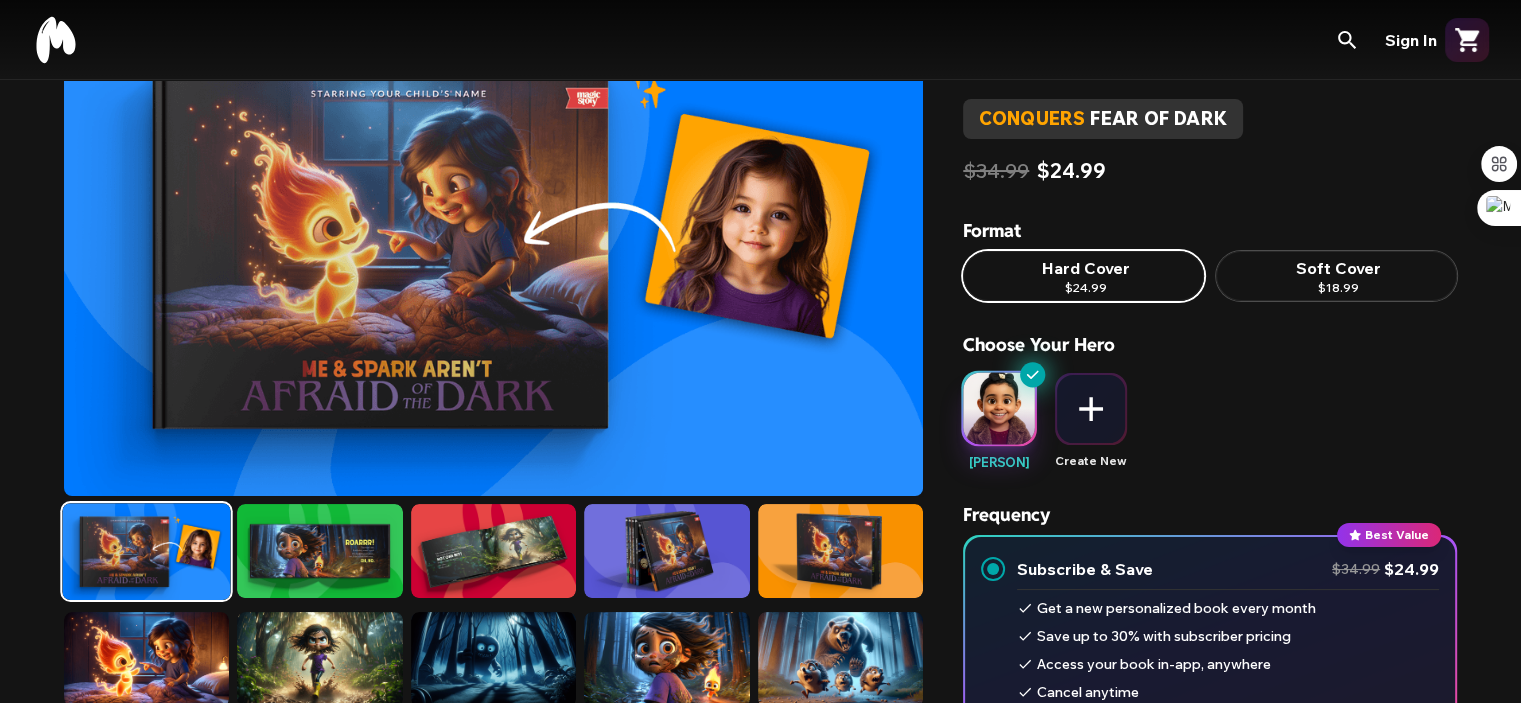 scroll, scrollTop: 0, scrollLeft: 0, axis: both 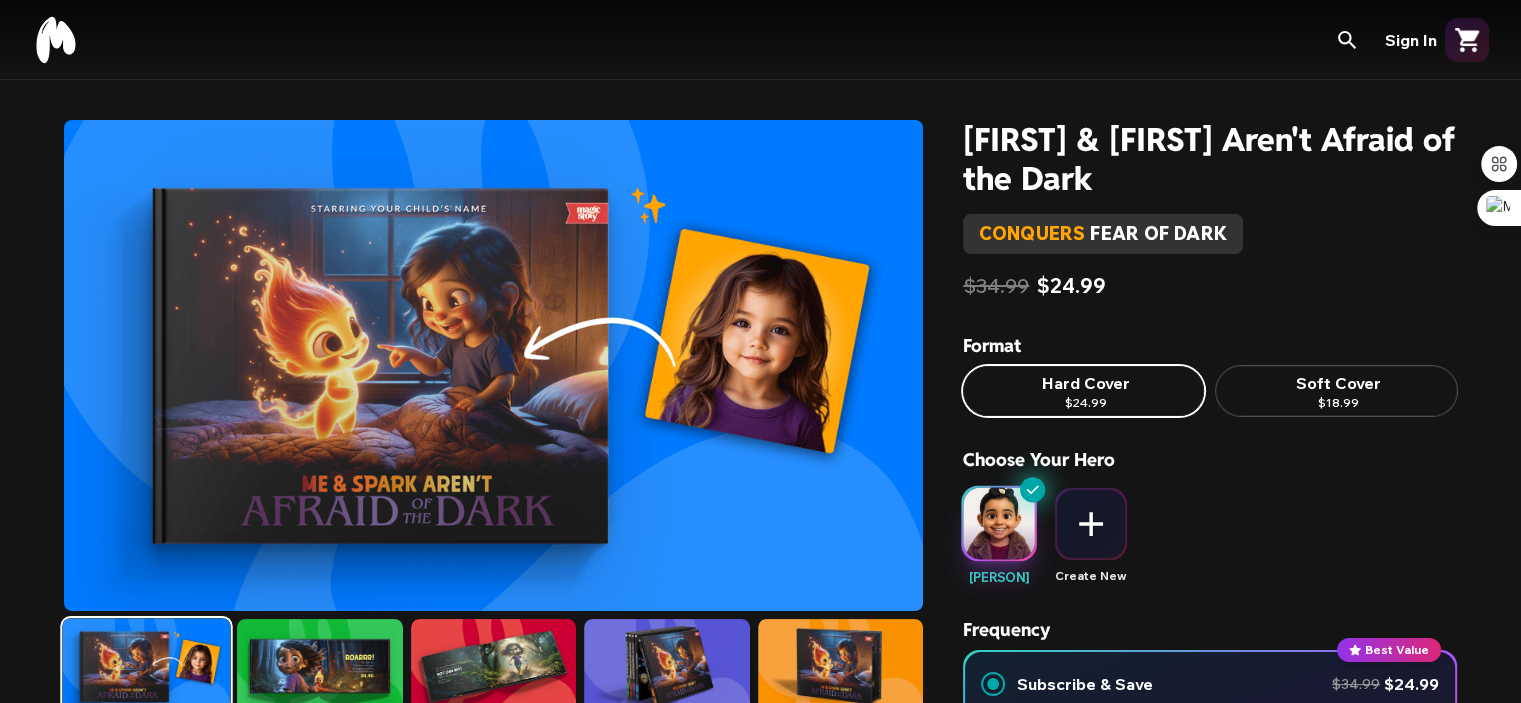 click on "[FIRST] & [FIRST] Aren't Afraid of the Dark" at bounding box center (1210, 159) 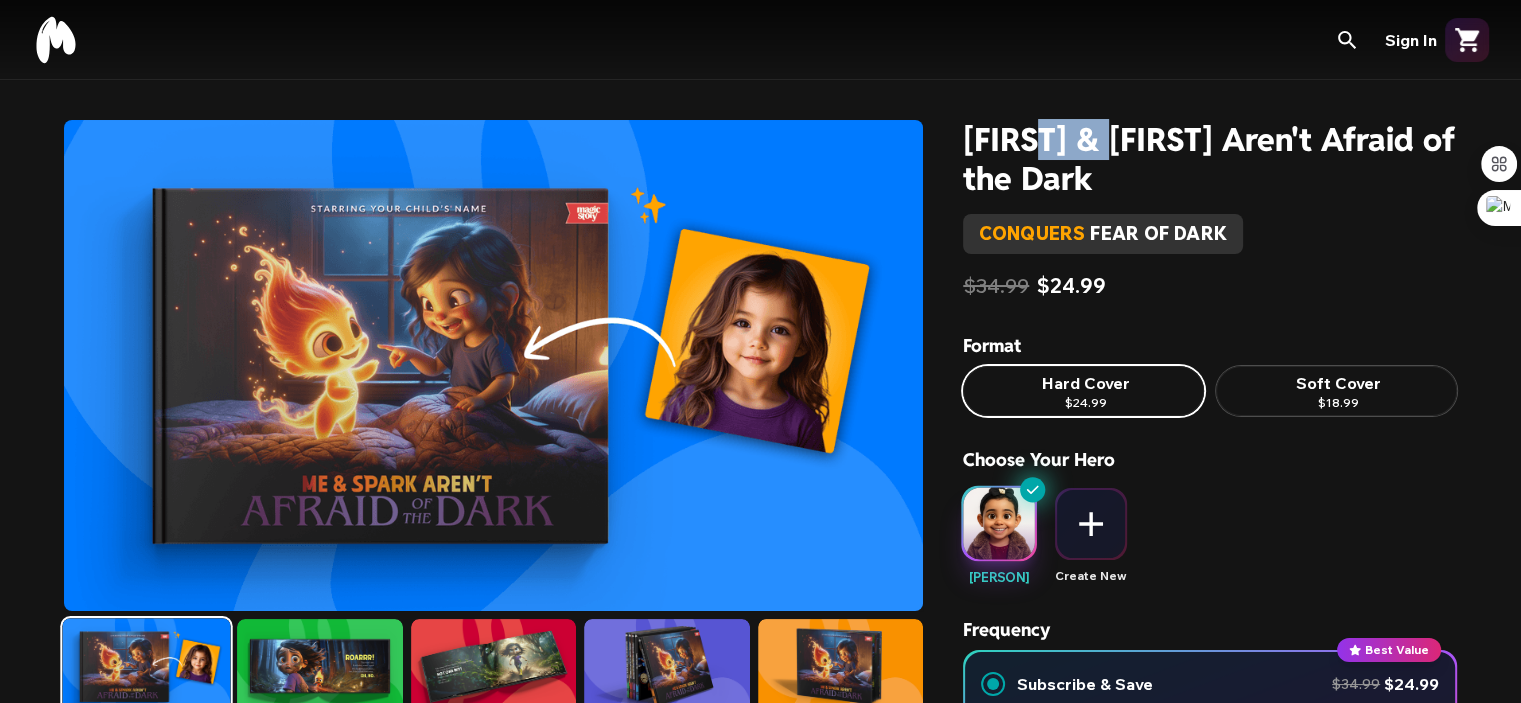 click on "[FIRST] & [FIRST] Aren't Afraid of the Dark" at bounding box center [1210, 159] 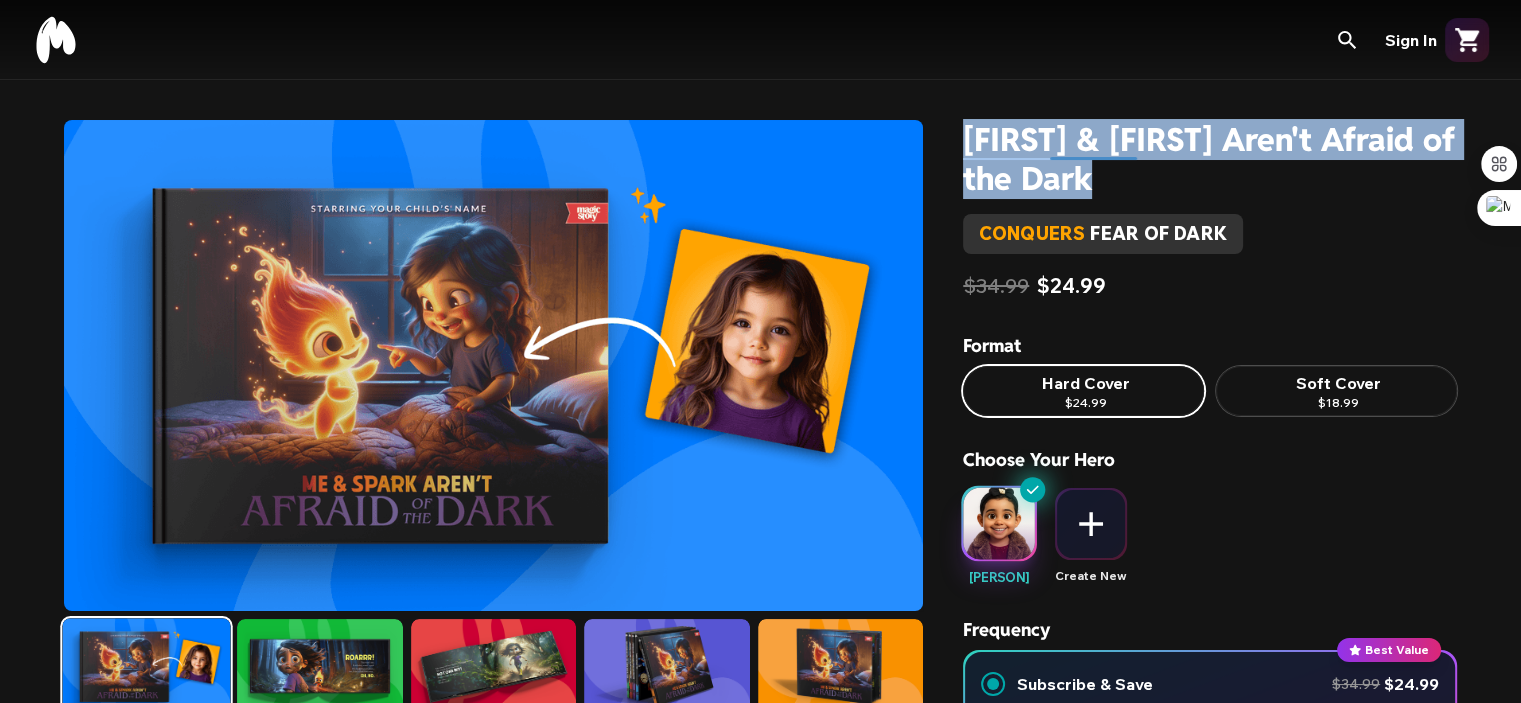 click on "[FIRST] & [FIRST] Aren't Afraid of the Dark" at bounding box center (1210, 159) 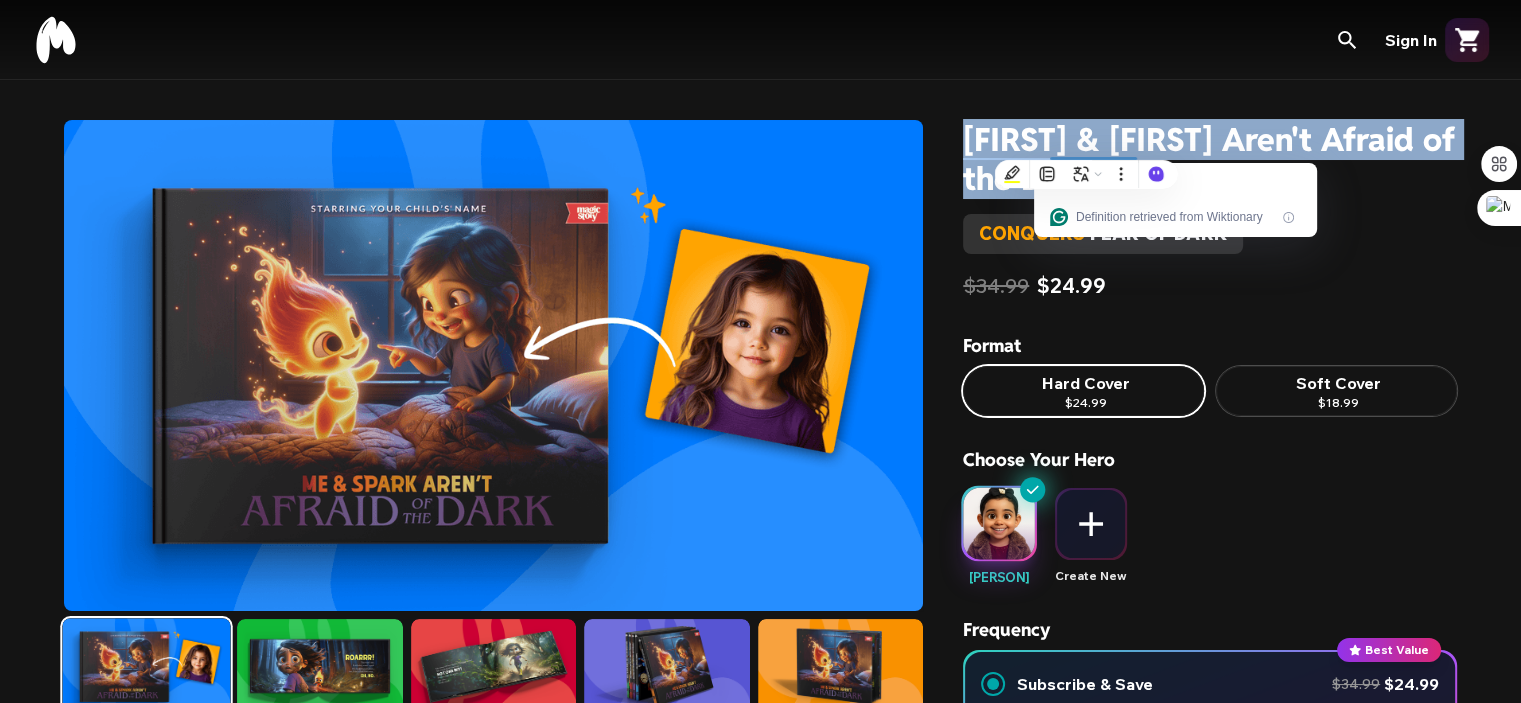 copy on "[FIRST] & [FIRST] Aren't Afraid of the Dark" 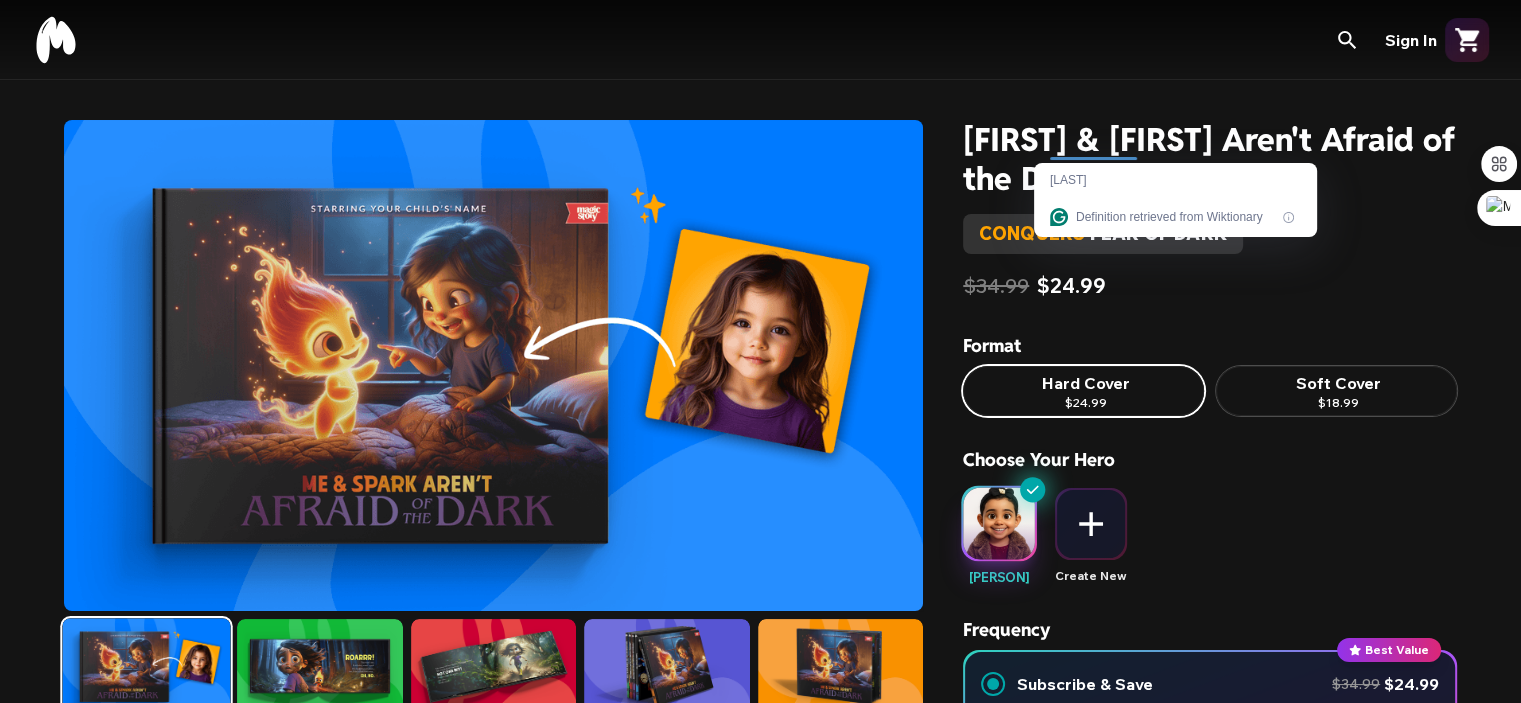 click on "$34.99 $24.99" at bounding box center [1210, 286] 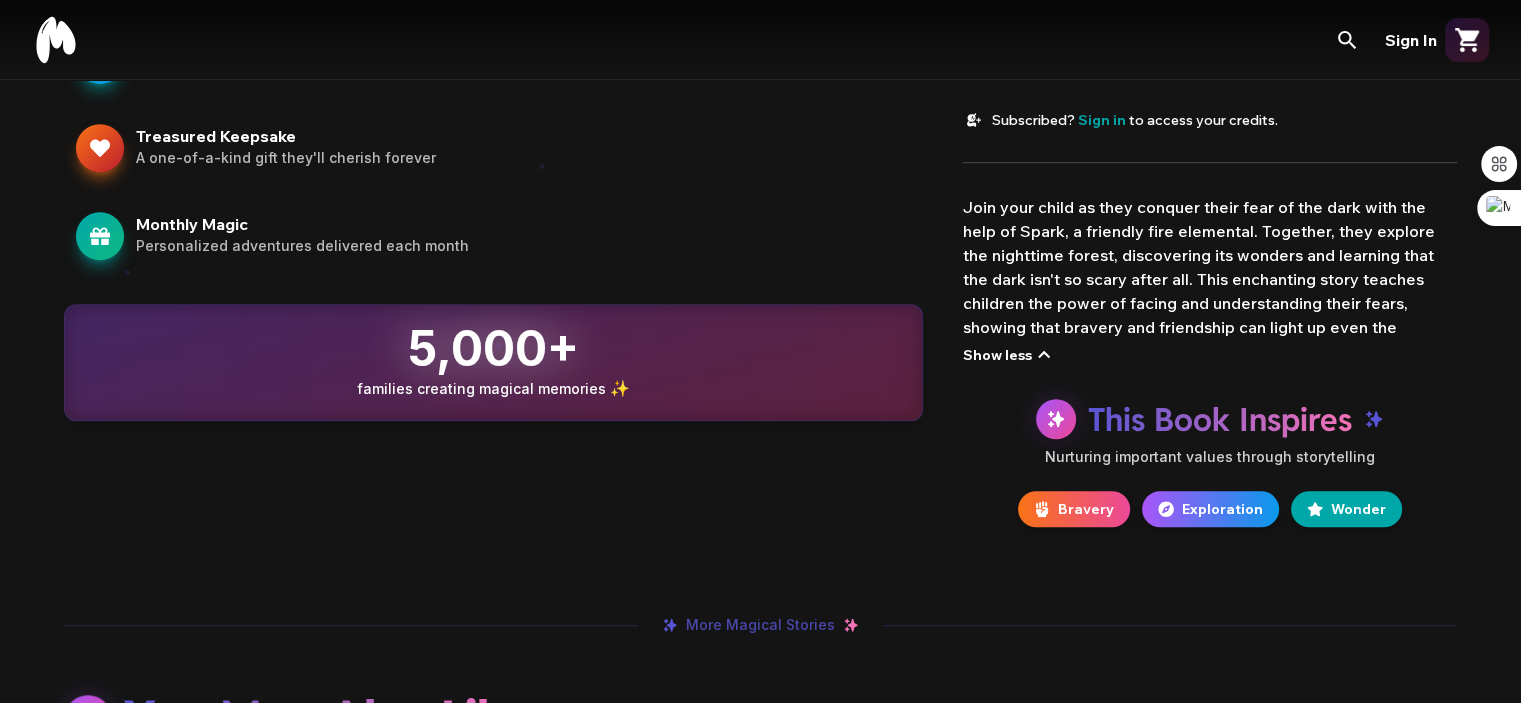 scroll, scrollTop: 1376, scrollLeft: 0, axis: vertical 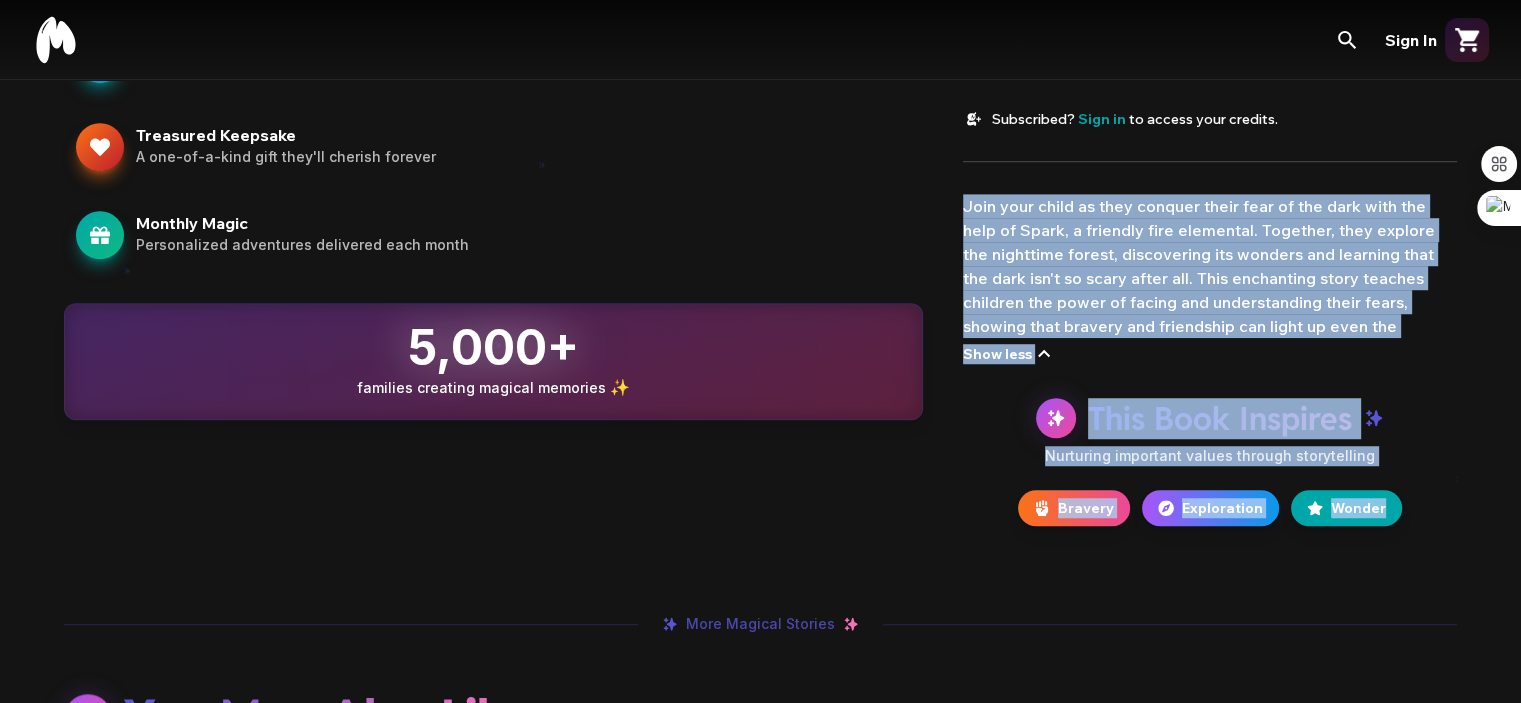 drag, startPoint x: 966, startPoint y: 207, endPoint x: 1421, endPoint y: 510, distance: 546.6571 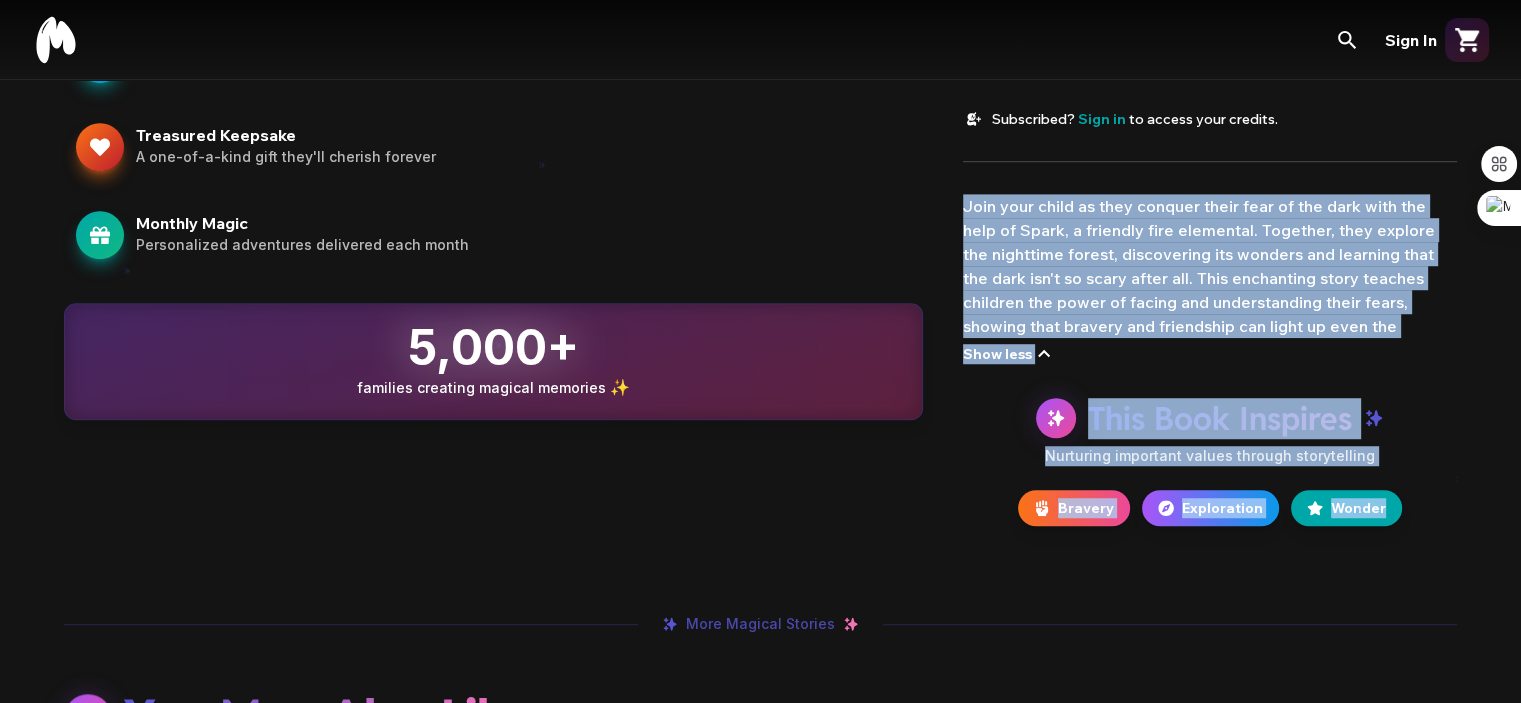 click on "Me  & Spark Aren't Afraid of the Dark conquers   fear of dark $34.99 $24.99 Format Hard Cover   $24.99 Soft Cover   $18.99 Choose Your Hero [NAME] Create New Frequency Best Value Subscribe  & Save $34.99 $24.99 Get a new personalized book every month Save up to 30% with subscriber pricing Access your book in-app, anywhere Cancel anytime One-time Purchase $34.99 Add to Cart  & Subscribe Book Preview Preview Image • Final print quality will be stunning See  [NAME]  in this story! Generate a magical preview in seconds Generate Preview Subscribed?   Sign in   to access your credits. Join your child as they conquer their fear of the dark with the help of Spark, a friendly fire elemental. Together, they explore the nighttime forest, discovering its wonders and learning that the dark isn't so scary after all. This enchanting story teaches children the power of facing and understanding their fears, showing that bravery and friendship can light up even the darkest nights. Show less This Book Inspires Bravery Wonder" at bounding box center (1210, -365) 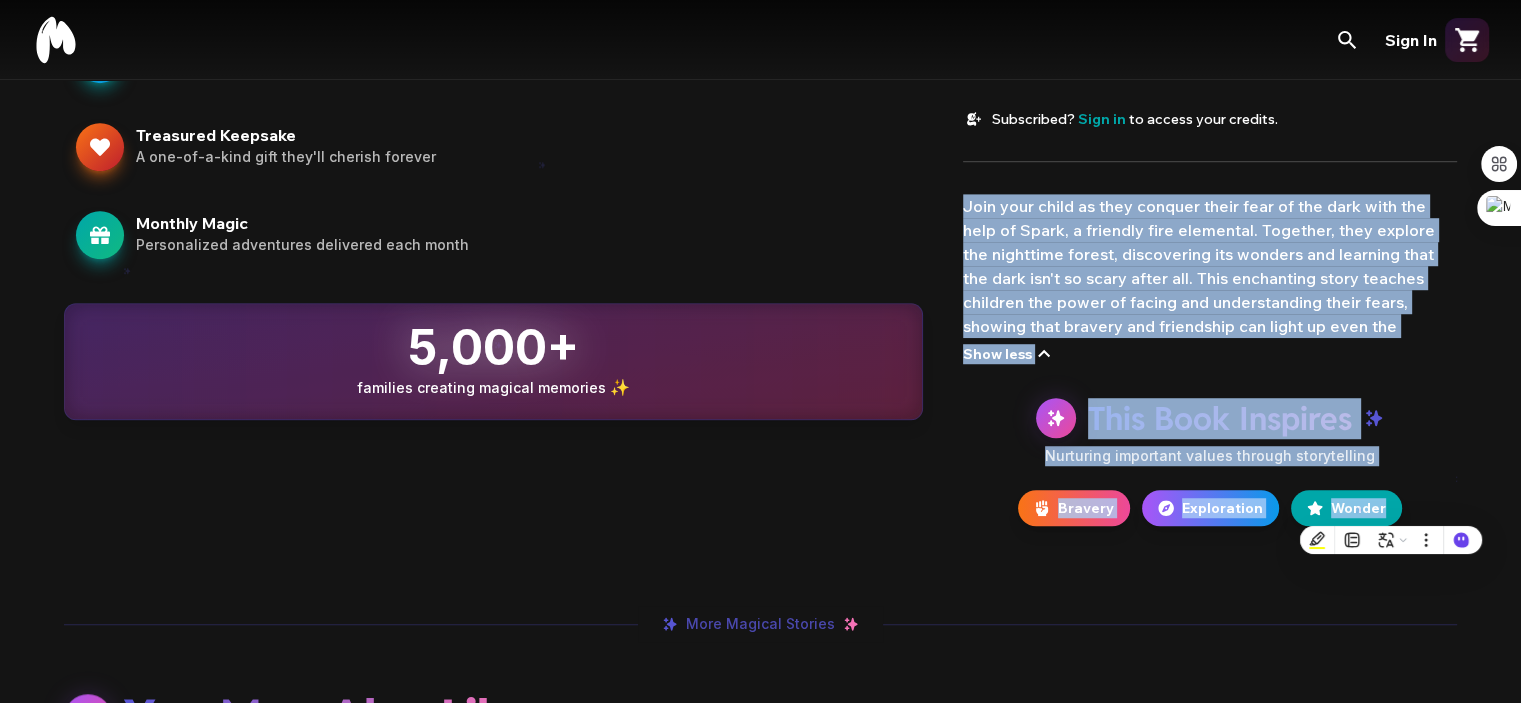copy on "Join your child as they conquer their fear of the dark with the help of Spark, a friendly fire elemental. Together, they explore the nighttime forest, discovering its wonders and learning that the dark isn't so scary after all. This enchanting story teaches children the power of facing and understanding their fears, showing that bravery and friendship can light up even the darkest nights. Show less This Book Inspires Nurturing important values through storytelling Bravery Exploration Wonder" 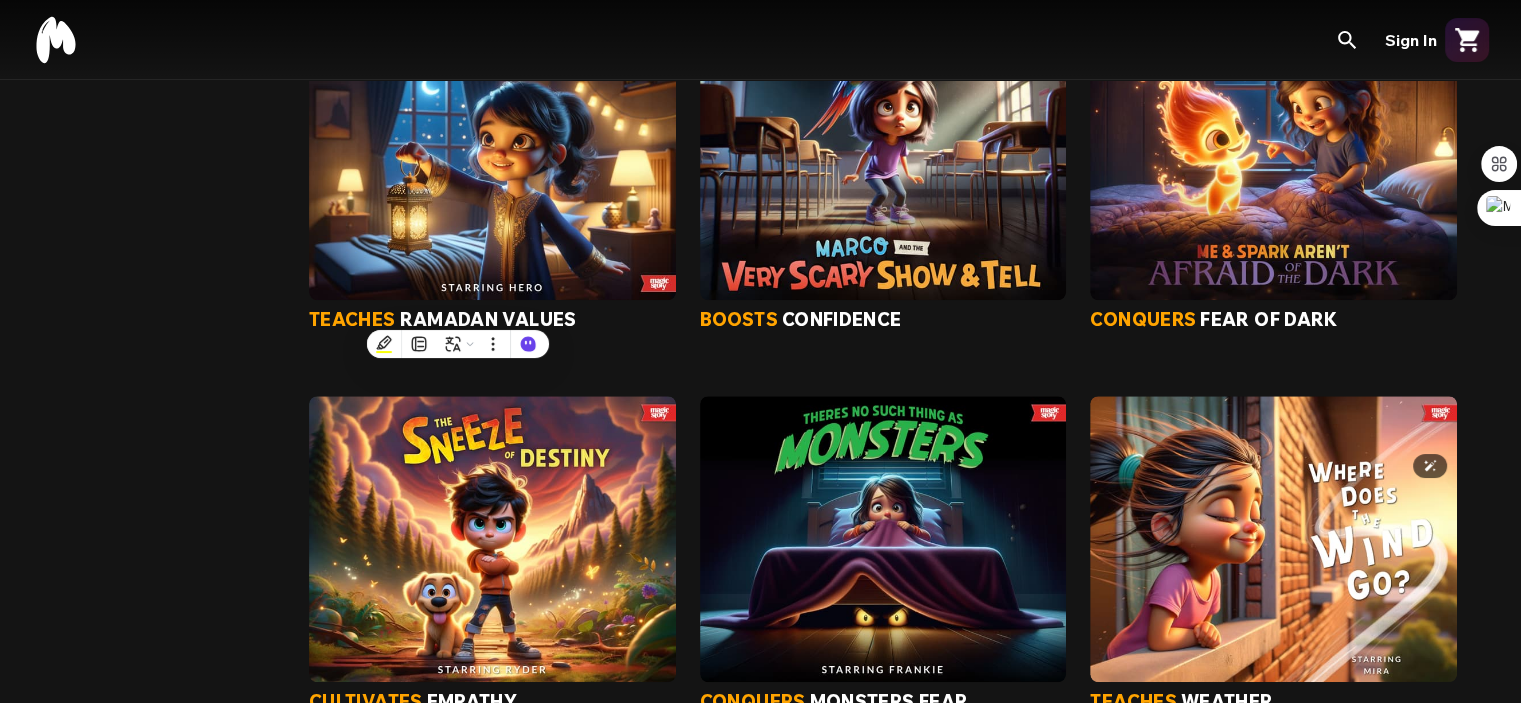 scroll, scrollTop: 1188, scrollLeft: 0, axis: vertical 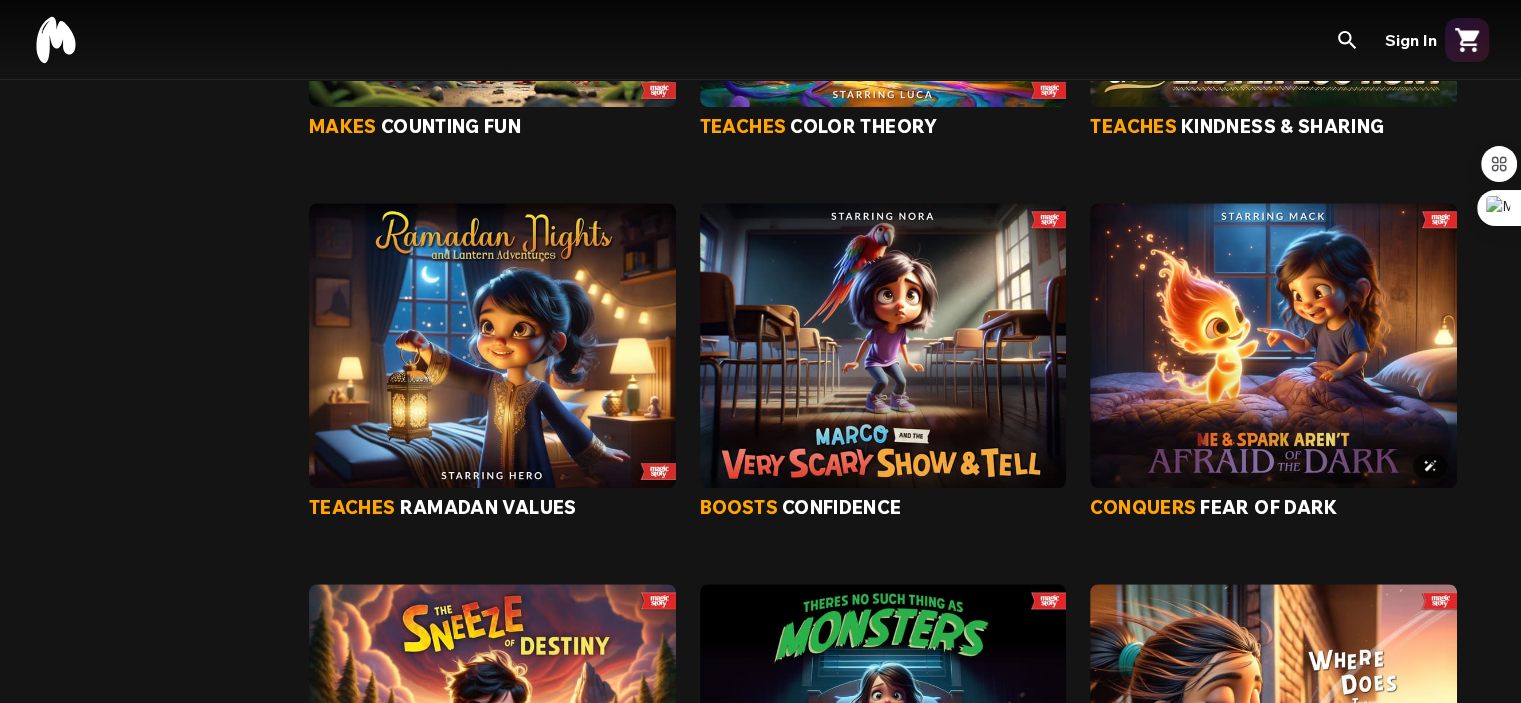click at bounding box center (1273, 345) 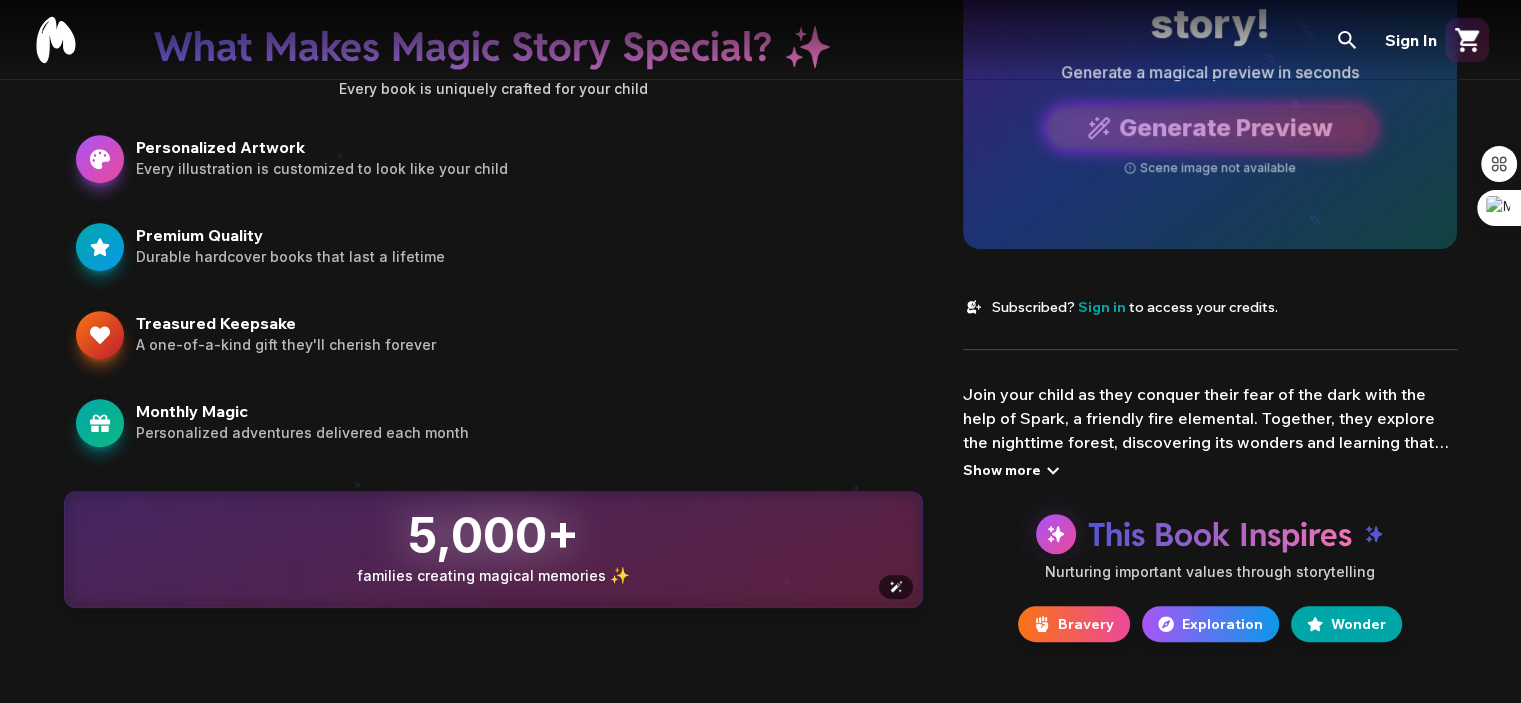 scroll, scrollTop: 0, scrollLeft: 0, axis: both 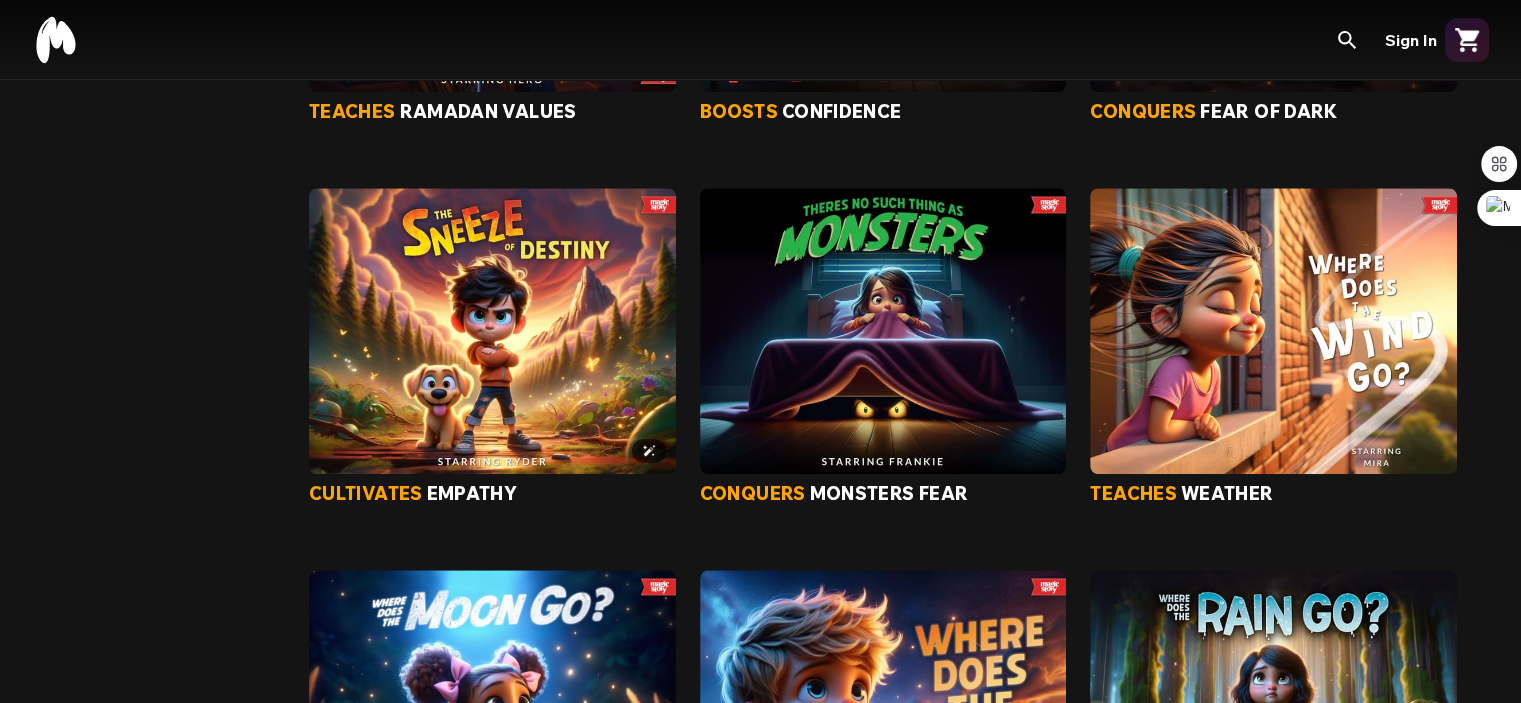 click at bounding box center [492, 330] 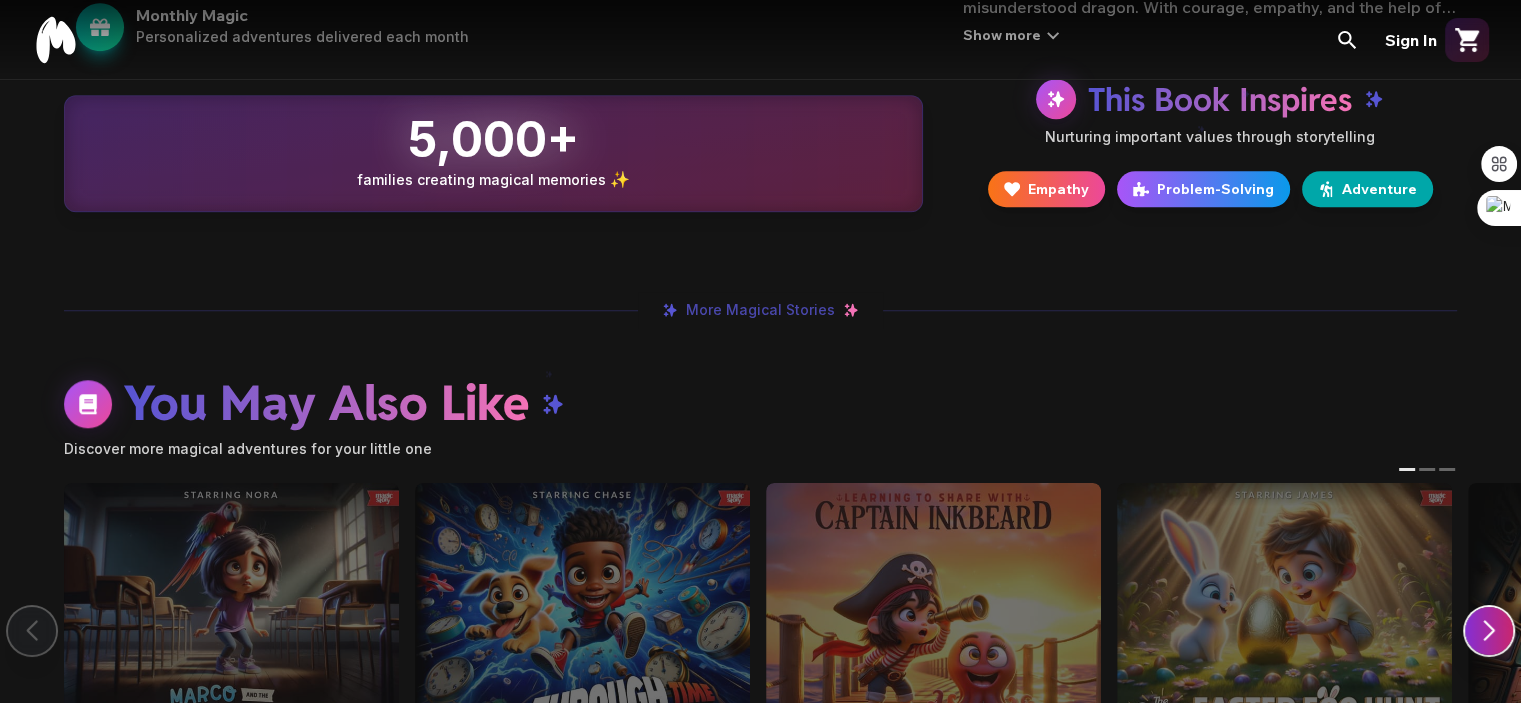 click on "The Sneeze of Destiny" at bounding box center (1210, -1445) 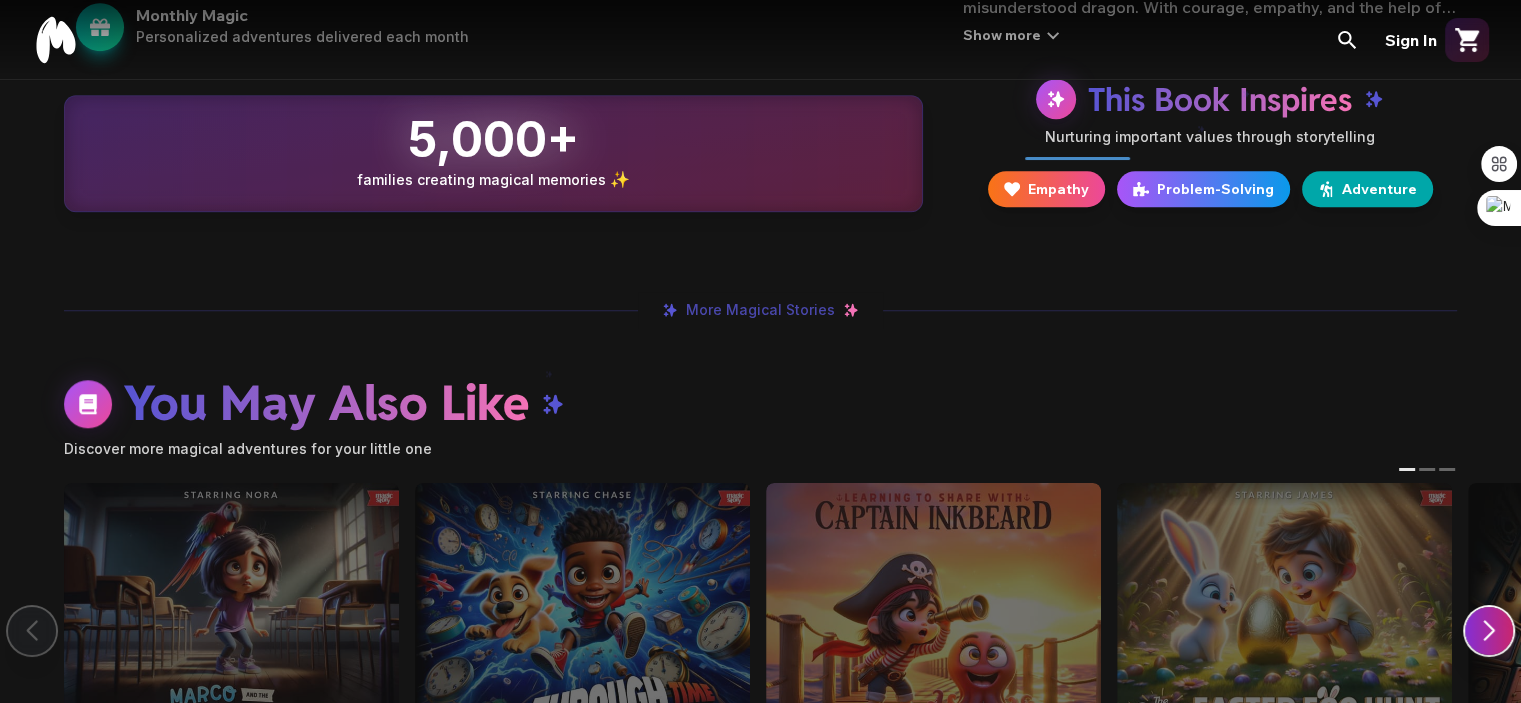 scroll, scrollTop: 0, scrollLeft: 0, axis: both 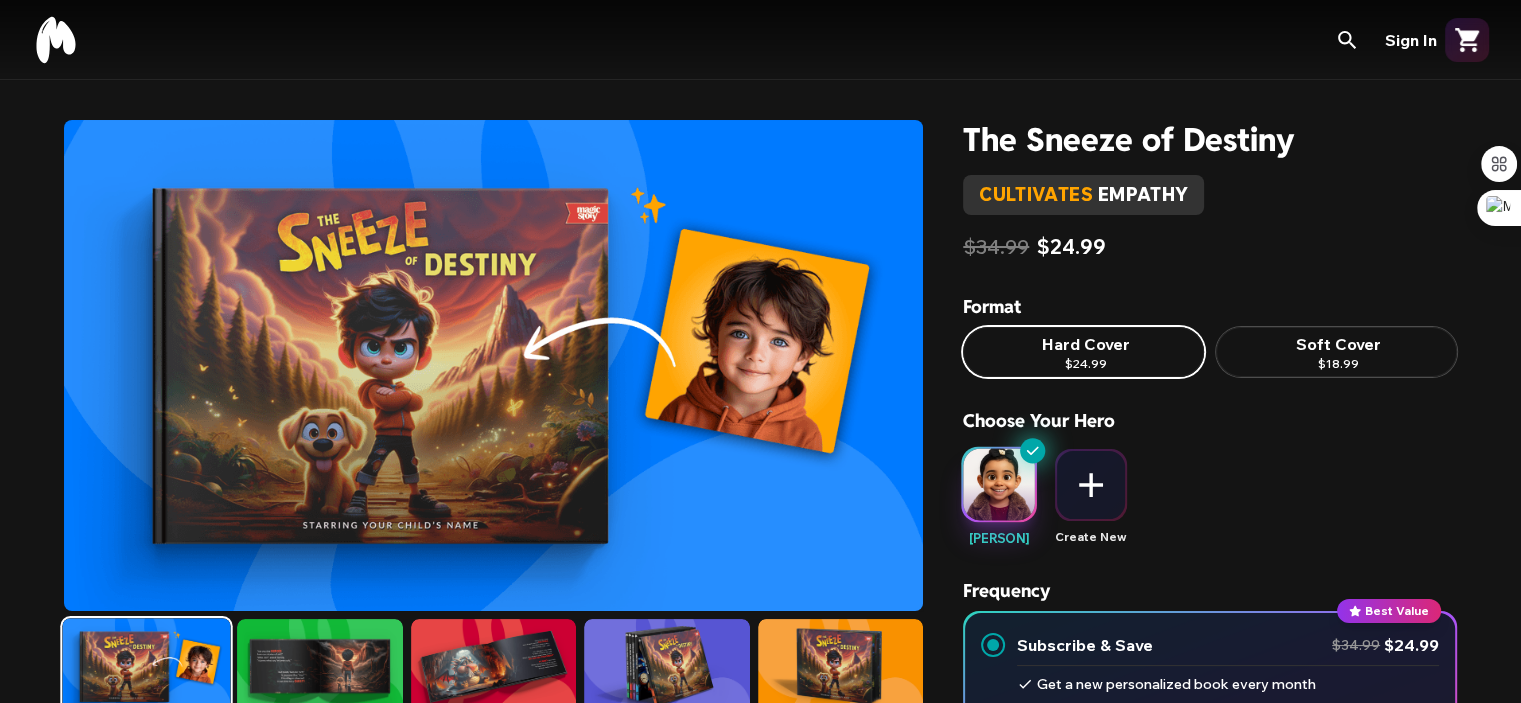click on "$34.99 $24.99" at bounding box center [1210, 247] 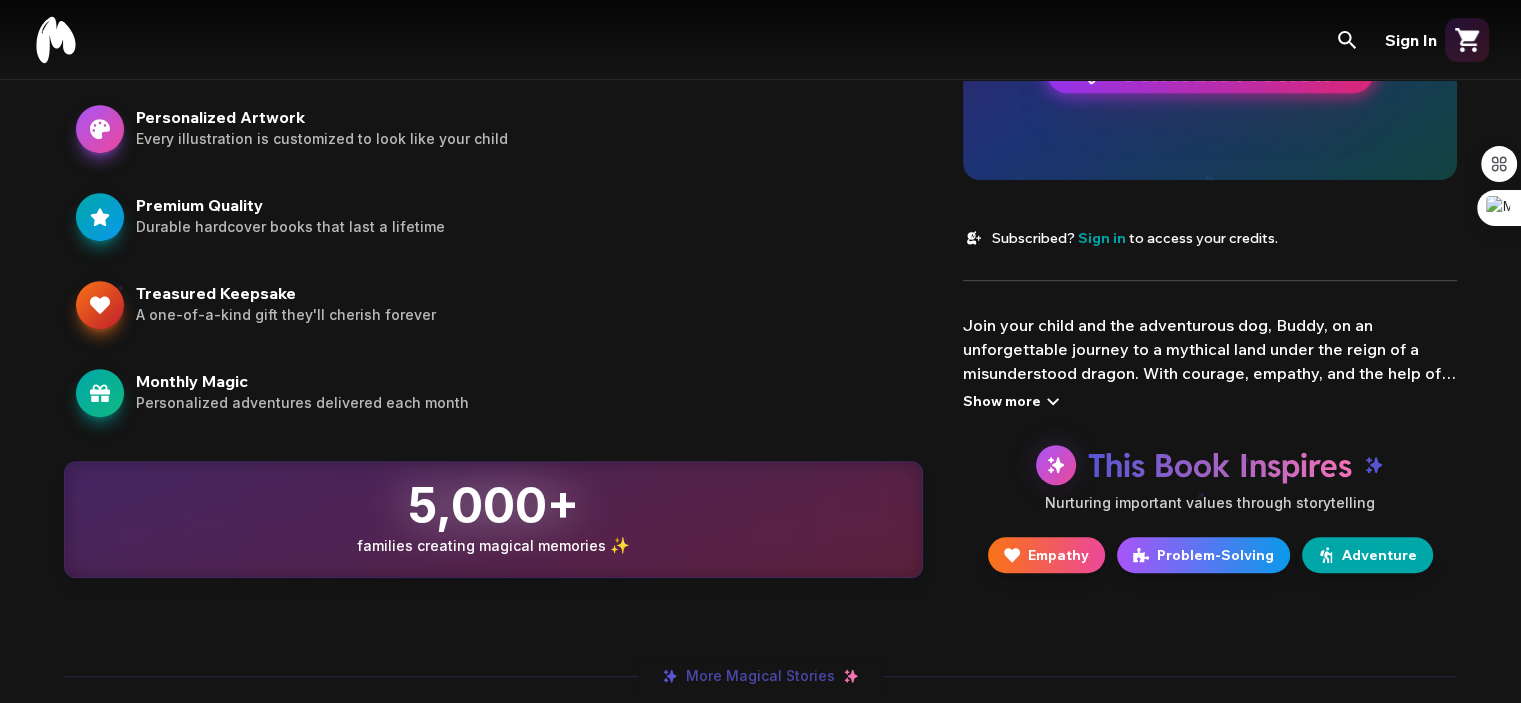 scroll, scrollTop: 1223, scrollLeft: 0, axis: vertical 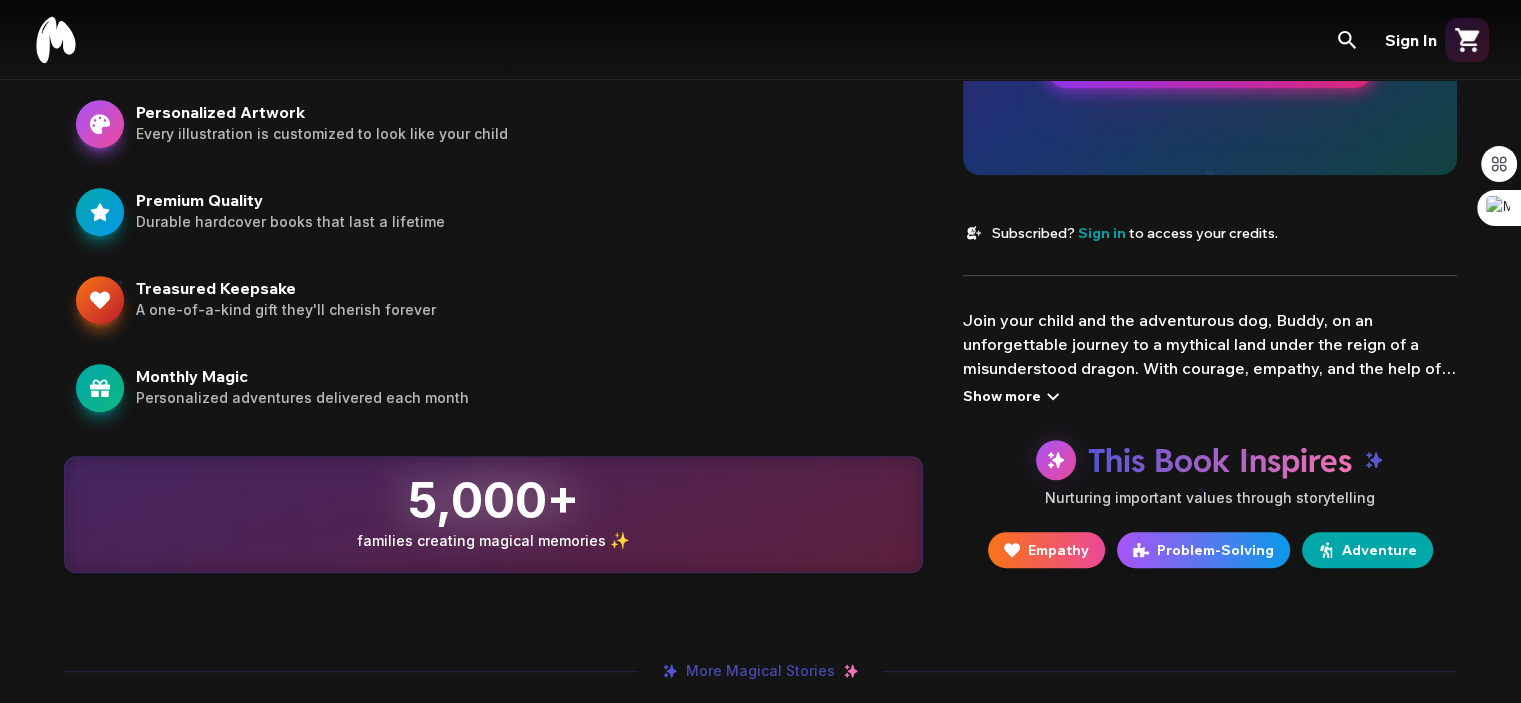 click on "Show more" at bounding box center [1014, 396] 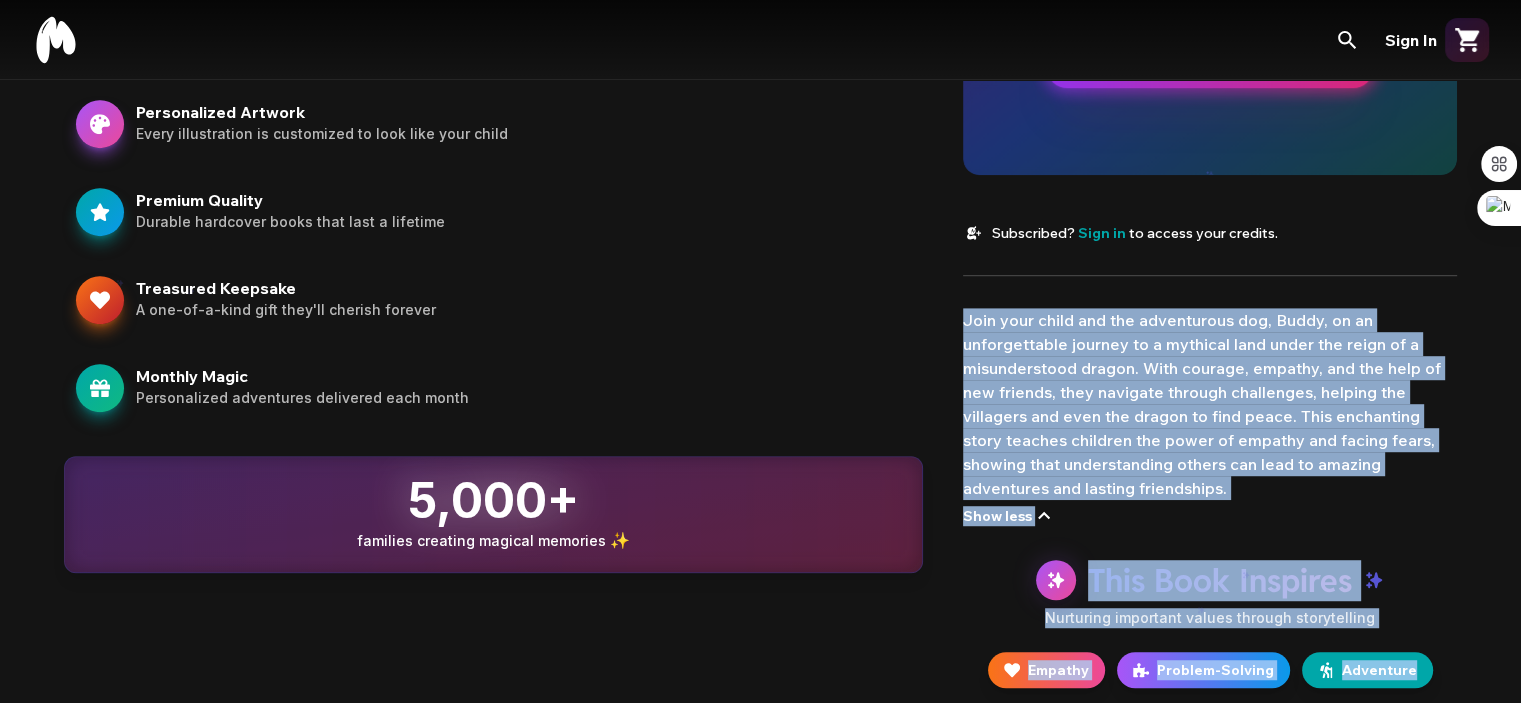 drag, startPoint x: 963, startPoint y: 326, endPoint x: 1438, endPoint y: 671, distance: 587.069 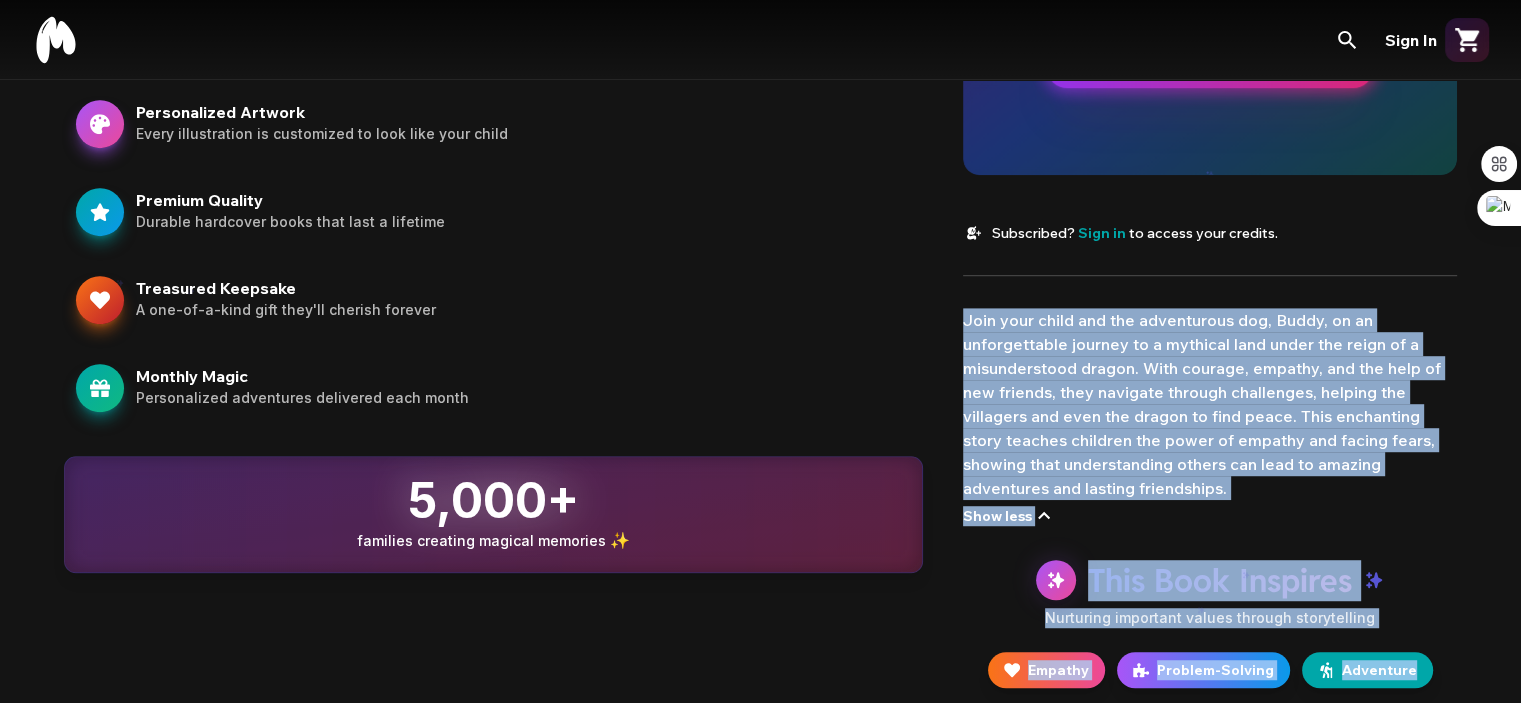 click on "The Sneeze of Destiny cultivates empathy $34.99 $24.99 Format Hard Cover $24.99 Soft Cover $18.99 Choose Your Hero [PERSON] Create New Frequency Best Value Subscribe & Save $34.99 $24.99 Get a new personalized book every month Save up to 30% with subscriber pricing Access your book in-app, anywhere Cancel anytime One-time Purchase $34.99 Add to Cart & Subscribe Book Preview Preview Image • Final print quality will be stunning See [PERSON] in this story! Generate a magical preview in seconds Generate Preview Subscribed? Sign in to access your credits. Join your child and the adventurous dog, Buddy, on an unforgettable journey to a mythical land under the reign of a misunderstood dragon. With courage, empathy, and the help of new friends, they navigate through challenges, helping the villagers and even the dragon to find peace. This enchanting story teaches children the power of empathy and facing fears, showing that understanding others can lead to amazing adventures and lasting friendships. Empathy" at bounding box center [1210, -208] 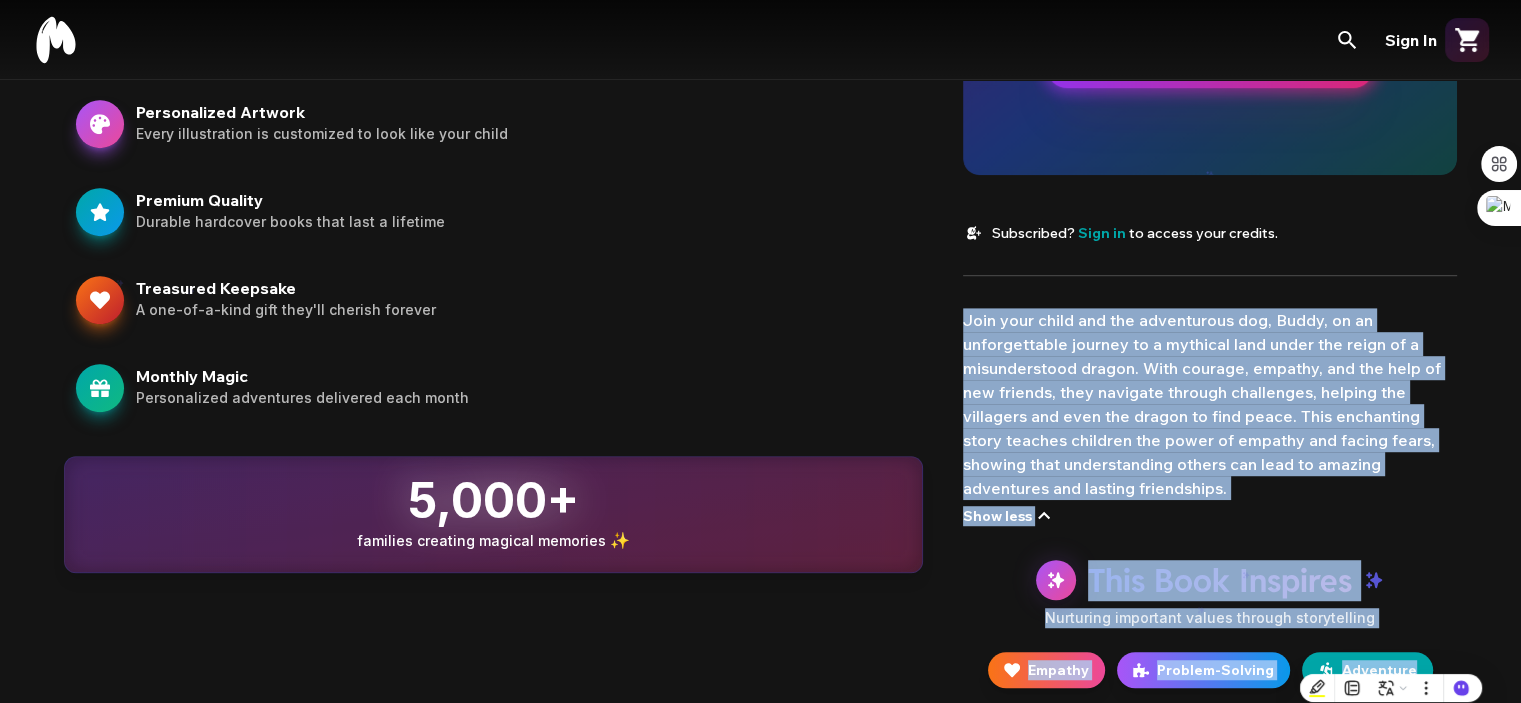 copy on "Join your child and the adventurous dog, Buddy, on an unforgettable journey to a mythical land under the reign of a misunderstood dragon. With courage, empathy, and the help of new friends, they navigate through challenges, helping the villagers and even the dragon to find peace. This enchanting story teaches children the power of empathy and facing fears, showing that understanding others can lead to amazing adventures and lasting friendships. Show less This Book Inspires Nurturing important values through storytelling Empathy Problem-Solving Adventure" 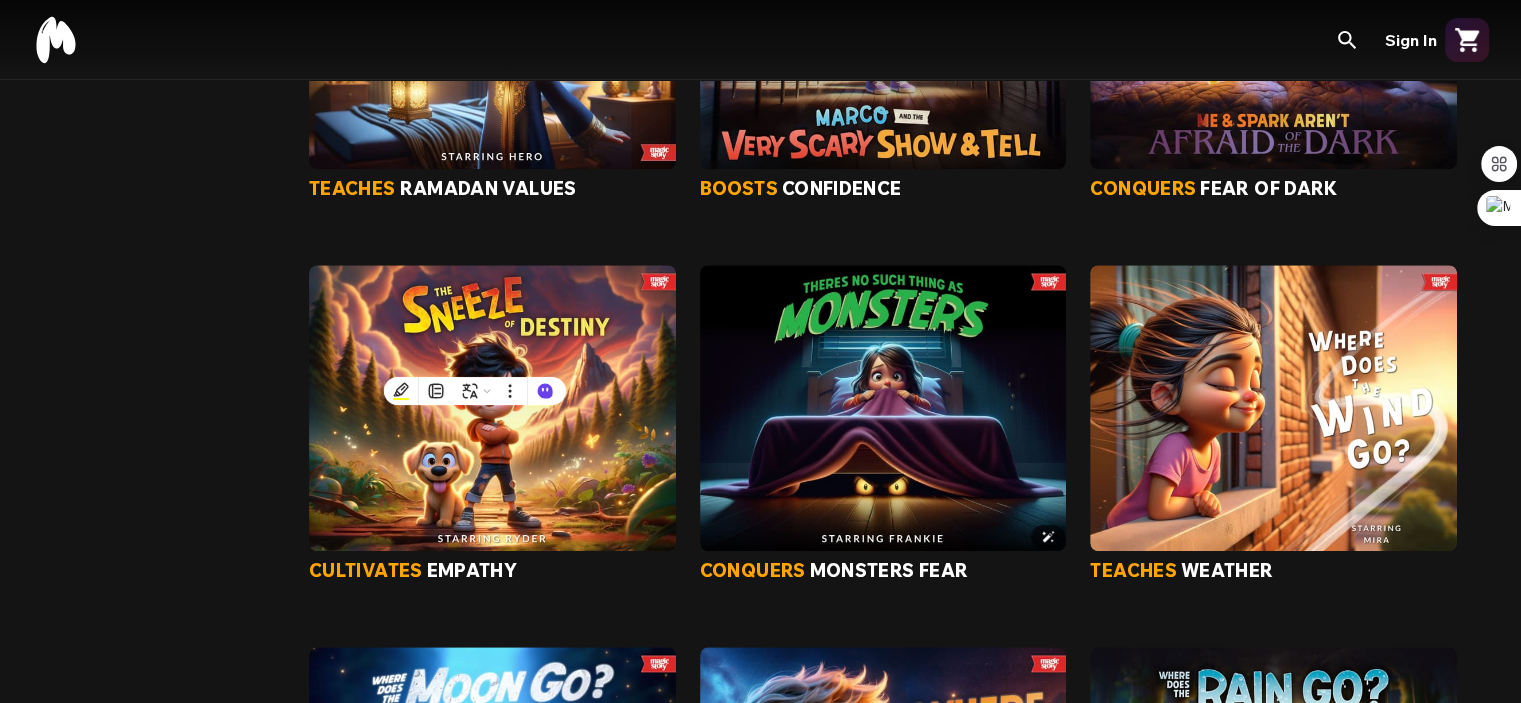 scroll, scrollTop: 1505, scrollLeft: 0, axis: vertical 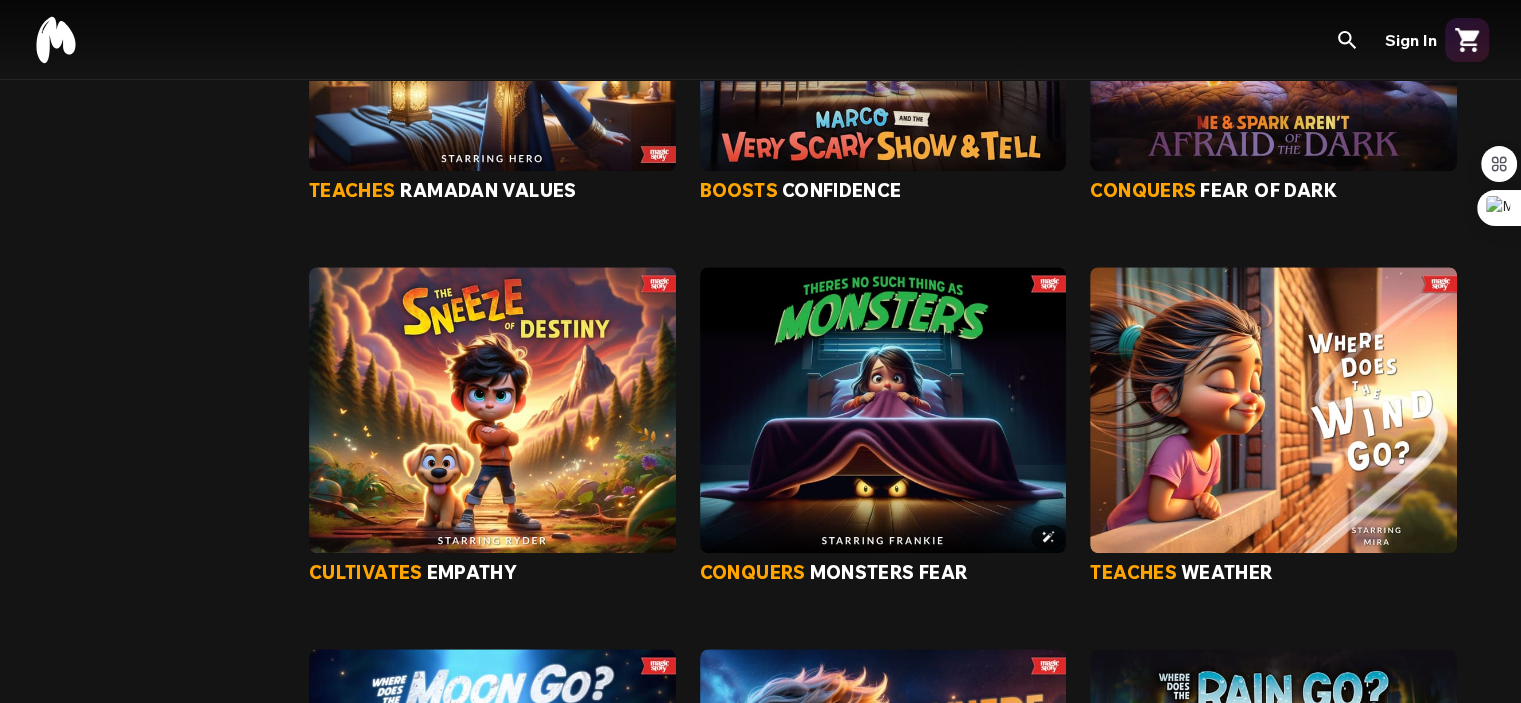 click at bounding box center (883, 409) 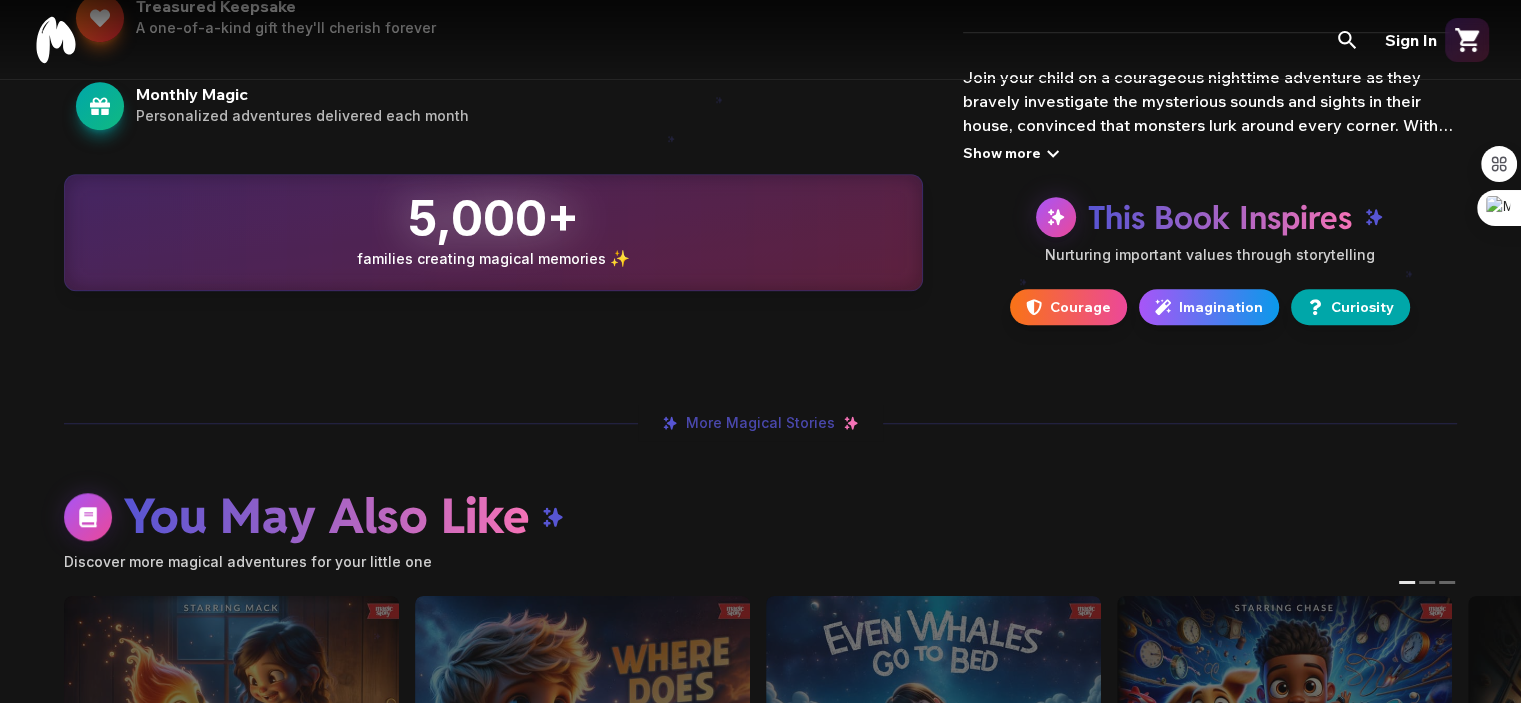 scroll, scrollTop: 0, scrollLeft: 0, axis: both 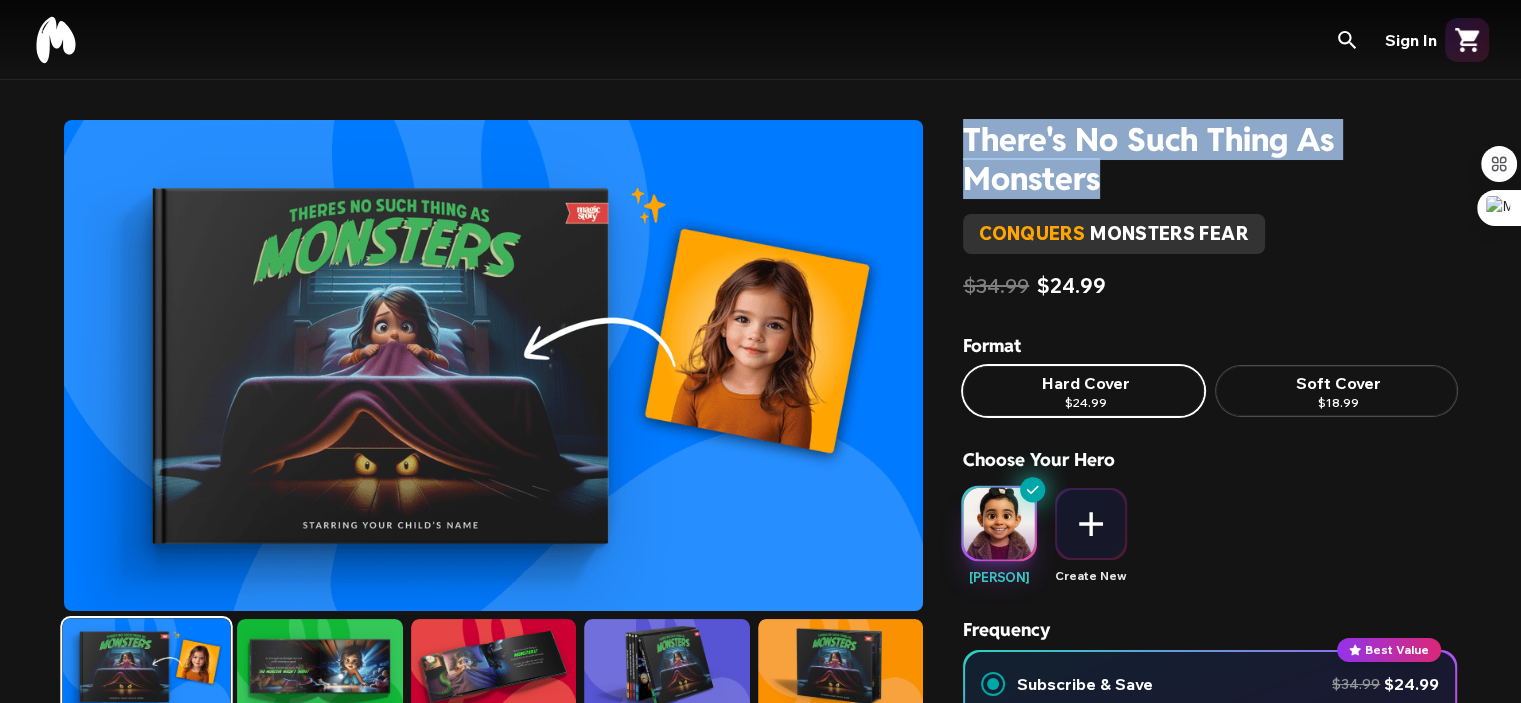 drag, startPoint x: 964, startPoint y: 146, endPoint x: 1098, endPoint y: 199, distance: 144.10066 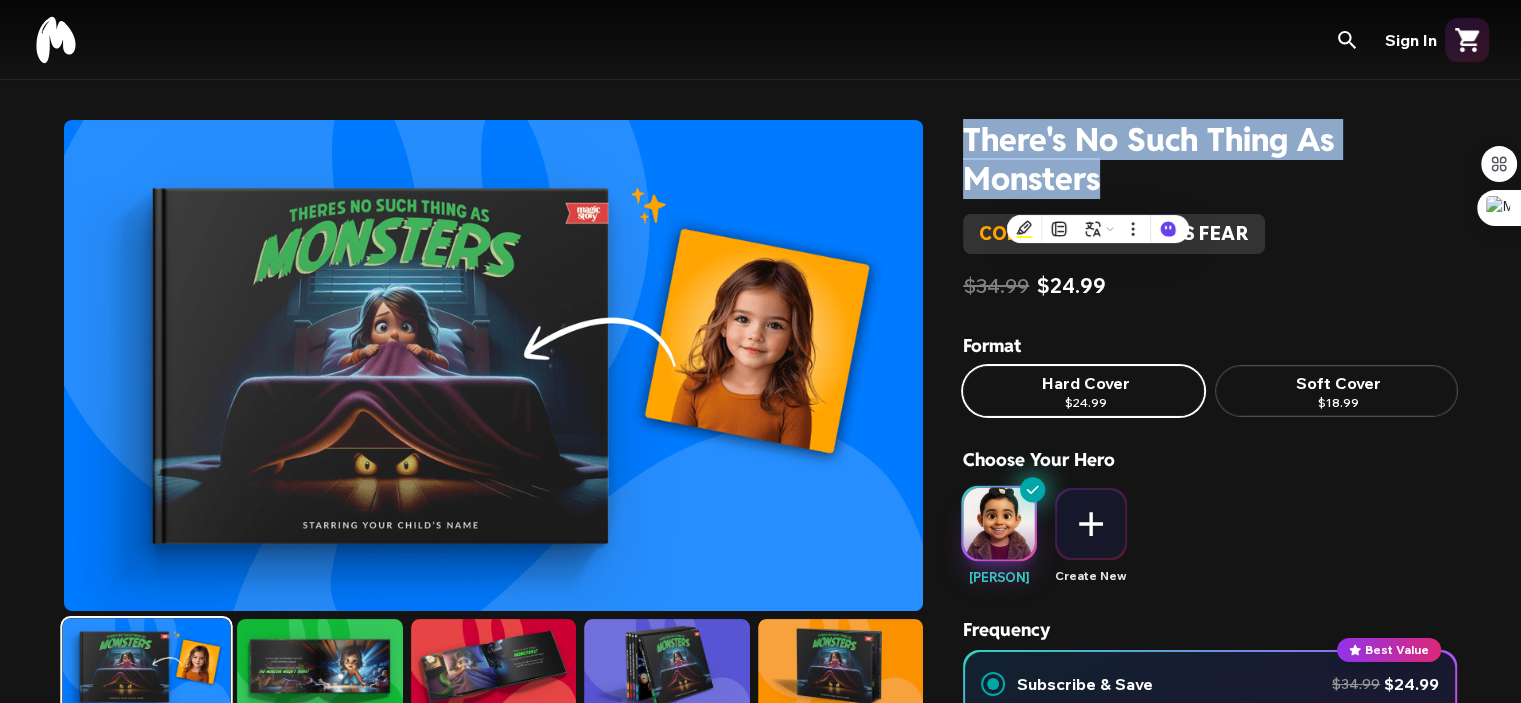 copy on "There's No Such Thing As Monsters" 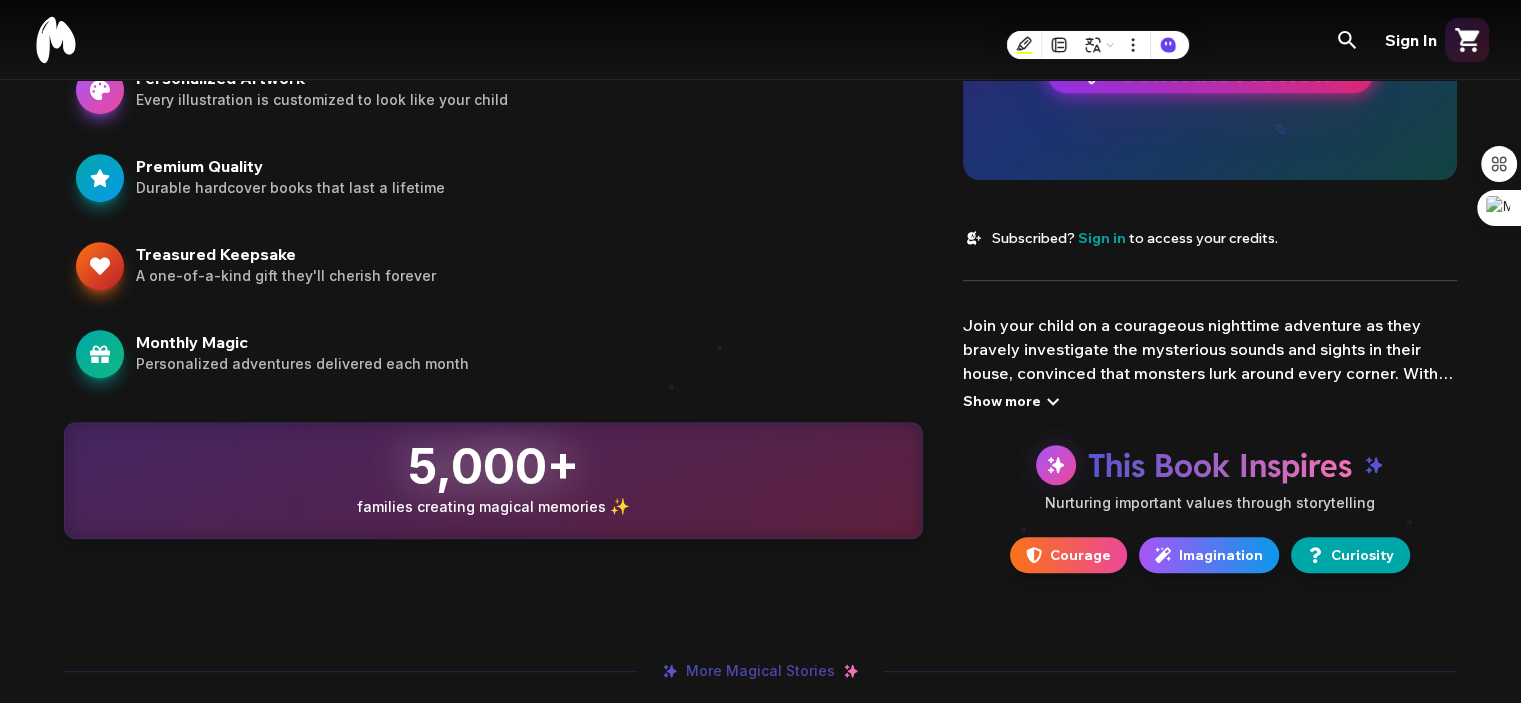 scroll, scrollTop: 1258, scrollLeft: 0, axis: vertical 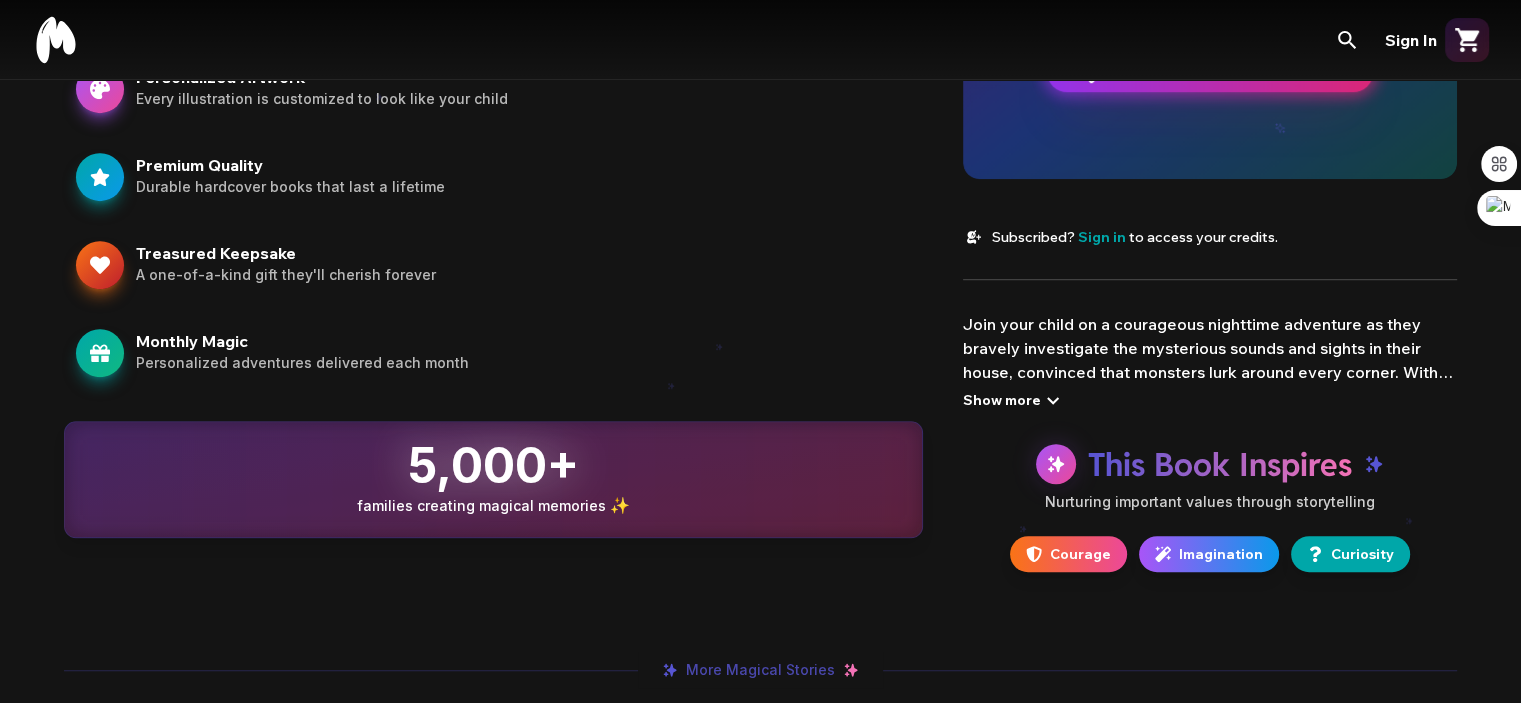 click on "Show more" at bounding box center [1014, 400] 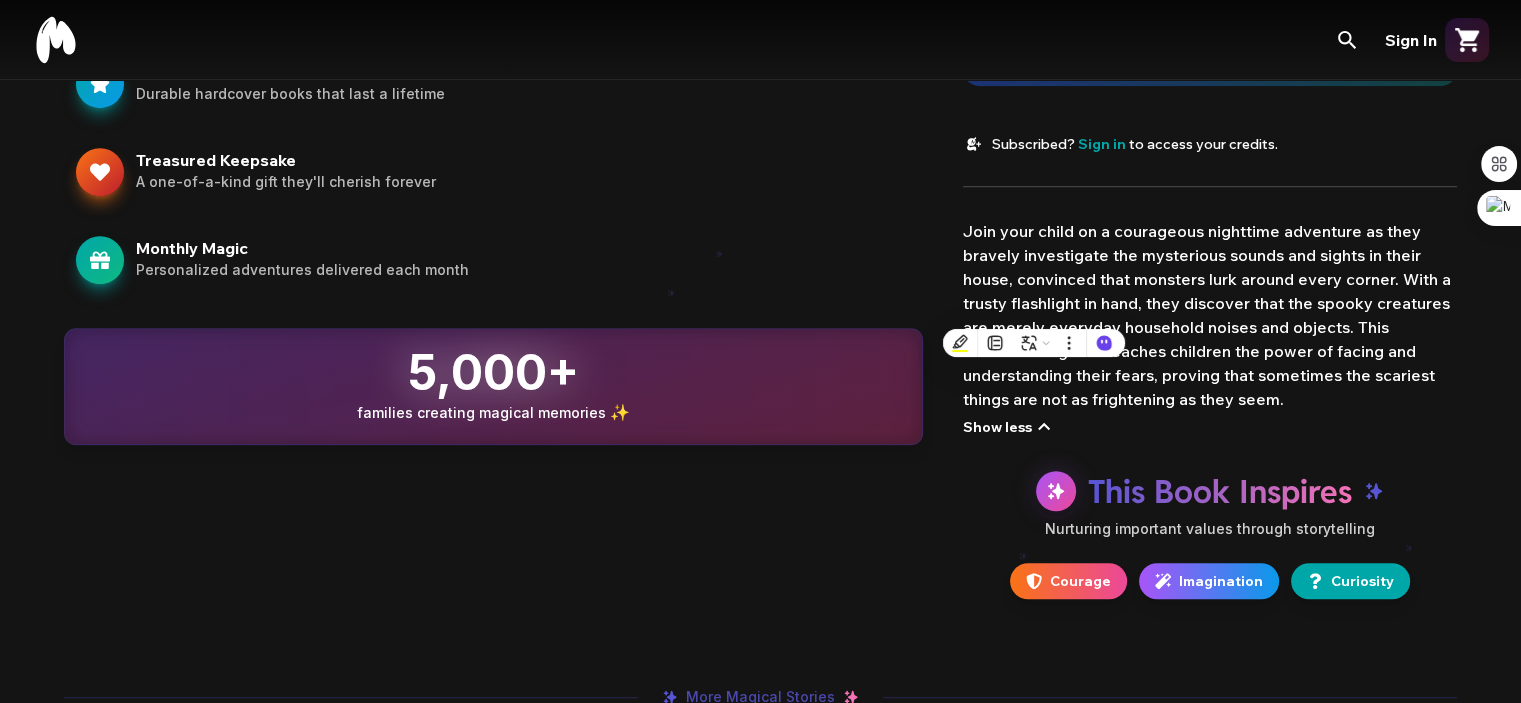 scroll, scrollTop: 1352, scrollLeft: 0, axis: vertical 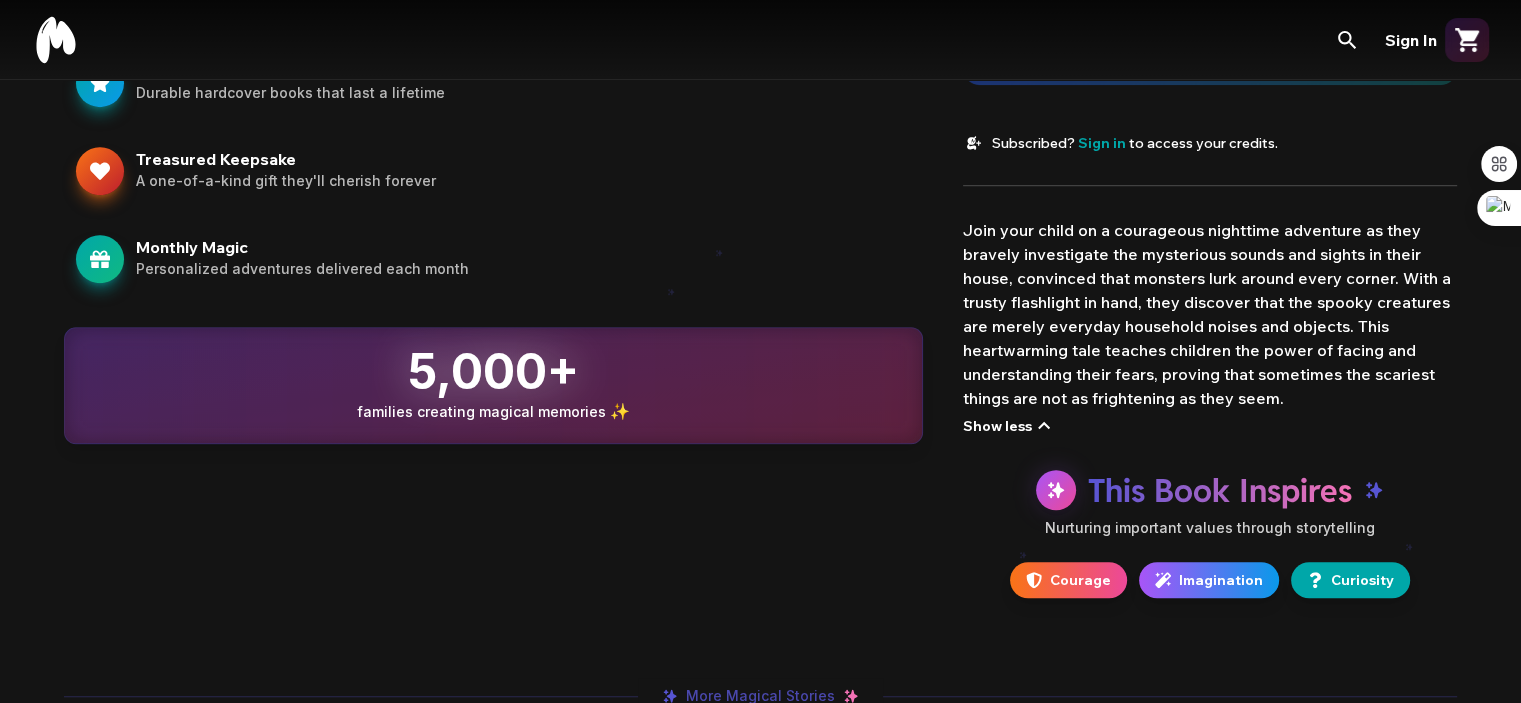 click on "Join your child on a courageous nighttime adventure as they bravely investigate the mysterious sounds and sights in their house, convinced that monsters lurk around every corner. With a trusty flashlight in hand, they discover that the spooky creatures are merely everyday household noises and objects. This heartwarming tale teaches children the power of facing and understanding their fears, proving that sometimes the scariest things are not as frightening as they seem." at bounding box center (1210, 314) 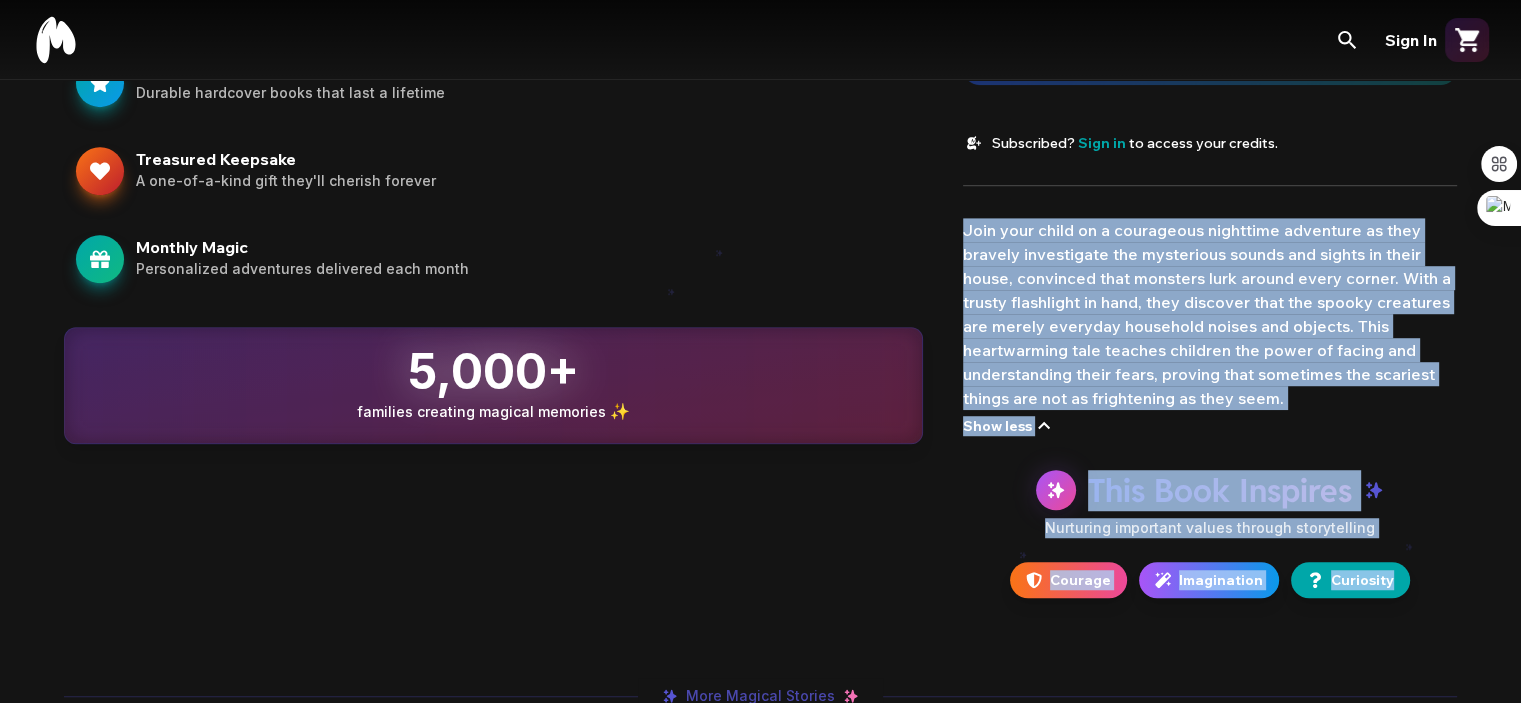 drag, startPoint x: 968, startPoint y: 232, endPoint x: 1418, endPoint y: 581, distance: 569.4743 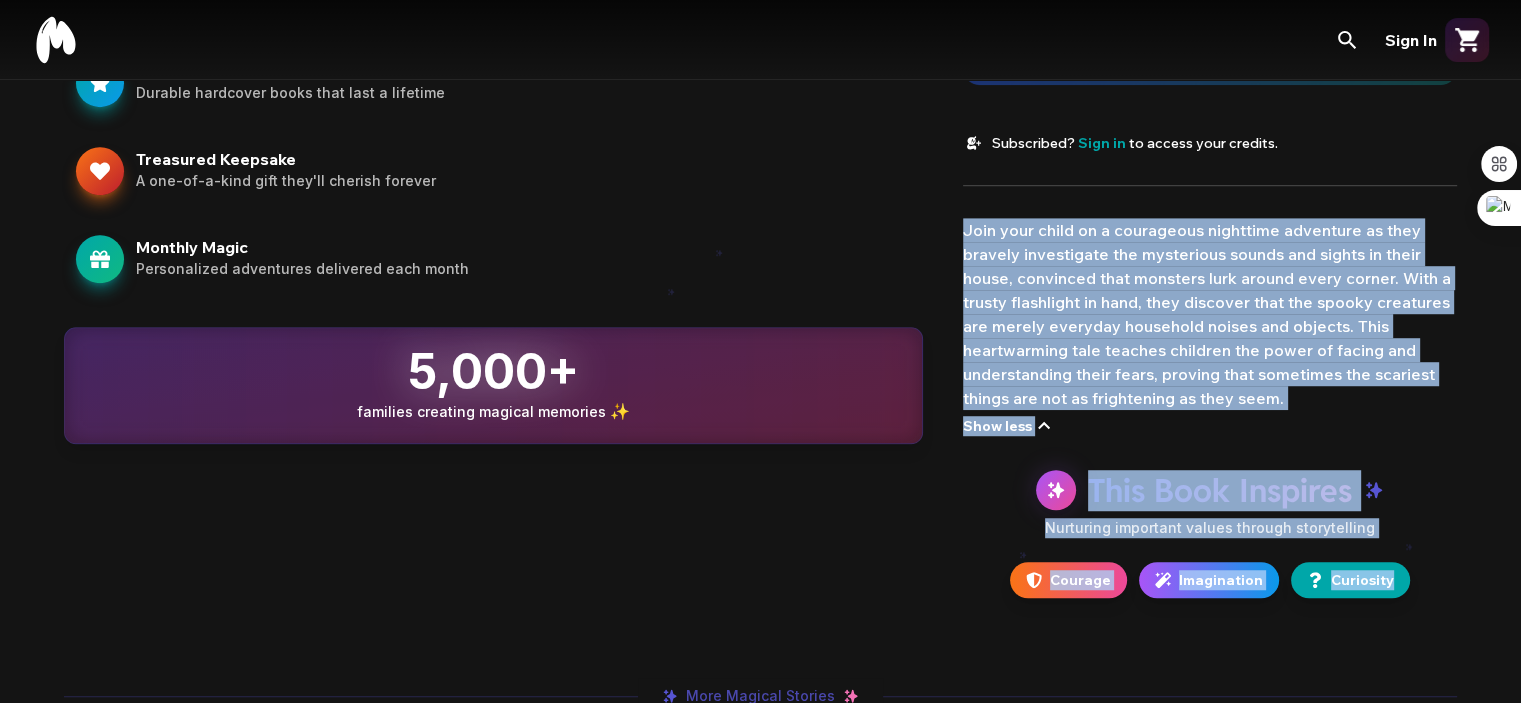 click on "There's No Such Thing As Monsters conquers   monsters fear $34.99 $24.99 Format Hard Cover   $24.99 Soft Cover   $18.99 Choose Your Hero [NAME] Create New Frequency Best Value Subscribe  & Save $34.99 $24.99 Get a new personalized book every month Save up to 30% with subscriber pricing Access your book in-app, anywhere Cancel anytime One-time Purchase $34.99 Add to Cart  & Subscribe Book Preview Preview Image • Final print quality will be stunning See  [NAME]  in this story! Generate a magical preview in seconds Generate Preview Subscribed?   Sign in   to access your credits. Show less This Book Inspires Nurturing important values through storytelling Courage Imagination Curiosity" at bounding box center (1210, -317) 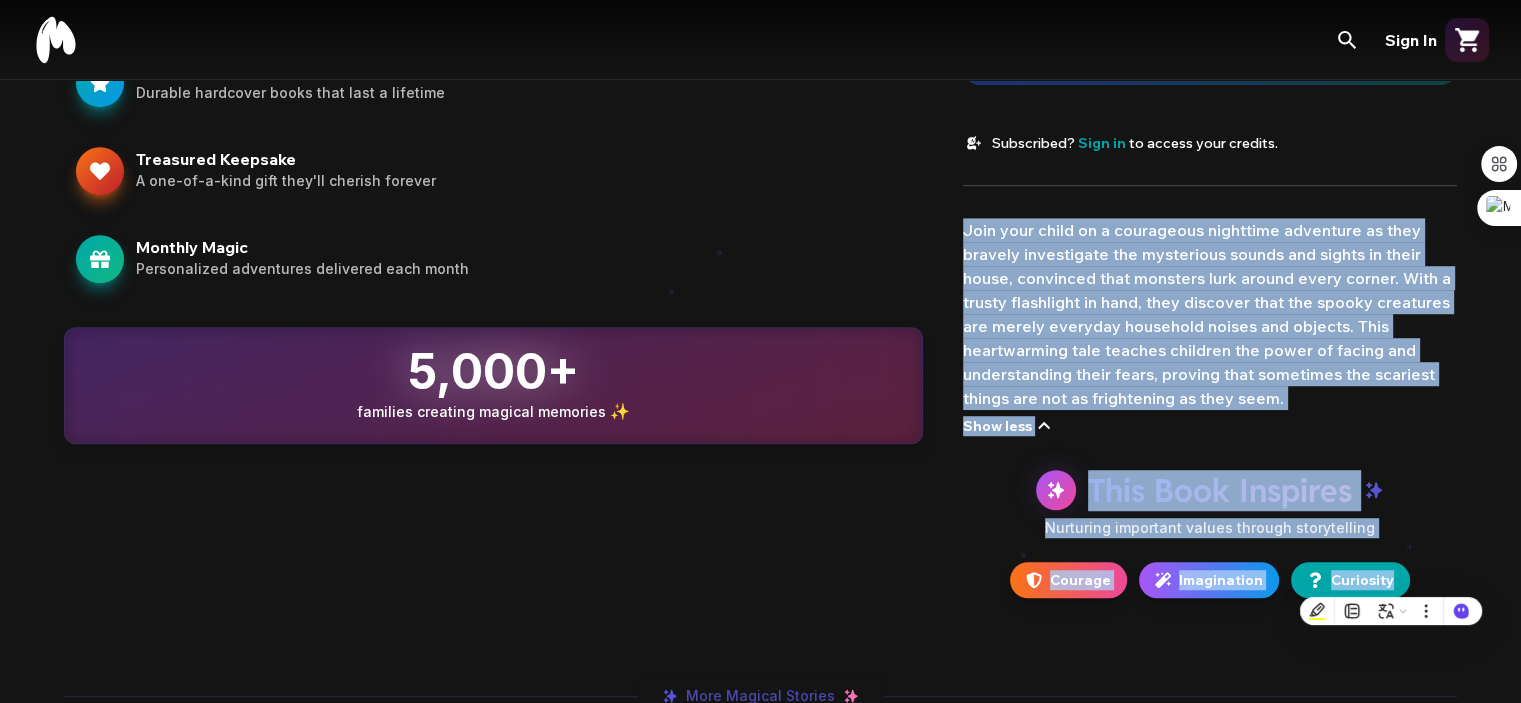copy on "Join your child on a courageous nighttime adventure as they bravely investigate the mysterious sounds and sights in their house, convinced that monsters lurk around every corner. With a trusty flashlight in hand, they discover that the spooky creatures are merely everyday household noises and objects. This heartwarming tale teaches children the power of facing and understanding their fears, proving that sometimes the scariest things are not as frightening as they seem. Show less This Book Inspires Nurturing important values through storytelling Courage Imagination Curiosity" 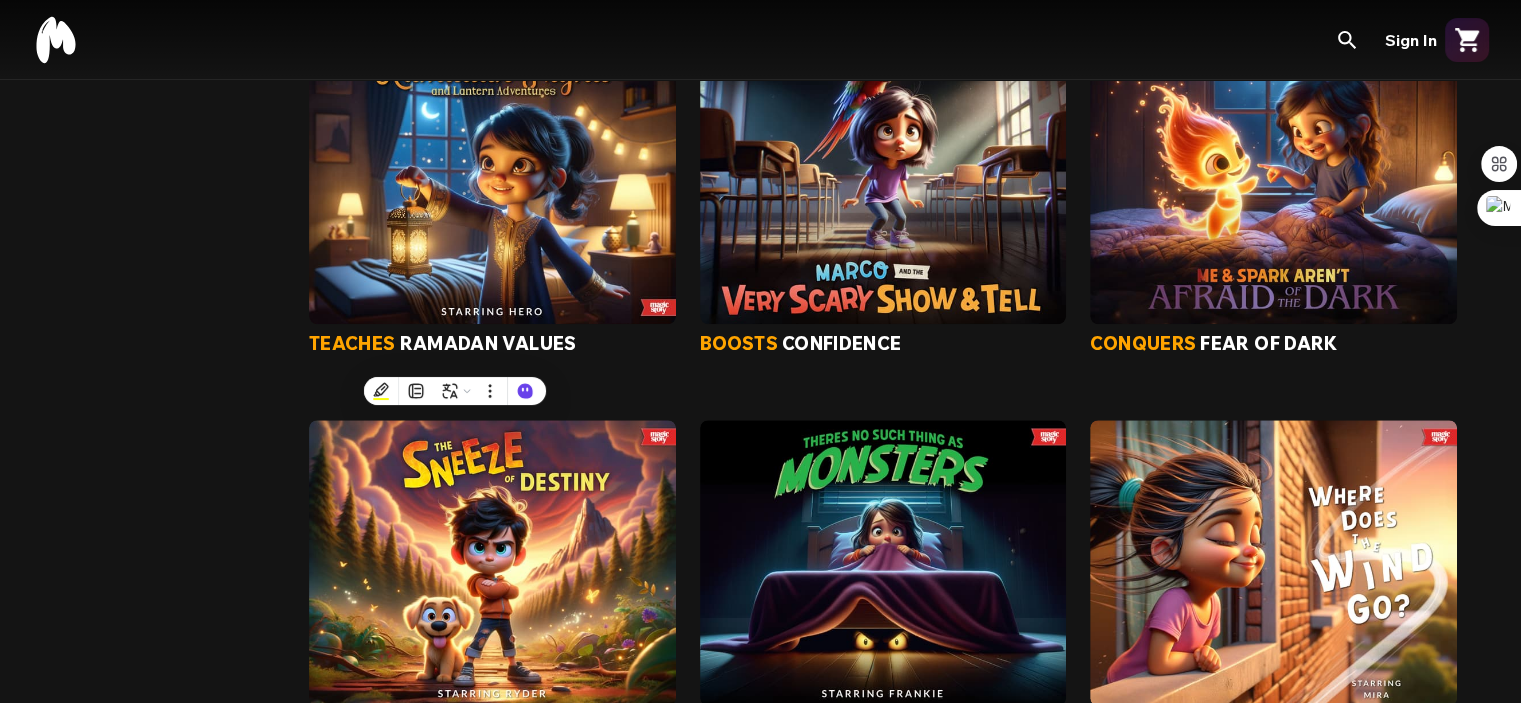 scroll, scrollTop: 1505, scrollLeft: 0, axis: vertical 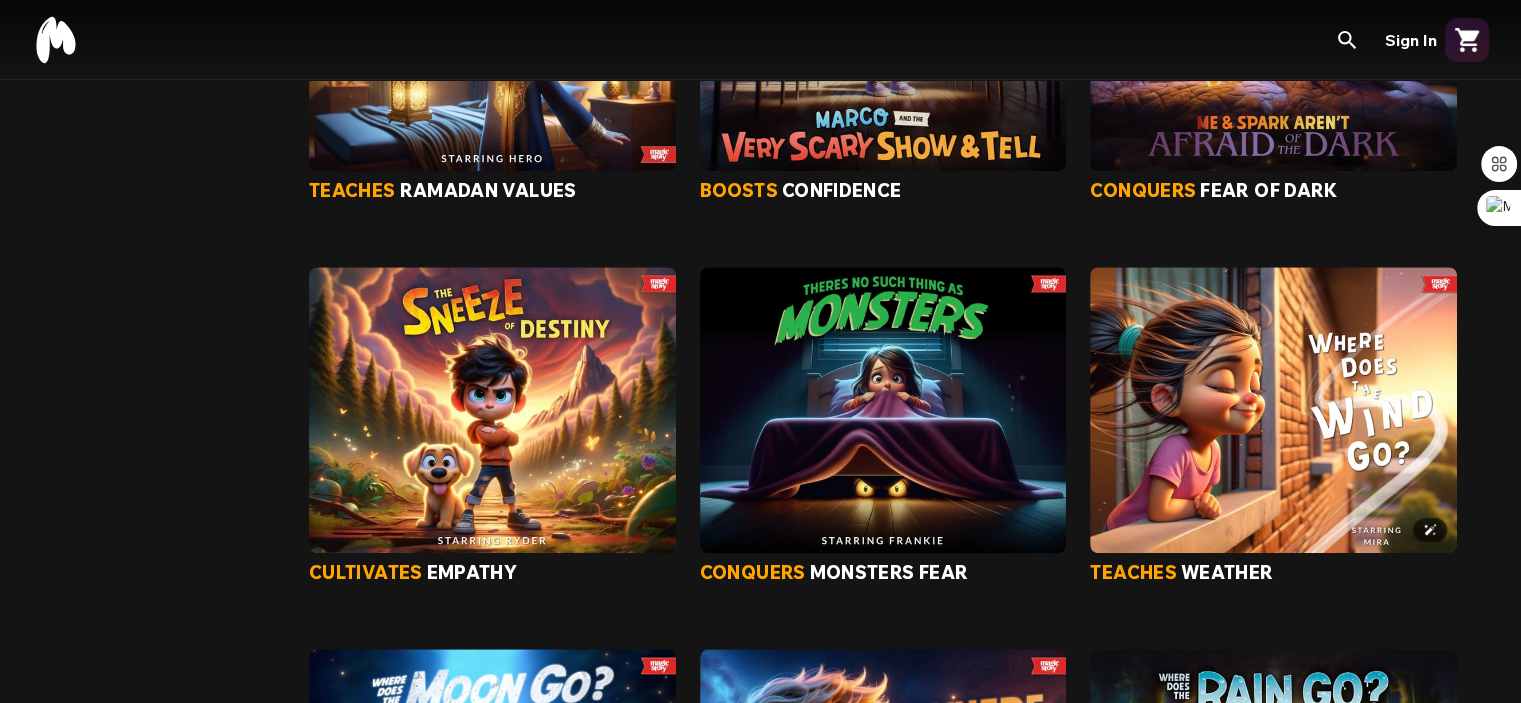 click at bounding box center (1273, 409) 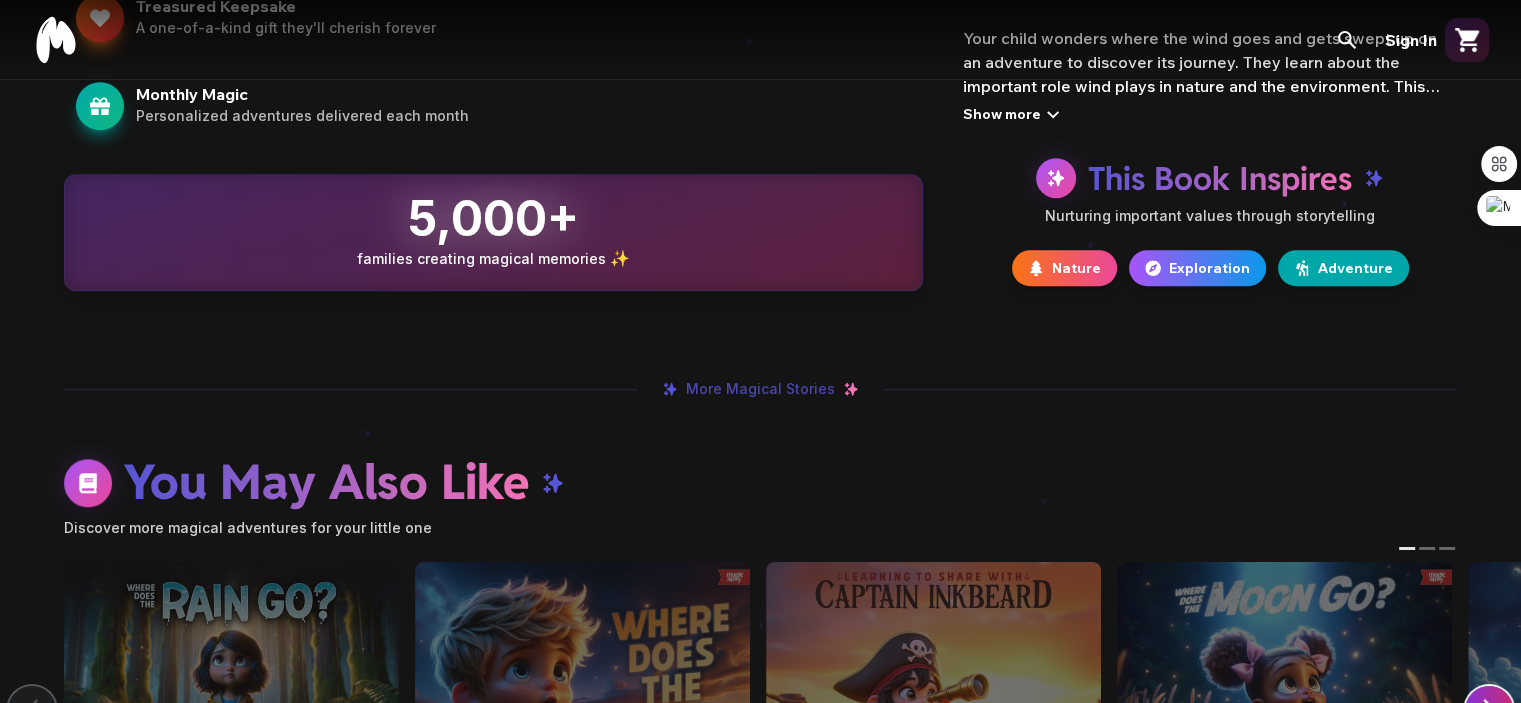 click on "Where Does The Wind Go?" at bounding box center [1210, -1366] 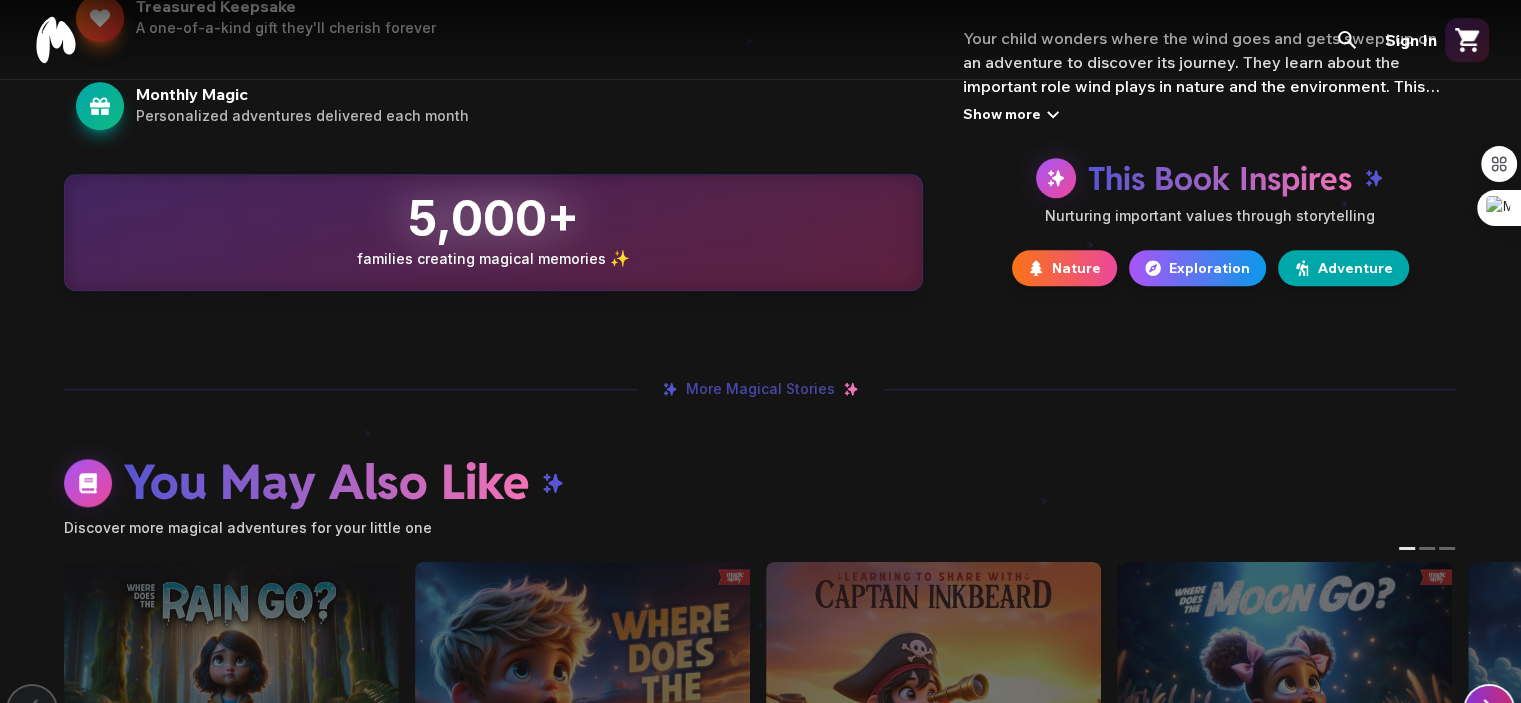 click on "Where Does The Wind Go?" at bounding box center [1210, -1366] 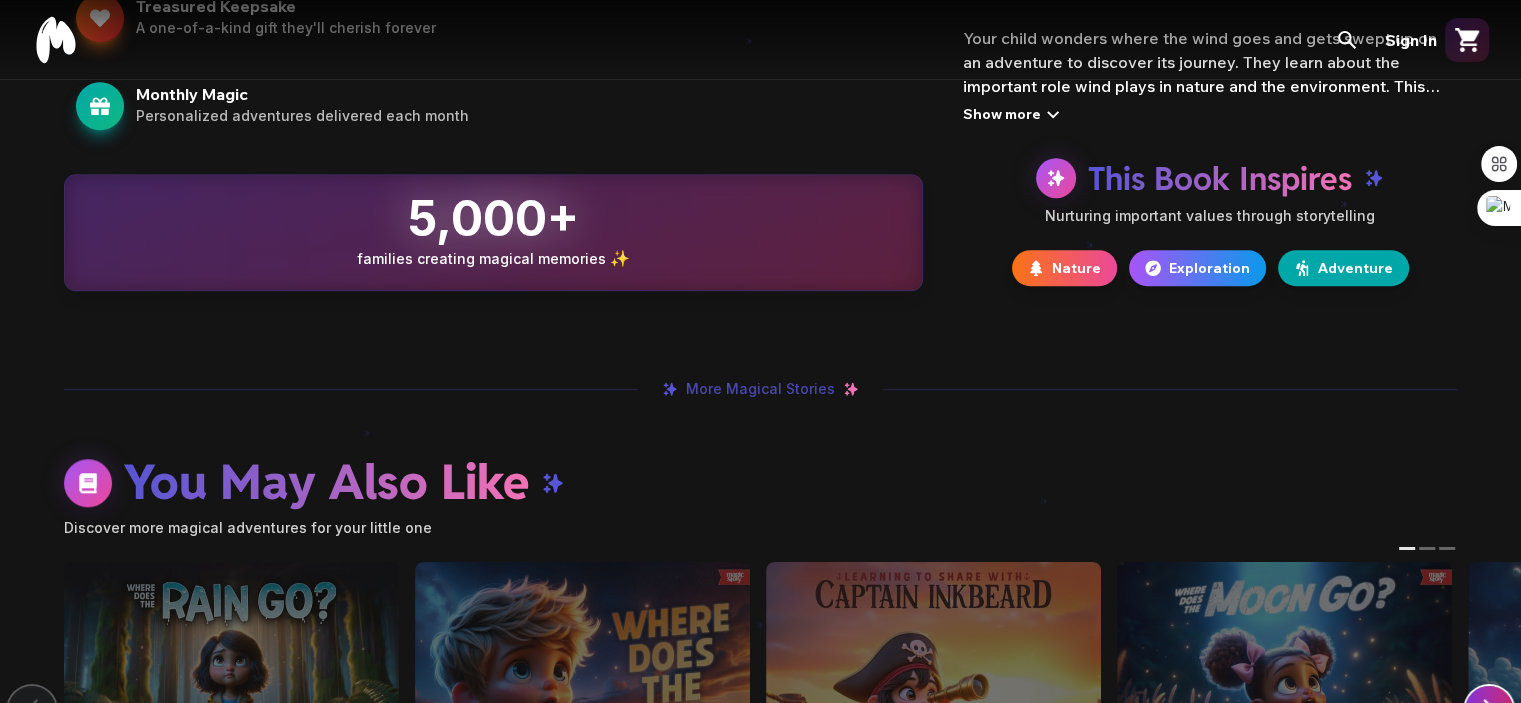 click on "Where Does The Wind Go?" at bounding box center (1210, -1366) 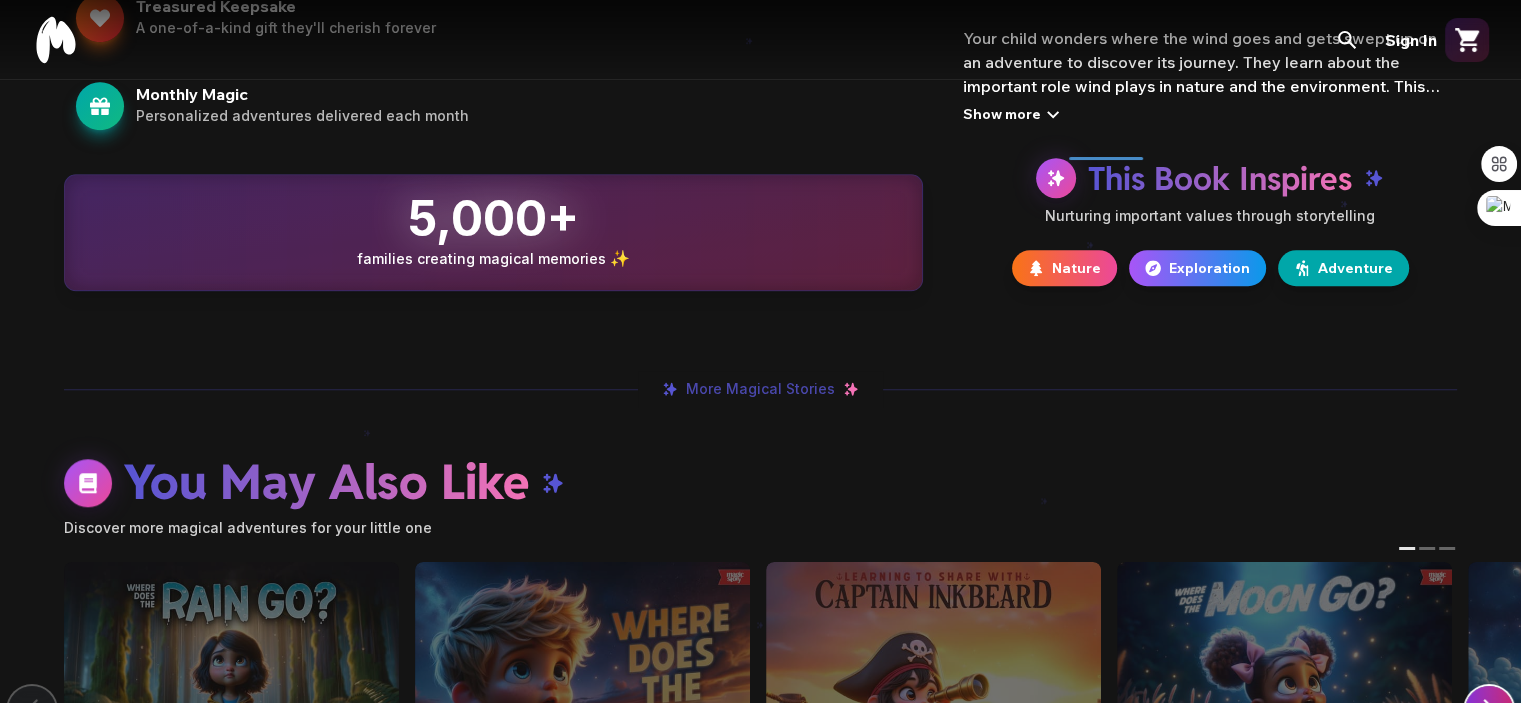 scroll, scrollTop: 0, scrollLeft: 0, axis: both 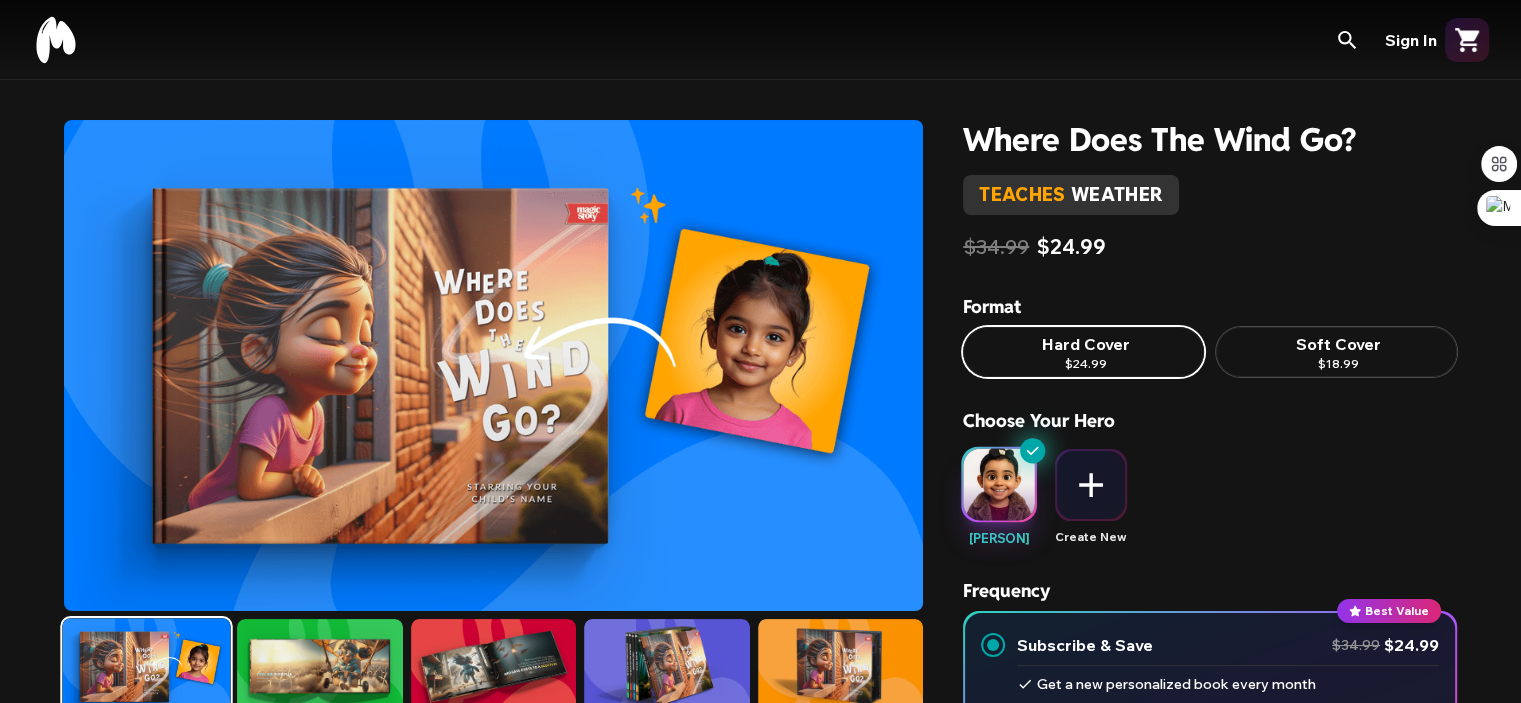 click on "[NAME] Create New" at bounding box center (1210, 498) 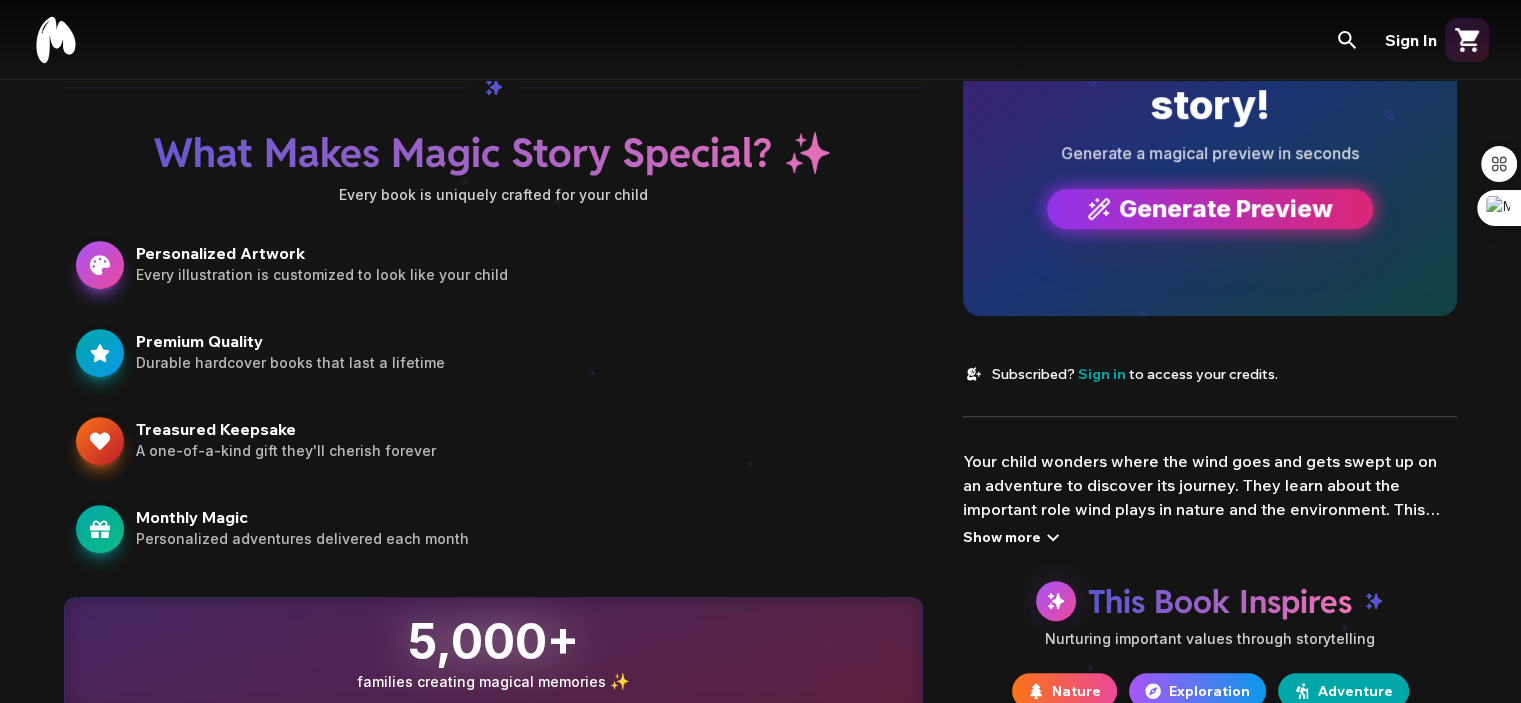 scroll, scrollTop: 1084, scrollLeft: 0, axis: vertical 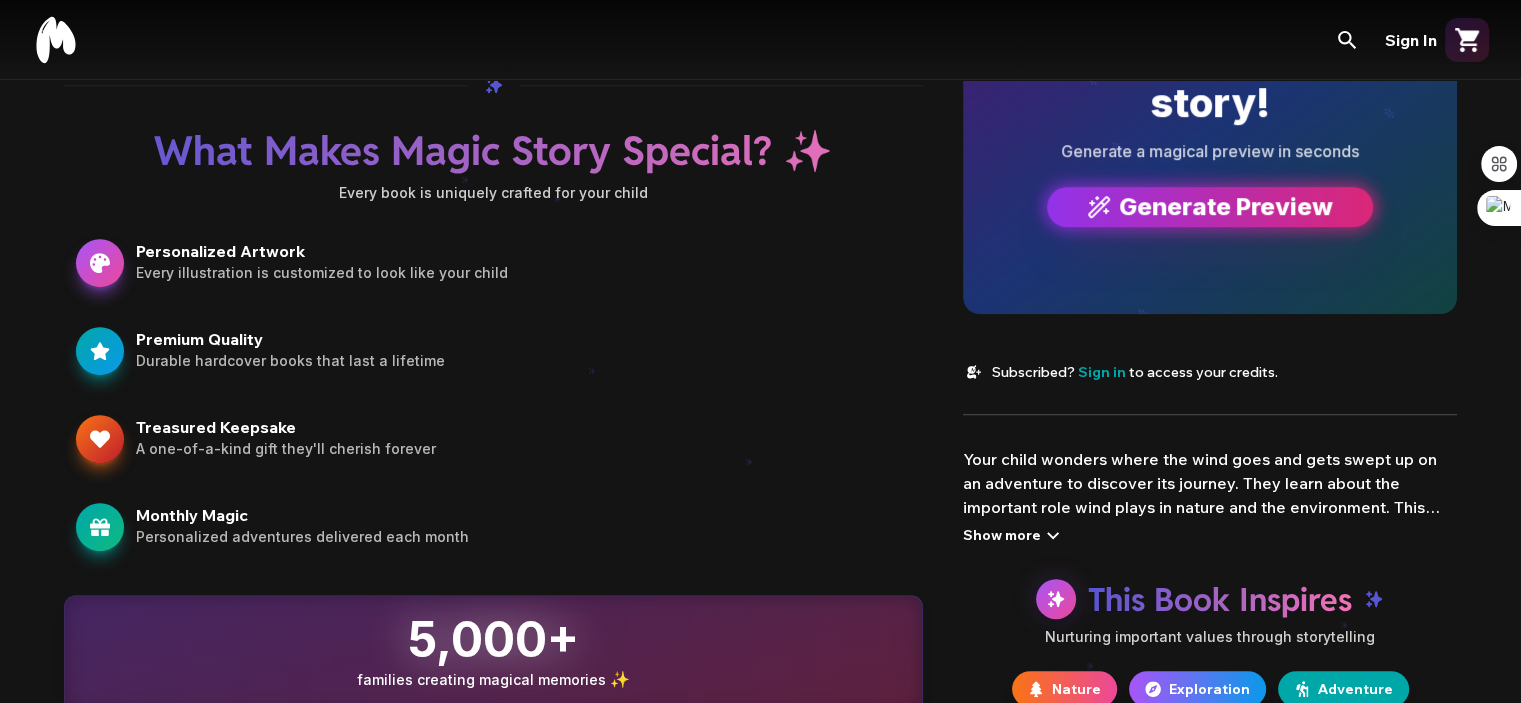 click 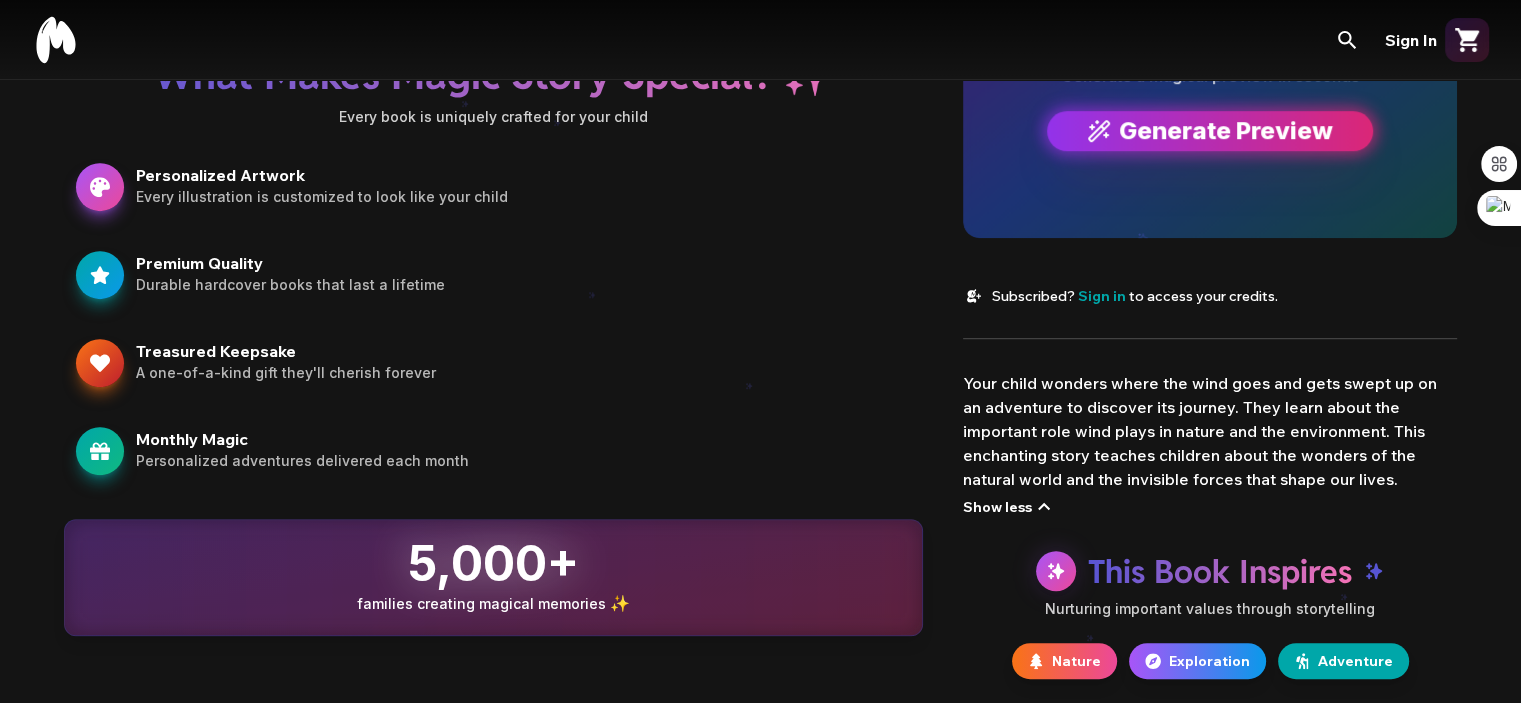 scroll, scrollTop: 1219, scrollLeft: 0, axis: vertical 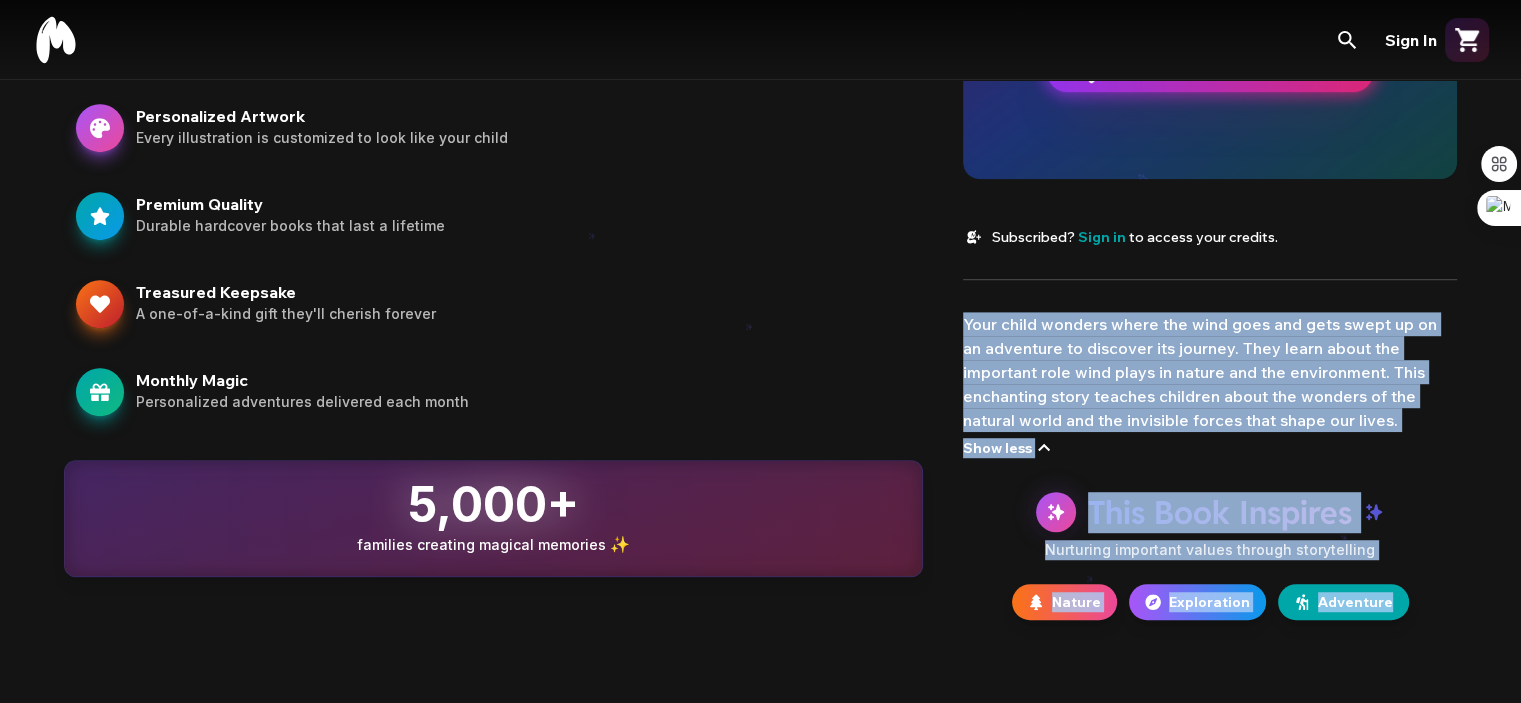 drag, startPoint x: 964, startPoint y: 323, endPoint x: 1421, endPoint y: 607, distance: 538.0567 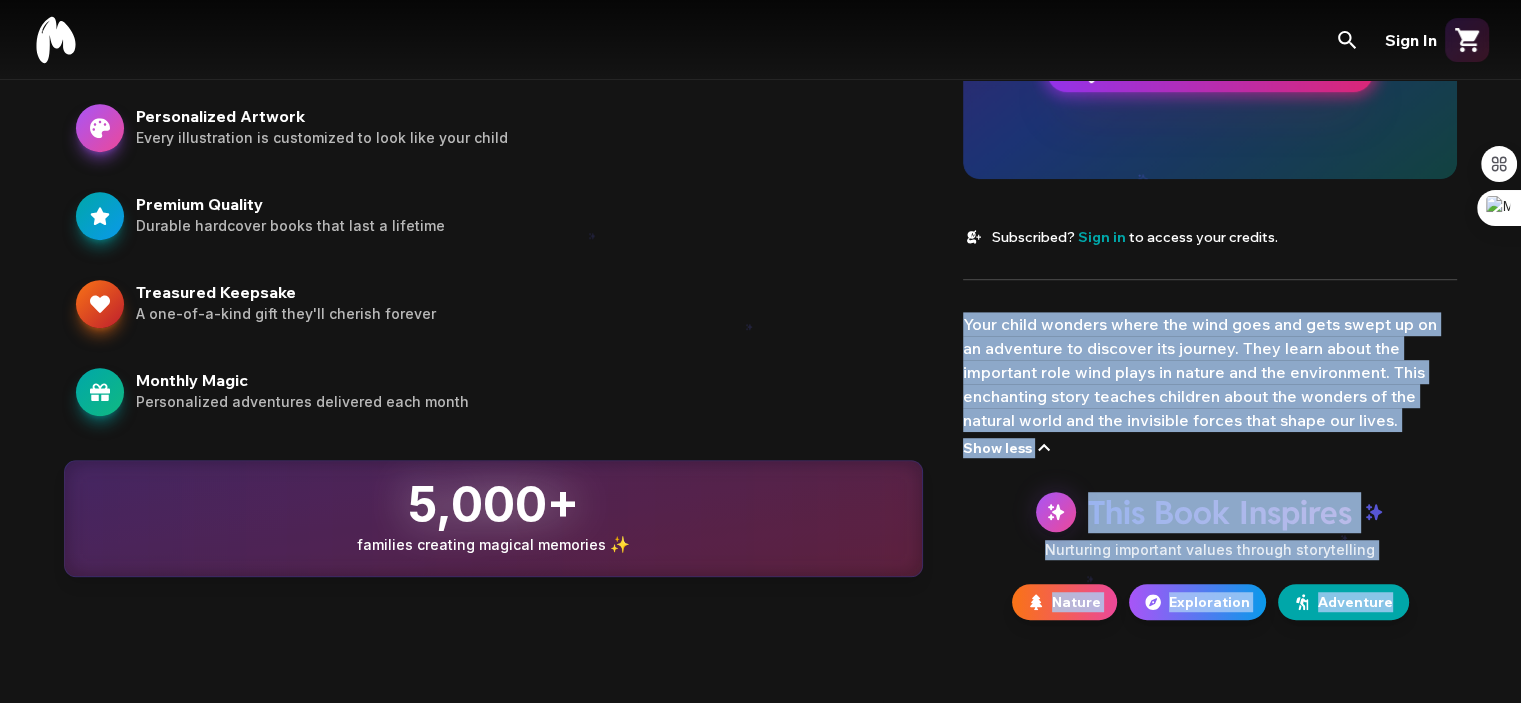 click on "Where Does The Wind Go? teaches   weather $34.99 $24.99 $24.99 $18.99 Choose Your Hero [NAME] Create New Frequency Best Value Subscribe  & Save $34.99 $24.99 Get a new personalized book every month Save up to 30% with subscriber pricing Access your book in-app, anywhere Cancel anytime One-time Purchase $34.99 Add to Cart  & Subscribe Book Preview Preview Image • Final print quality will be stunning See  [NAME]  in this story! Generate a magical preview in seconds Generate Preview Subscribed?   Sign in   to access your credits. Your child wonders where the wind goes and gets swept up on an adventure to discover its journey. They learn about the important role wind plays in nature and the environment. This enchanting story teaches children about the wonders of the natural world and the invisible forces that shape our lives. Show less This Book Inspires Nurturing important values through storytelling Nature Exploration Adventure" at bounding box center (1210, -240) 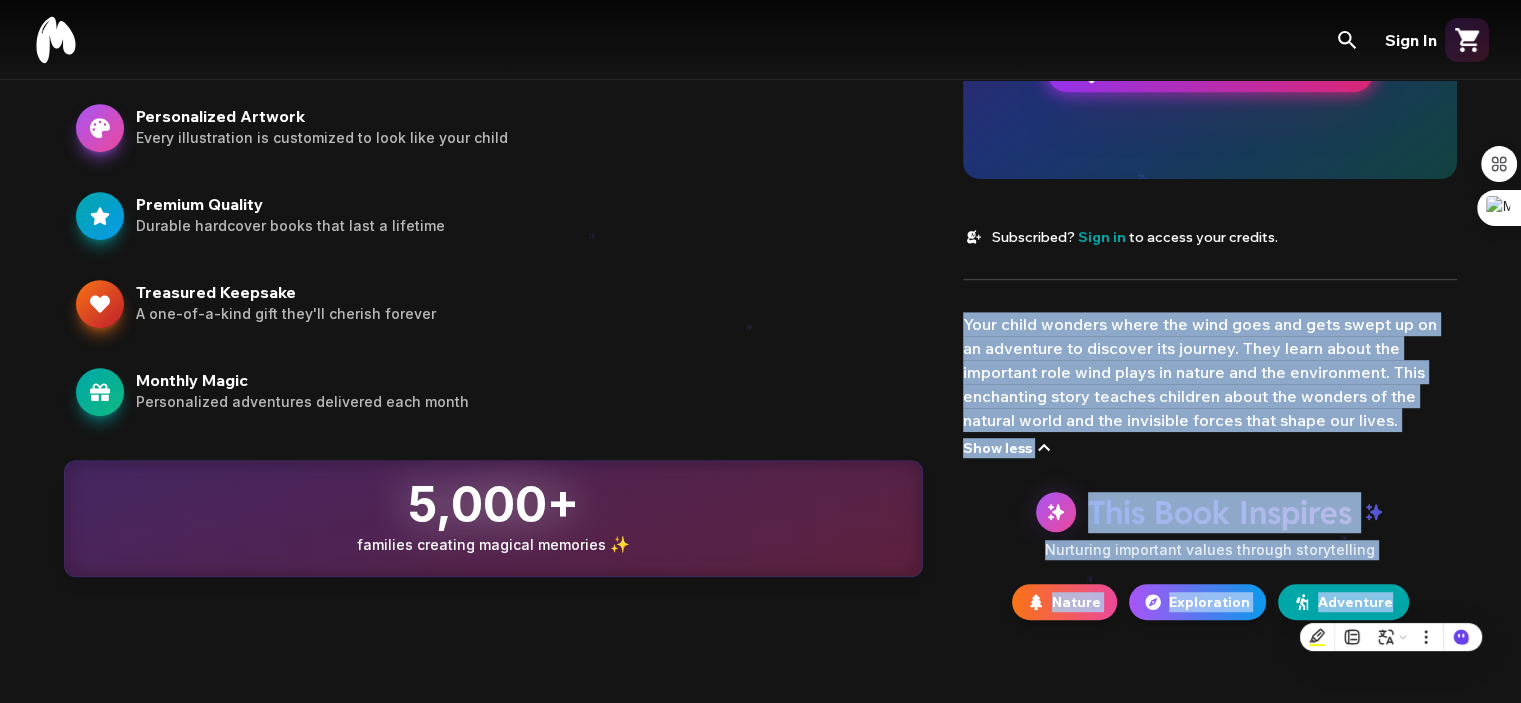 copy on "Your child wonders where the wind goes and gets swept up on an adventure to discover its journey. They learn about the important role wind plays in nature and the environment. This enchanting story teaches children about the wonders of the natural world and the invisible forces that shape our lives. Show less This Book Inspires Nurturing important values through storytelling Nature Exploration Adventure" 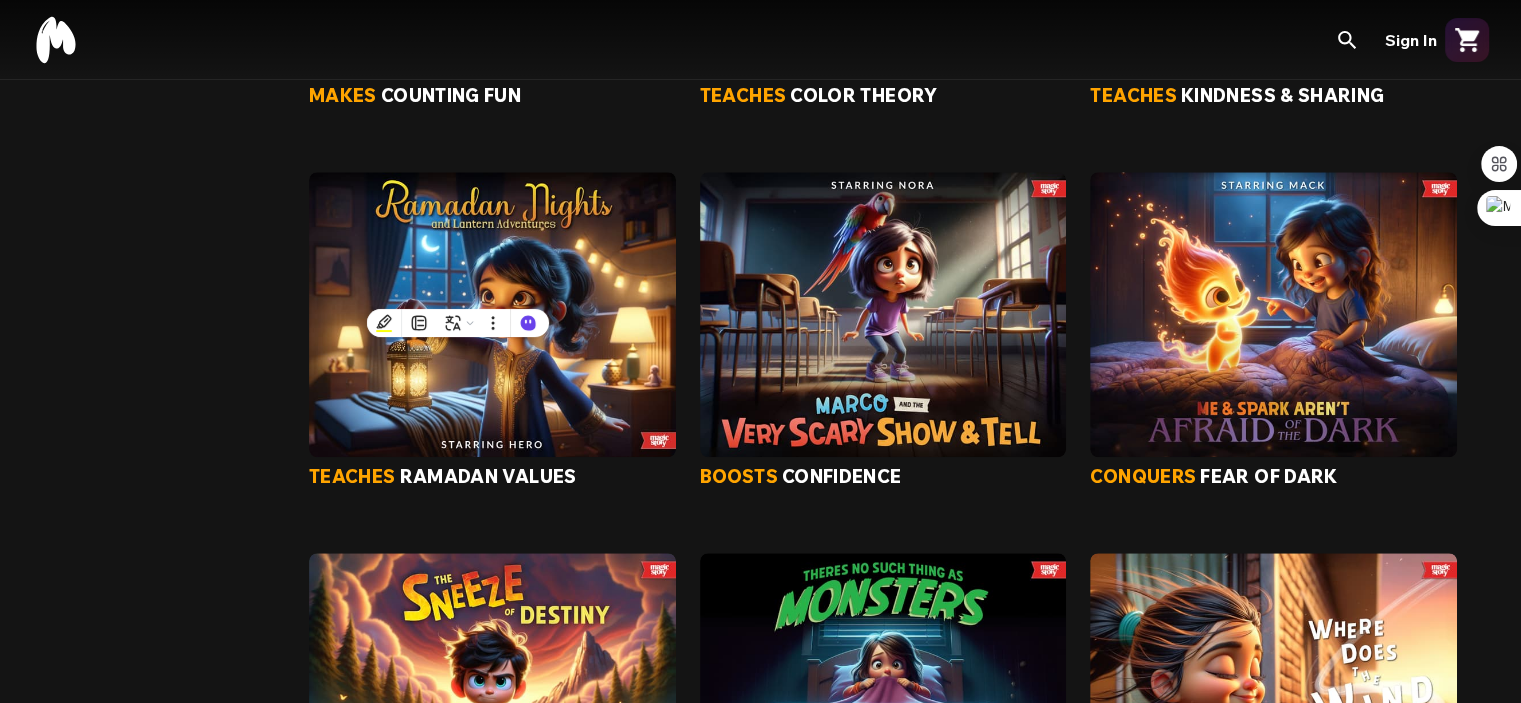 scroll, scrollTop: 1702, scrollLeft: 0, axis: vertical 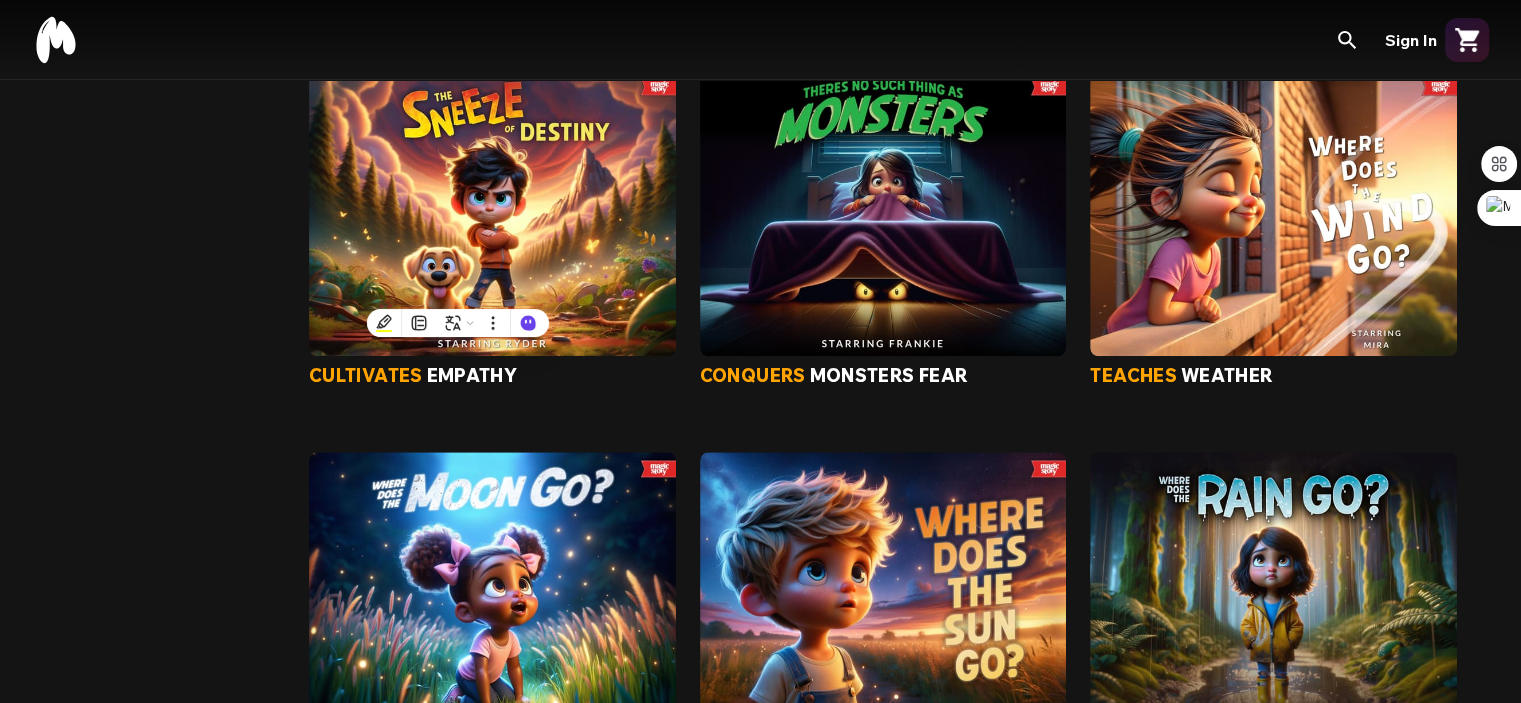 click at bounding box center [492, 594] 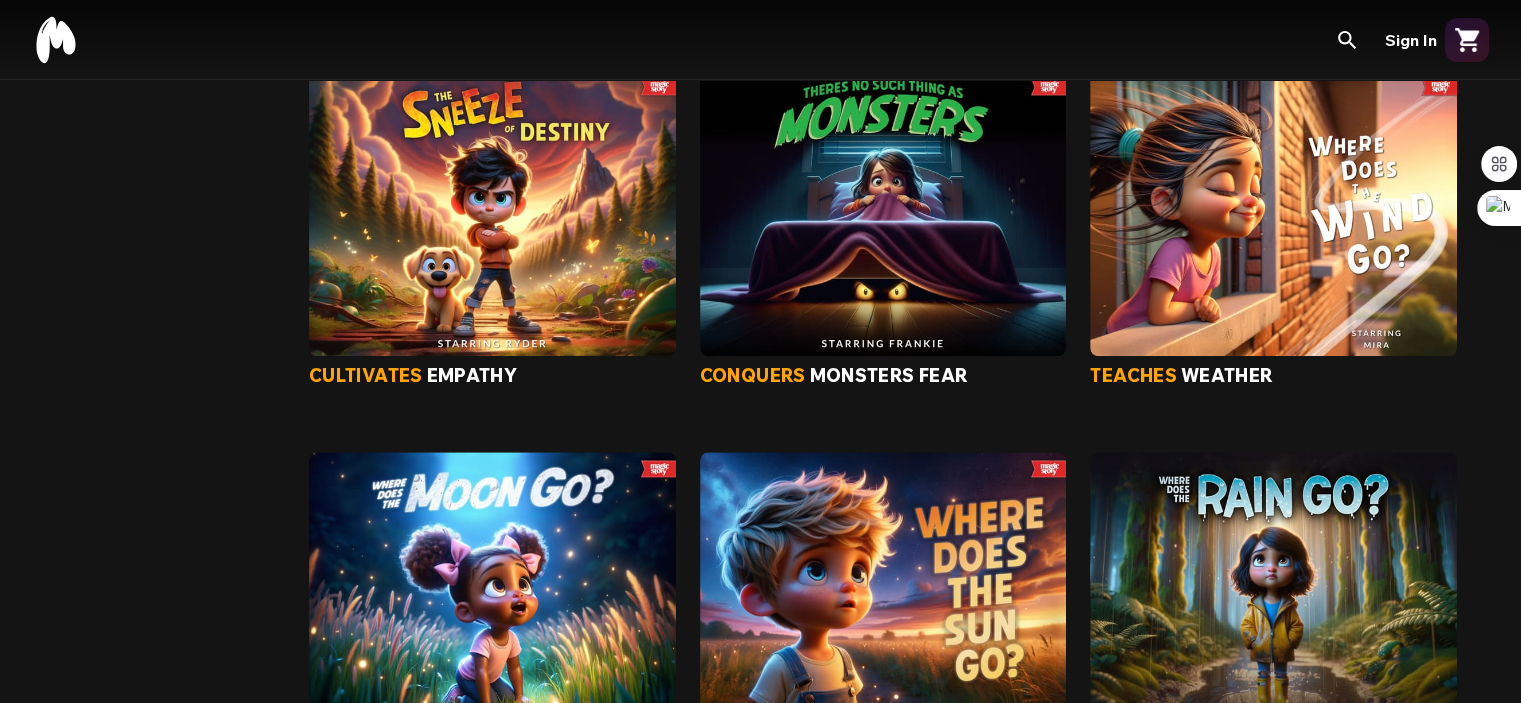 scroll, scrollTop: 1830, scrollLeft: 0, axis: vertical 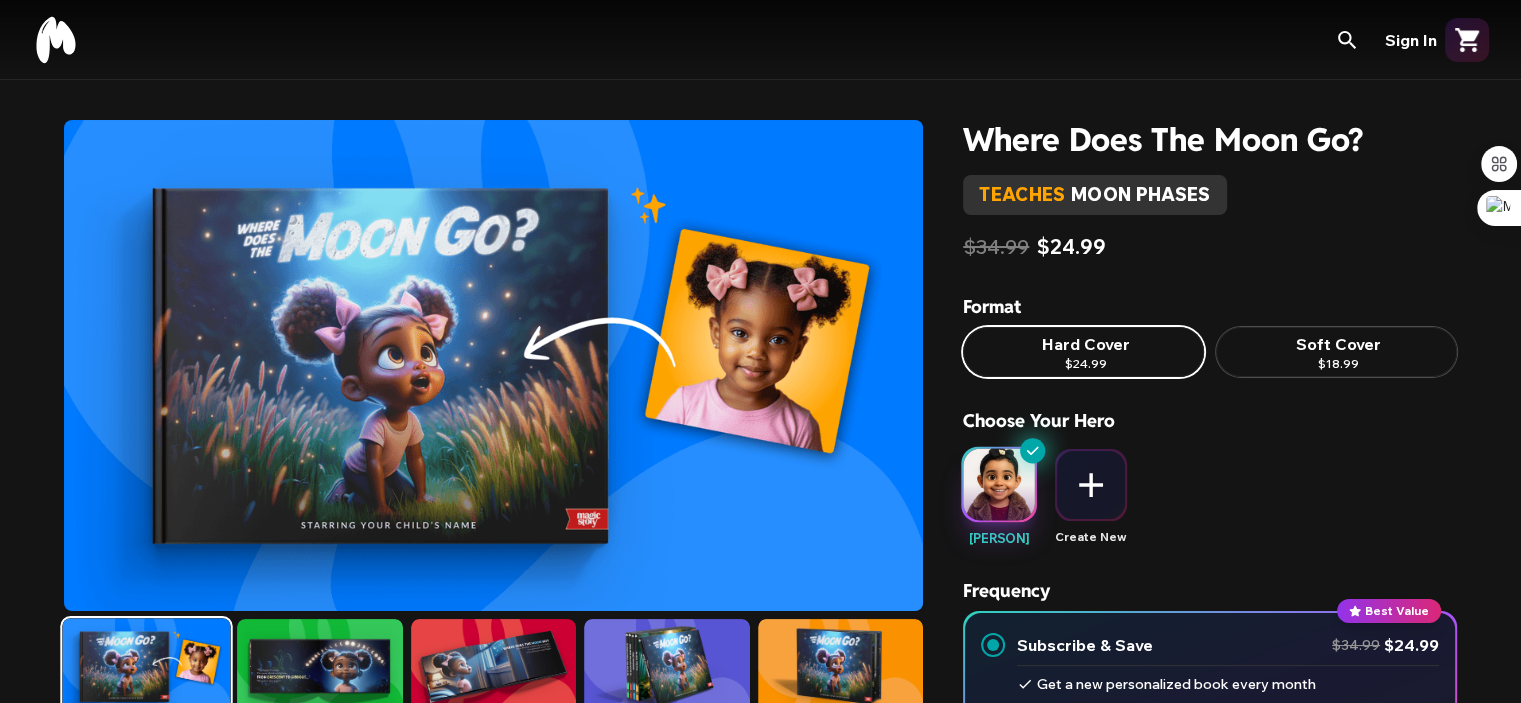 click on "Where Does The Moon Go?" at bounding box center (1210, 139) 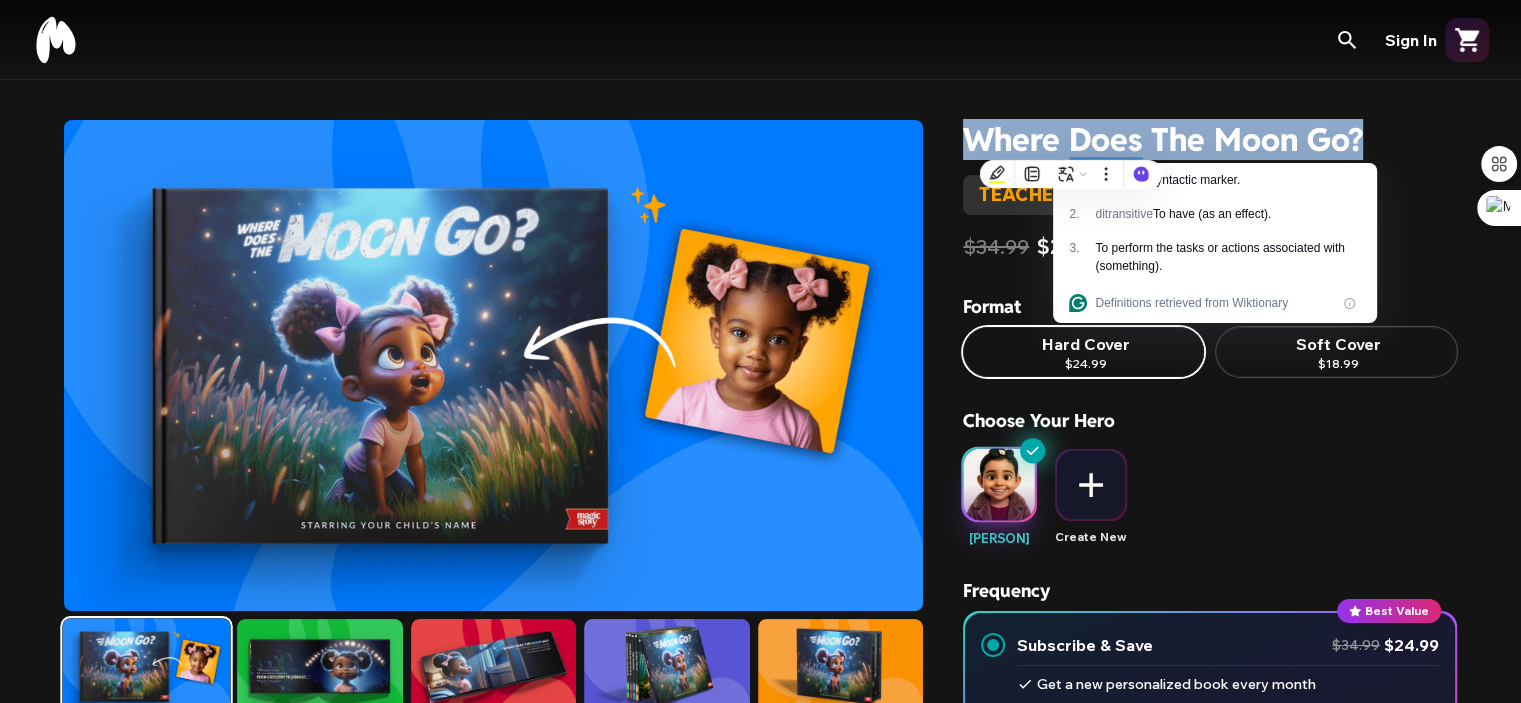copy on "Where Does The Moon Go?" 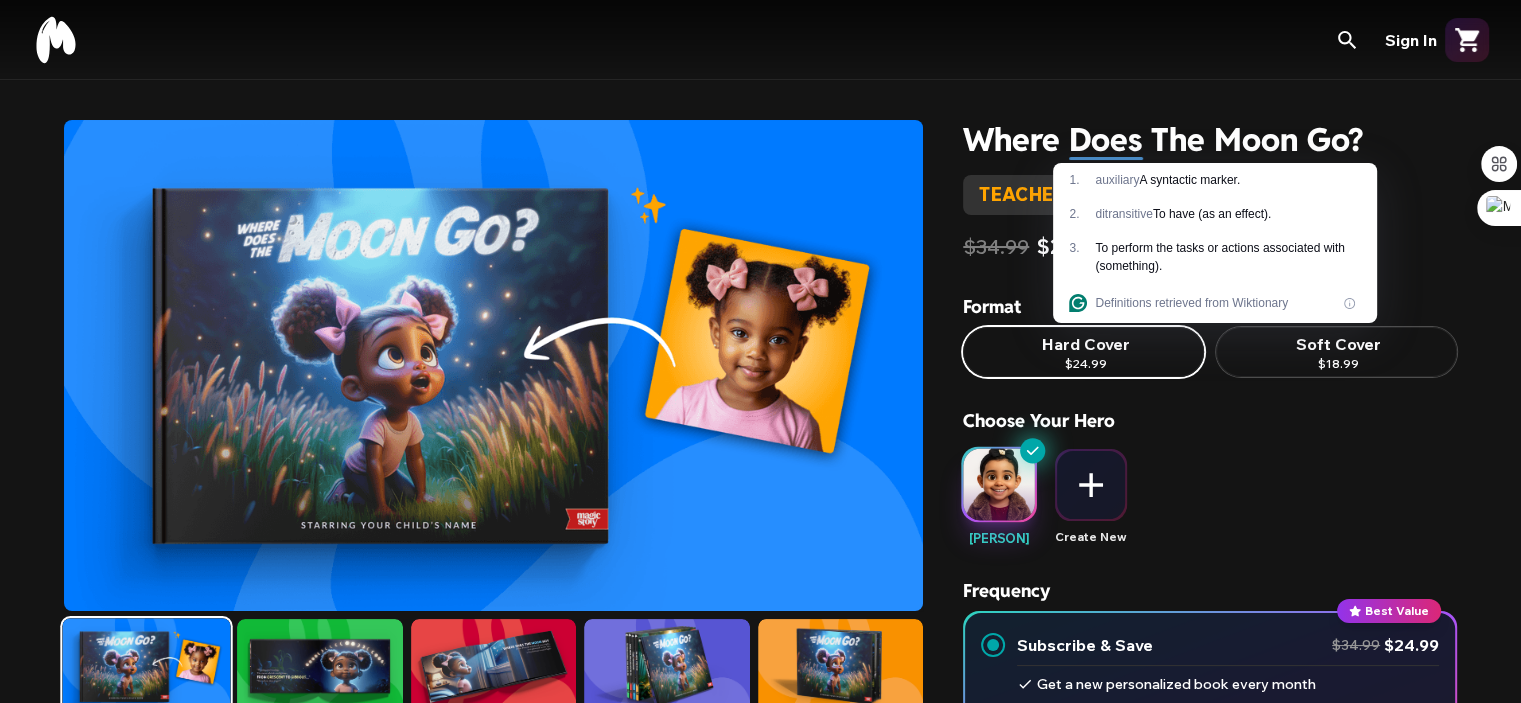 click on "[NAME] Create New" at bounding box center (1210, 498) 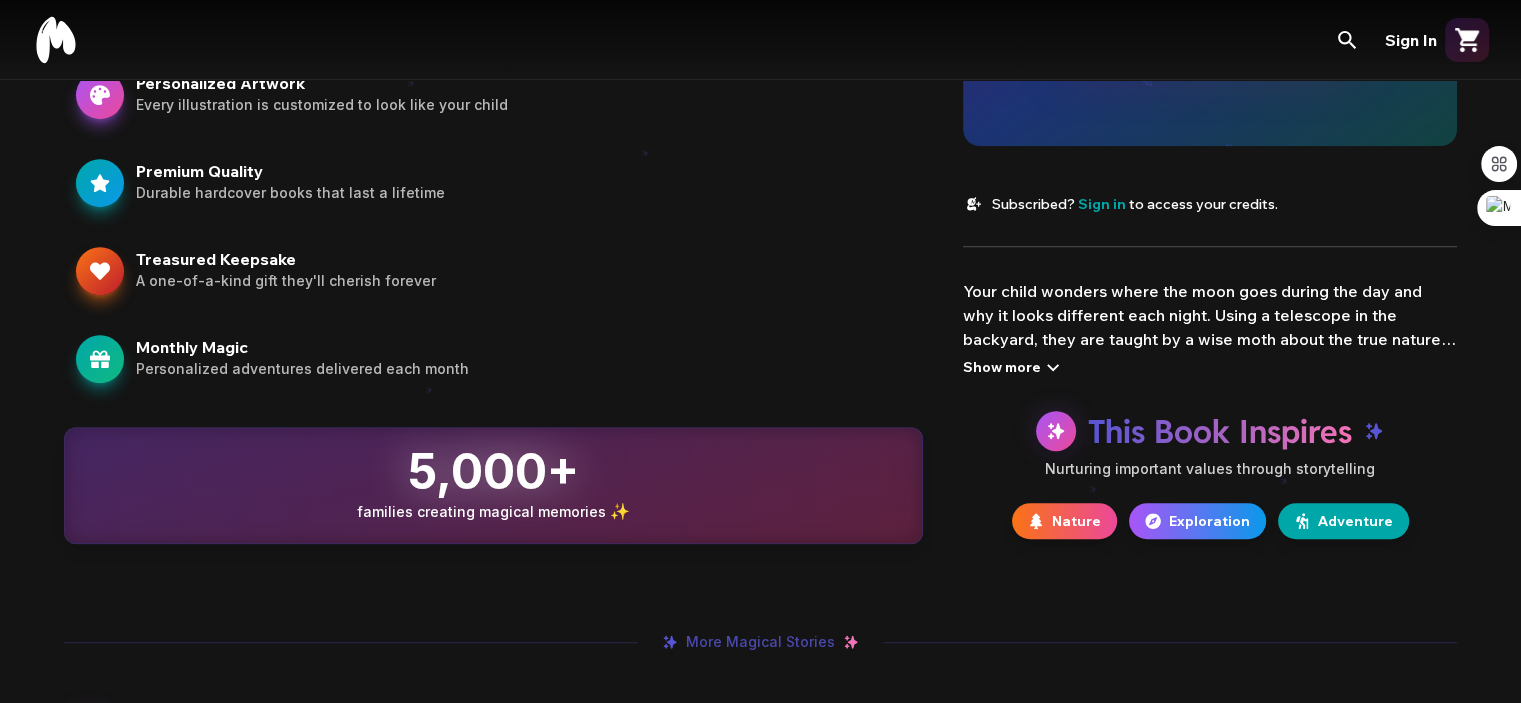 scroll, scrollTop: 1276, scrollLeft: 0, axis: vertical 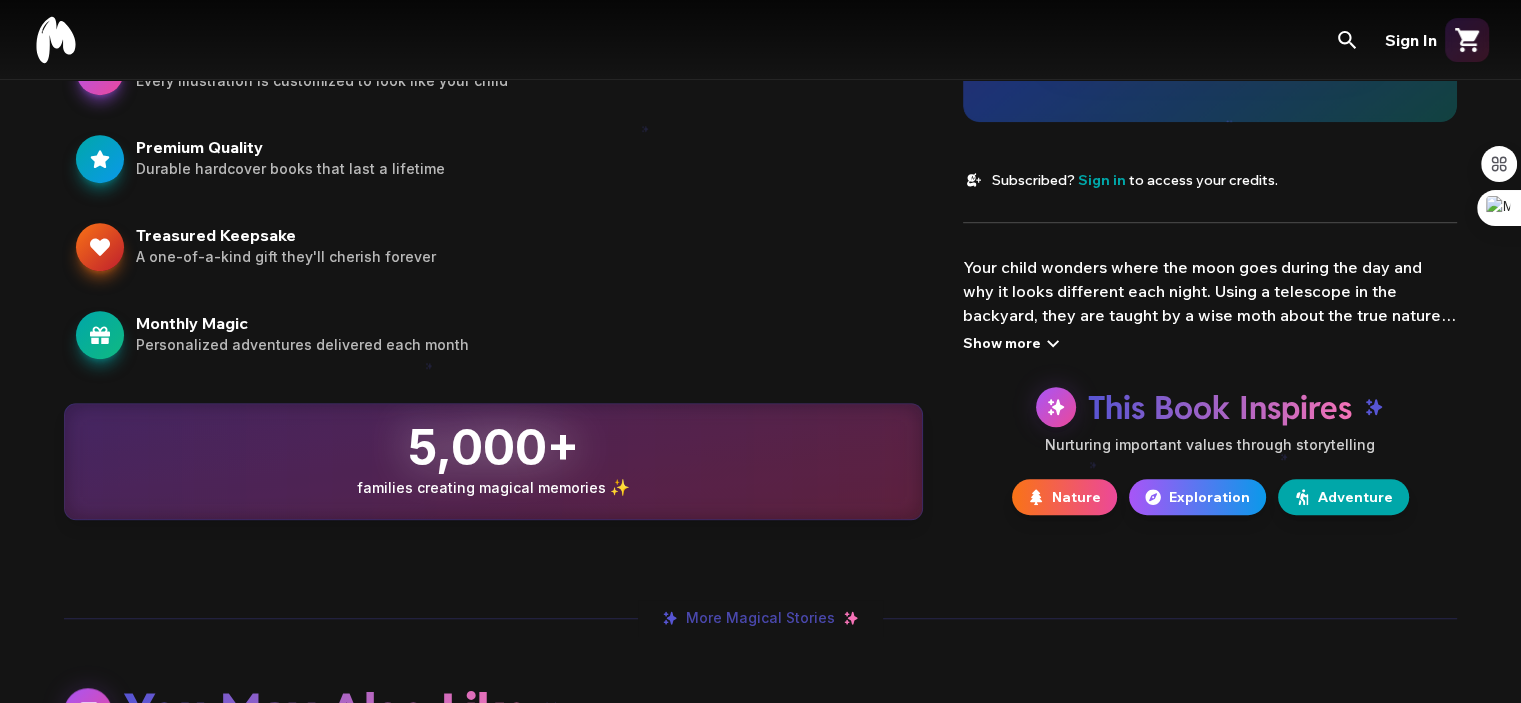 click on "Where Does The Moon Go? teaches moon phases $34.99 $24.99 Format Hard Cover $24.99 Soft Cover $18.99 Choose Your Hero [PERSON] Create New Frequency Best Value Subscribe & Save $34.99 $24.99 Get a new personalized book every month Save up to 30% with subscriber pricing Access your book in-app, anywhere Cancel anytime One-time Purchase $34.99 Add to Cart & Subscribe Book Preview Preview Image • Final print quality will be stunning See [PERSON] in this story! Generate a magical preview in seconds Generate Preview Subscribed? Sign in to access your credits. Your child wonders where the moon goes during the day and why it looks different each night. Using a telescope in the backyard, they are taught by a wise moth about the true nature of the moon. This enchanting story teaches children about the wonders of the natural world and the moon's journey across the sky. Show more This Book Inspires Nurturing important values through storytelling Nature Exploration Adventure" at bounding box center (1210, -321) 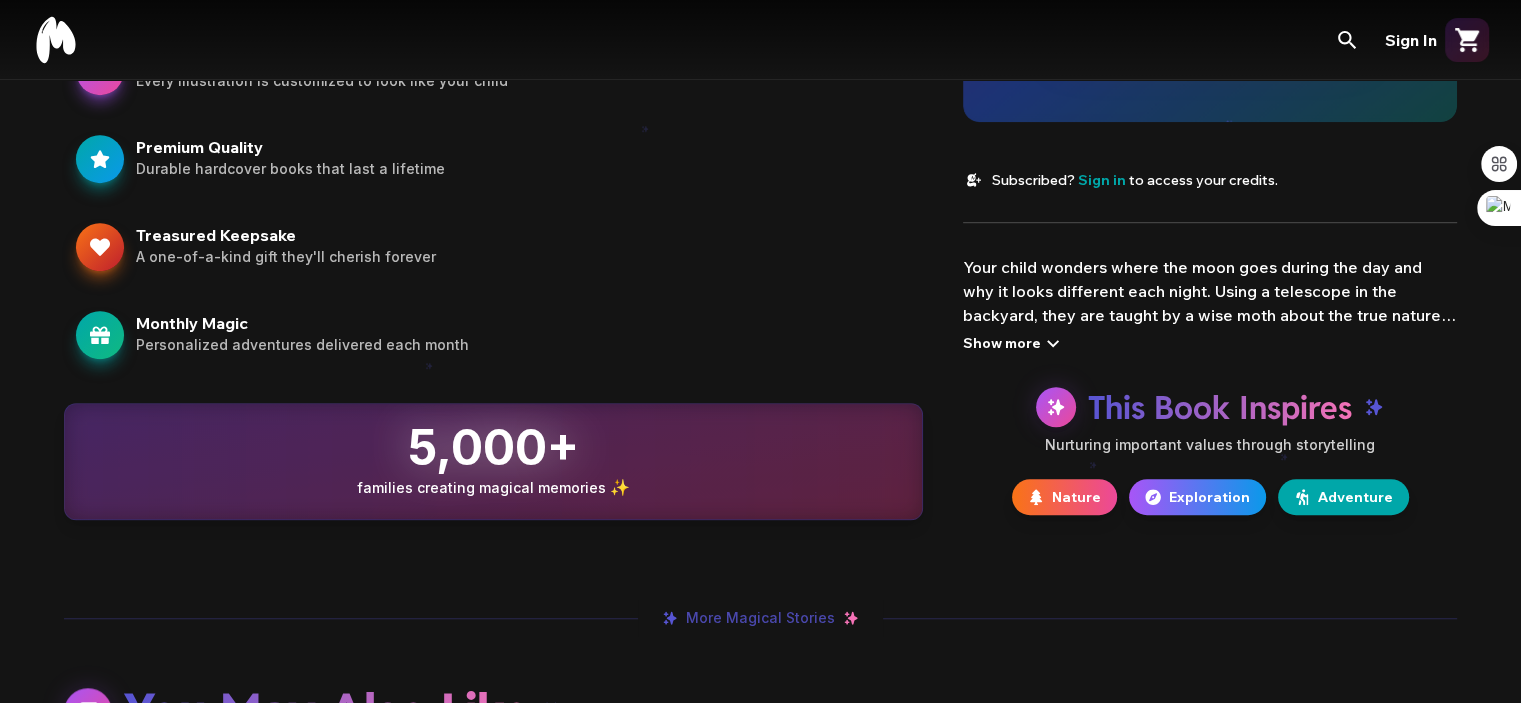 click on "Show more" at bounding box center [1014, 343] 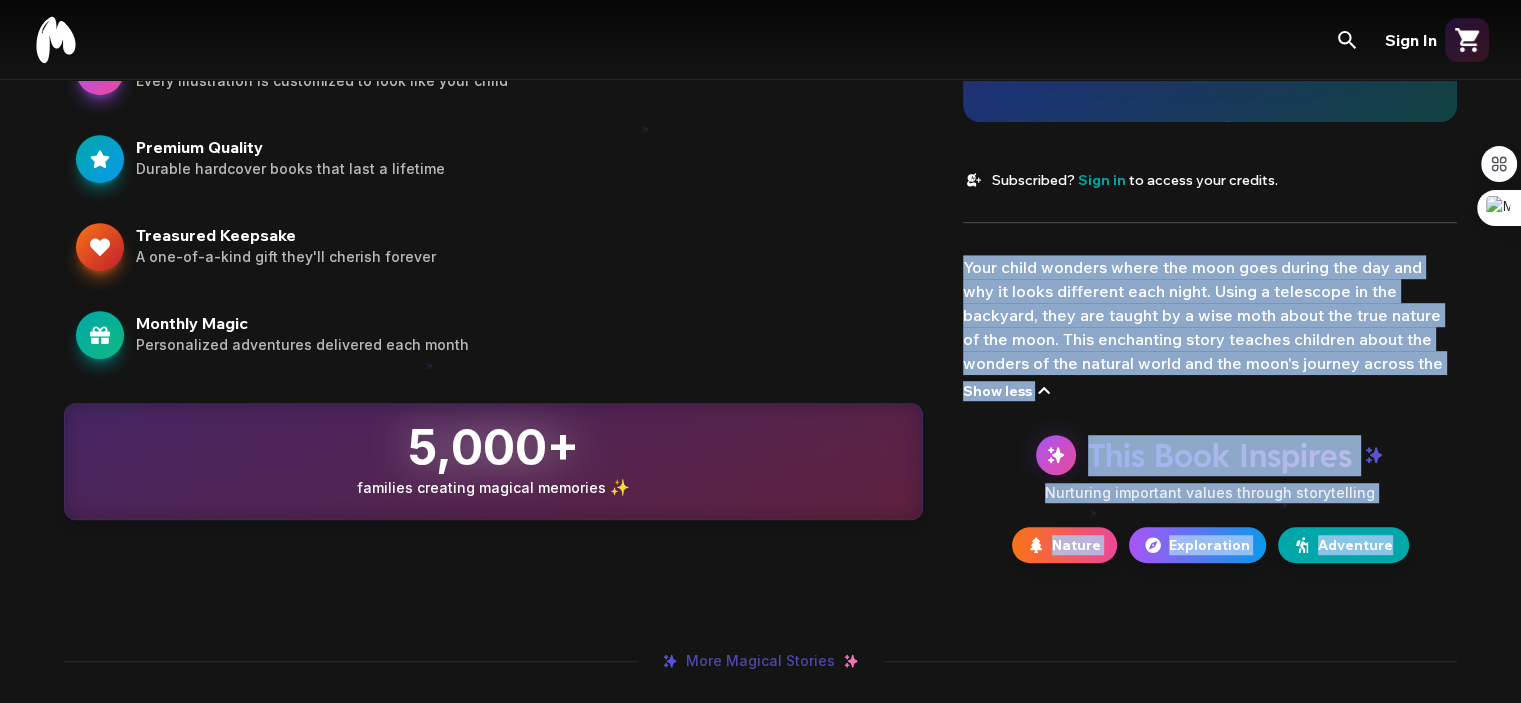 drag, startPoint x: 966, startPoint y: 267, endPoint x: 1412, endPoint y: 555, distance: 530.9049 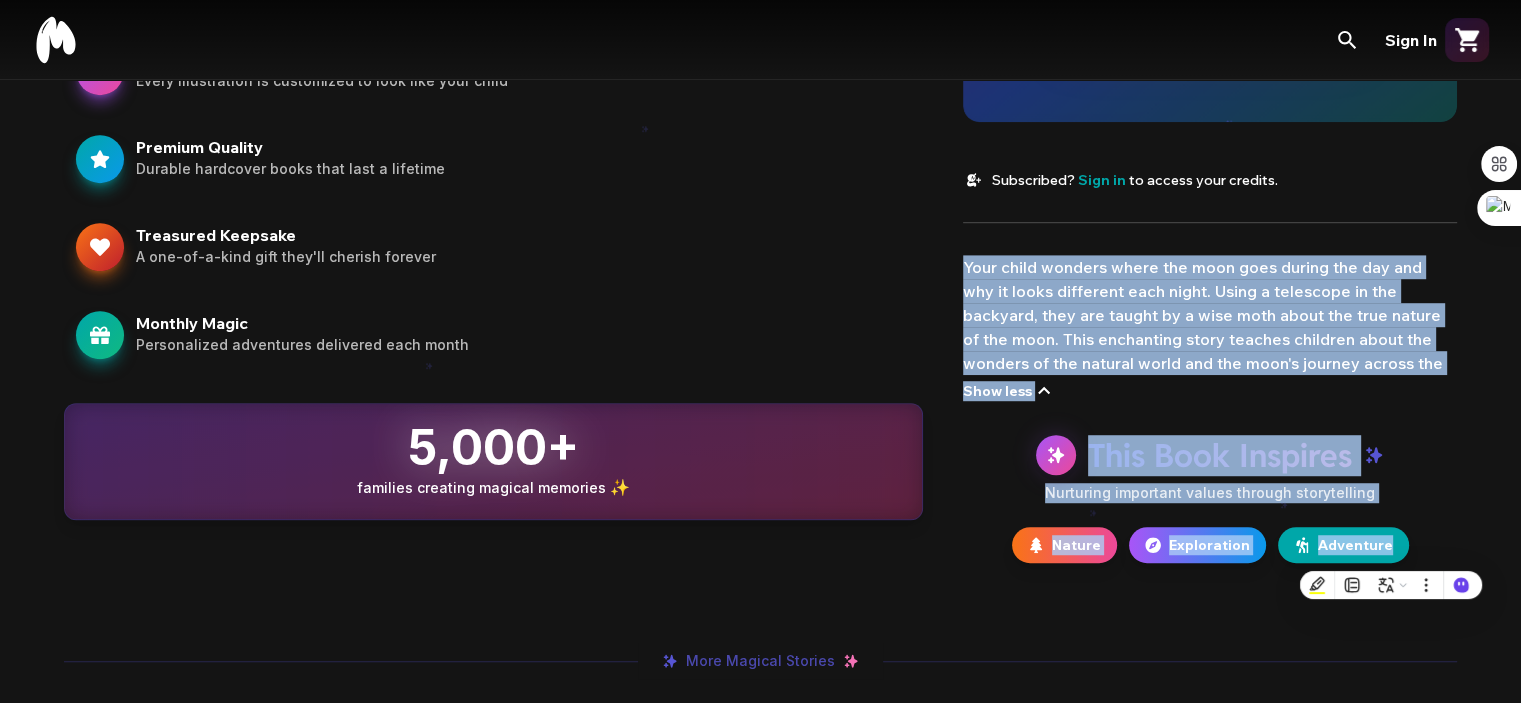 copy on "Your child wonders where the moon goes during the day and why it looks different each night. Using a telescope in the backyard, they are taught by a wise moth about the true nature of the moon. This enchanting story teaches children about the wonders of the natural world and the moon's journey across the sky. Show less This Book Inspires Nurturing important values through storytelling Nature Exploration Adventure" 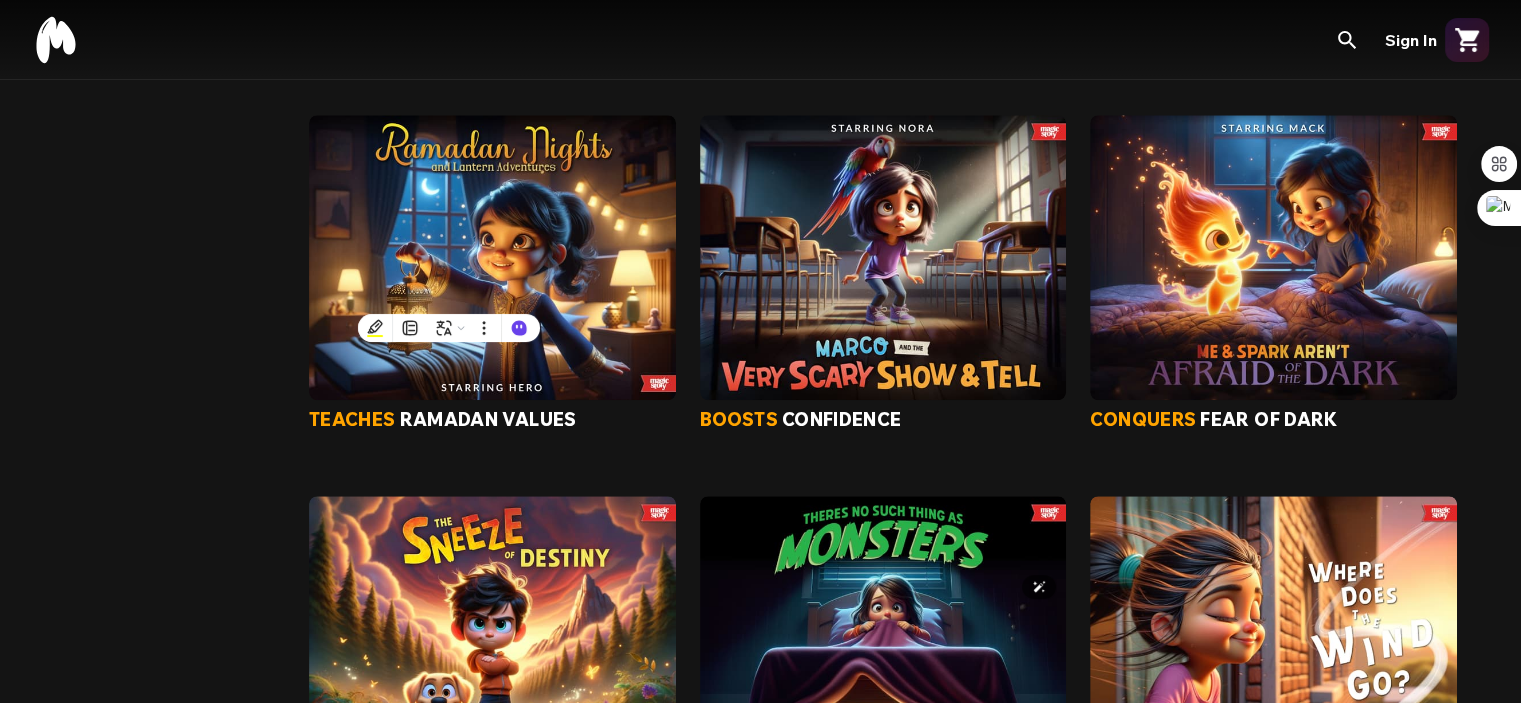 scroll, scrollTop: 1830, scrollLeft: 0, axis: vertical 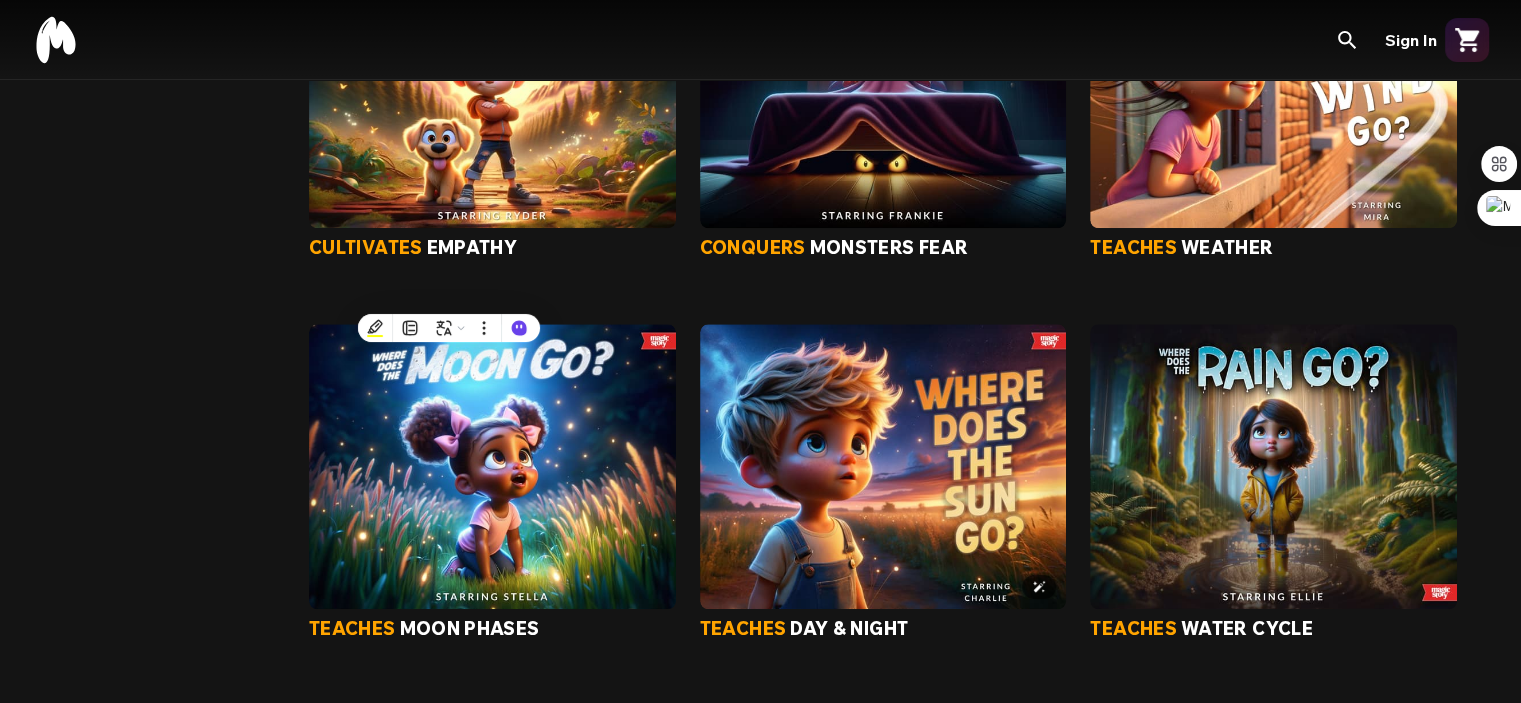 click at bounding box center (883, 466) 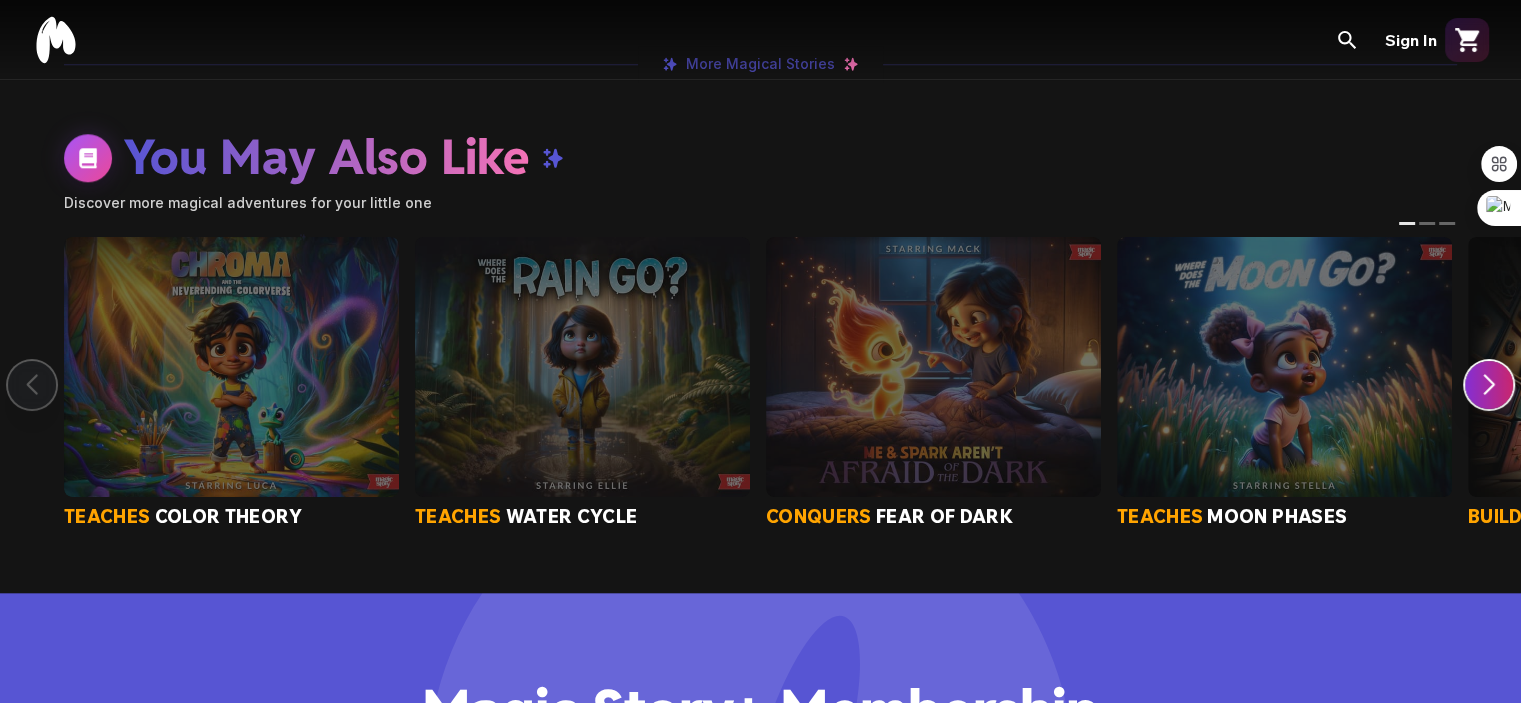 scroll, scrollTop: 0, scrollLeft: 0, axis: both 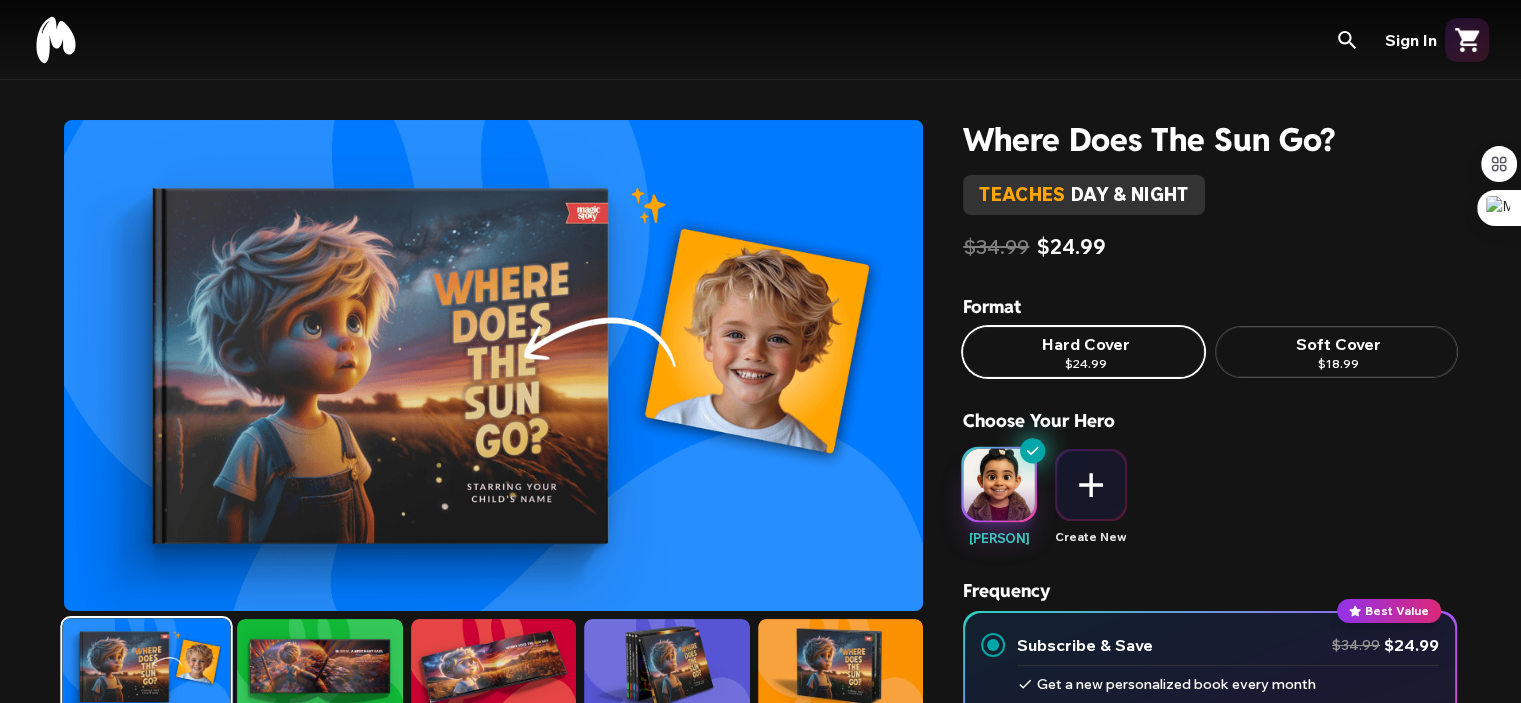 click on "Where Does The Sun Go?" at bounding box center [1210, 139] 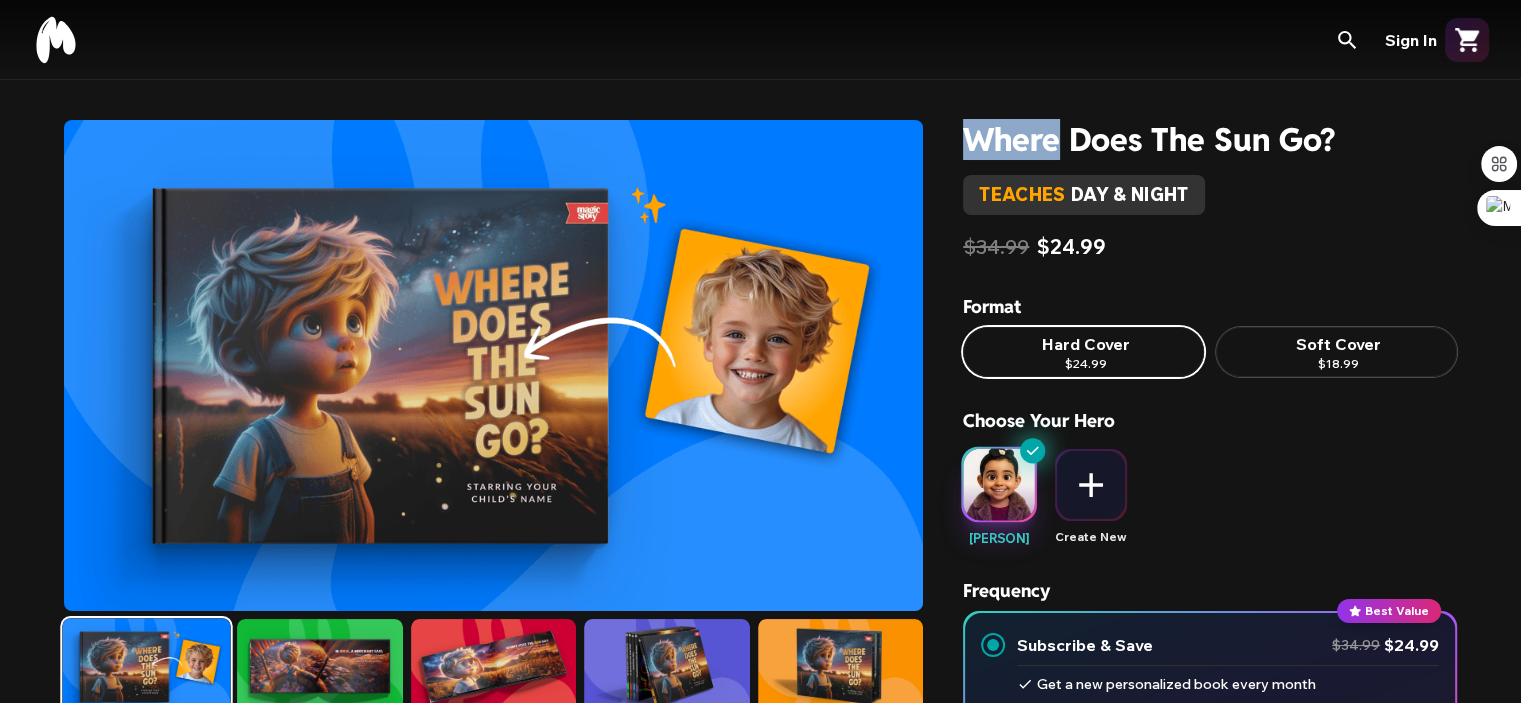 click on "Where Does The Sun Go?" at bounding box center (1210, 139) 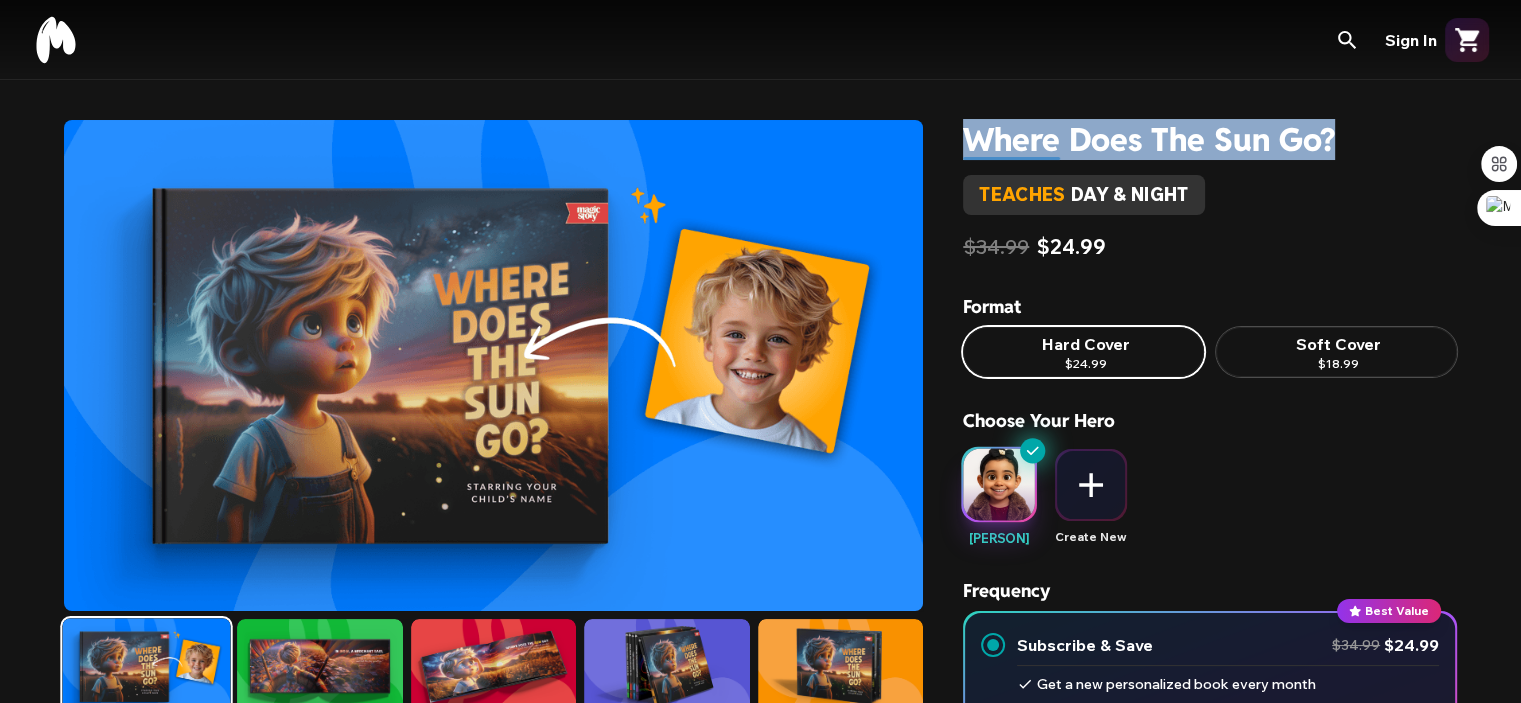 click on "Where Does The Sun Go?" at bounding box center [1210, 139] 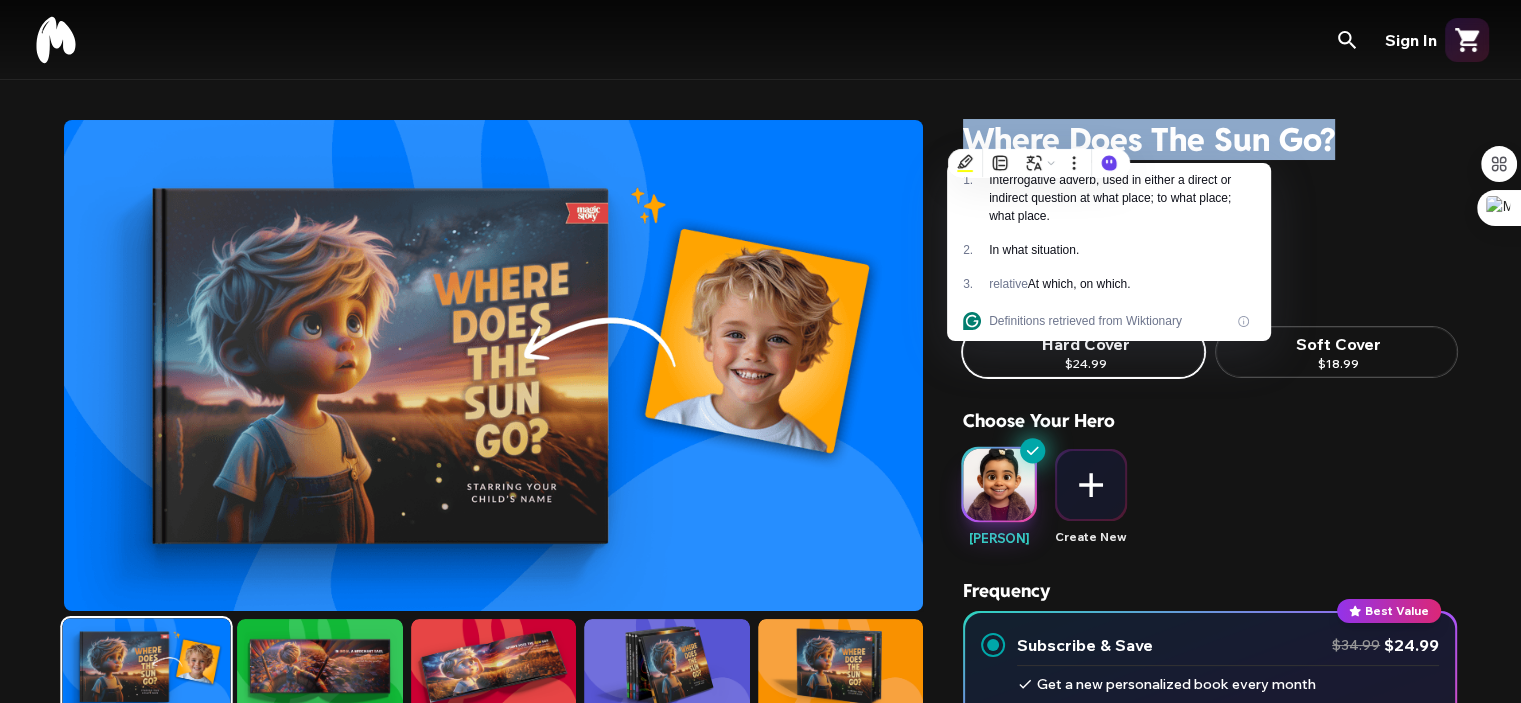 copy on "Where Does The Sun Go?" 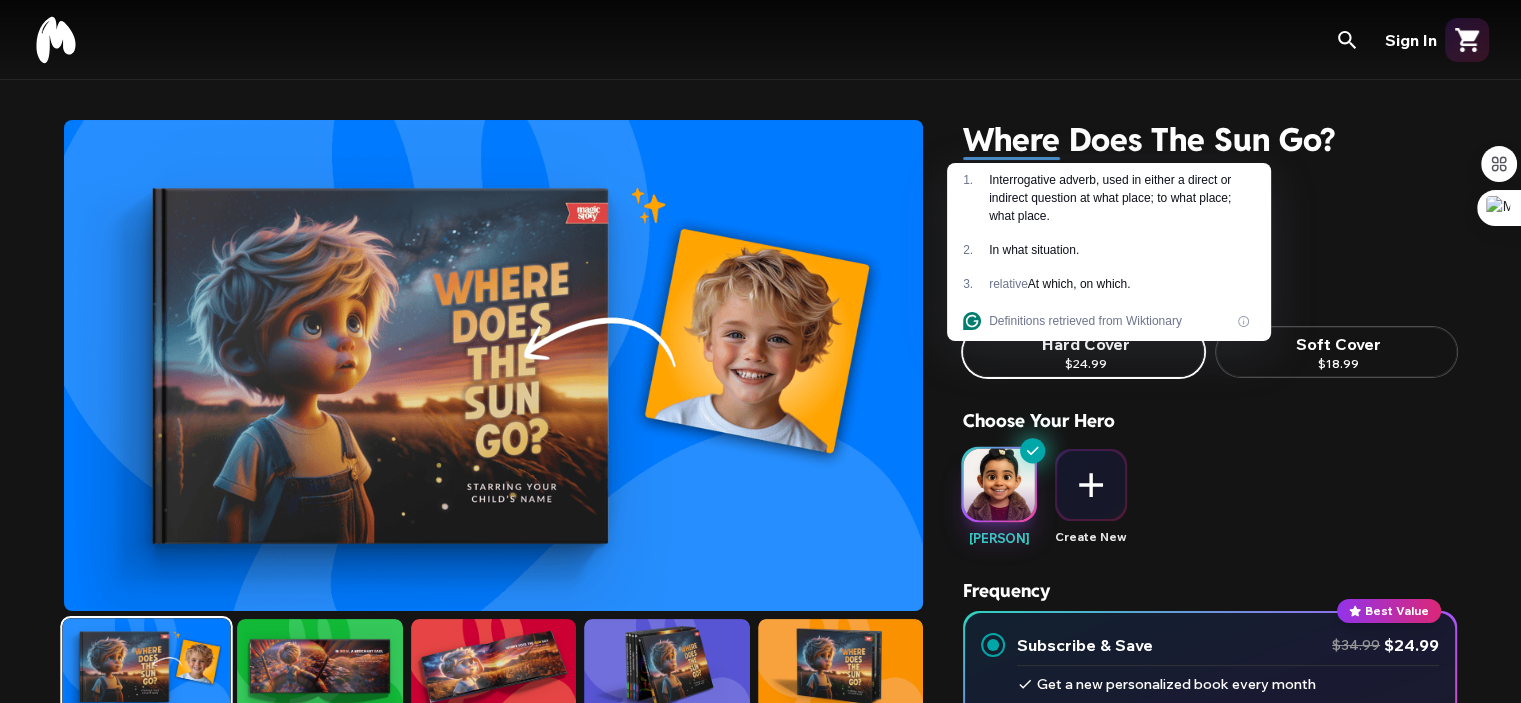click on "Where Does The Sun Go? teaches   day  & night $34.99 $24.99" at bounding box center [1210, 191] 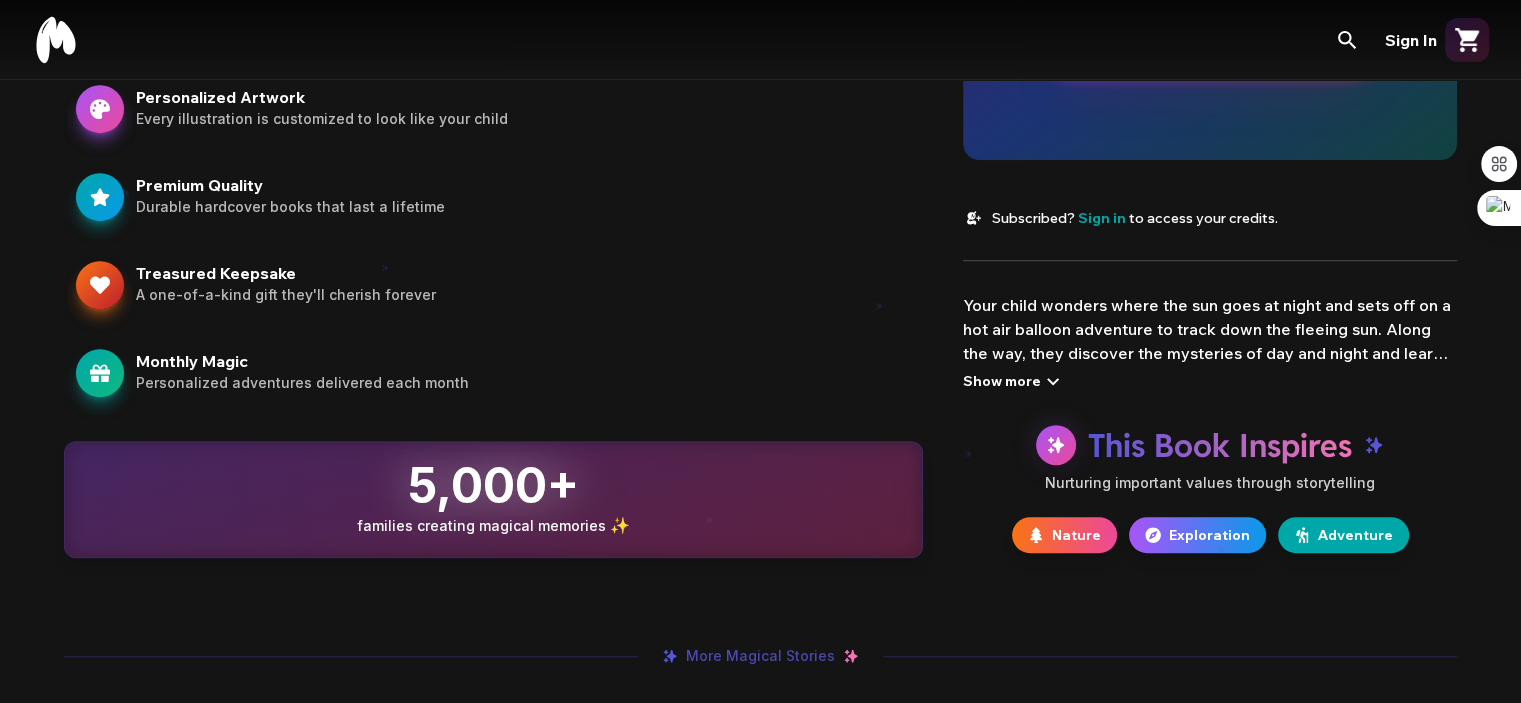 scroll, scrollTop: 1240, scrollLeft: 0, axis: vertical 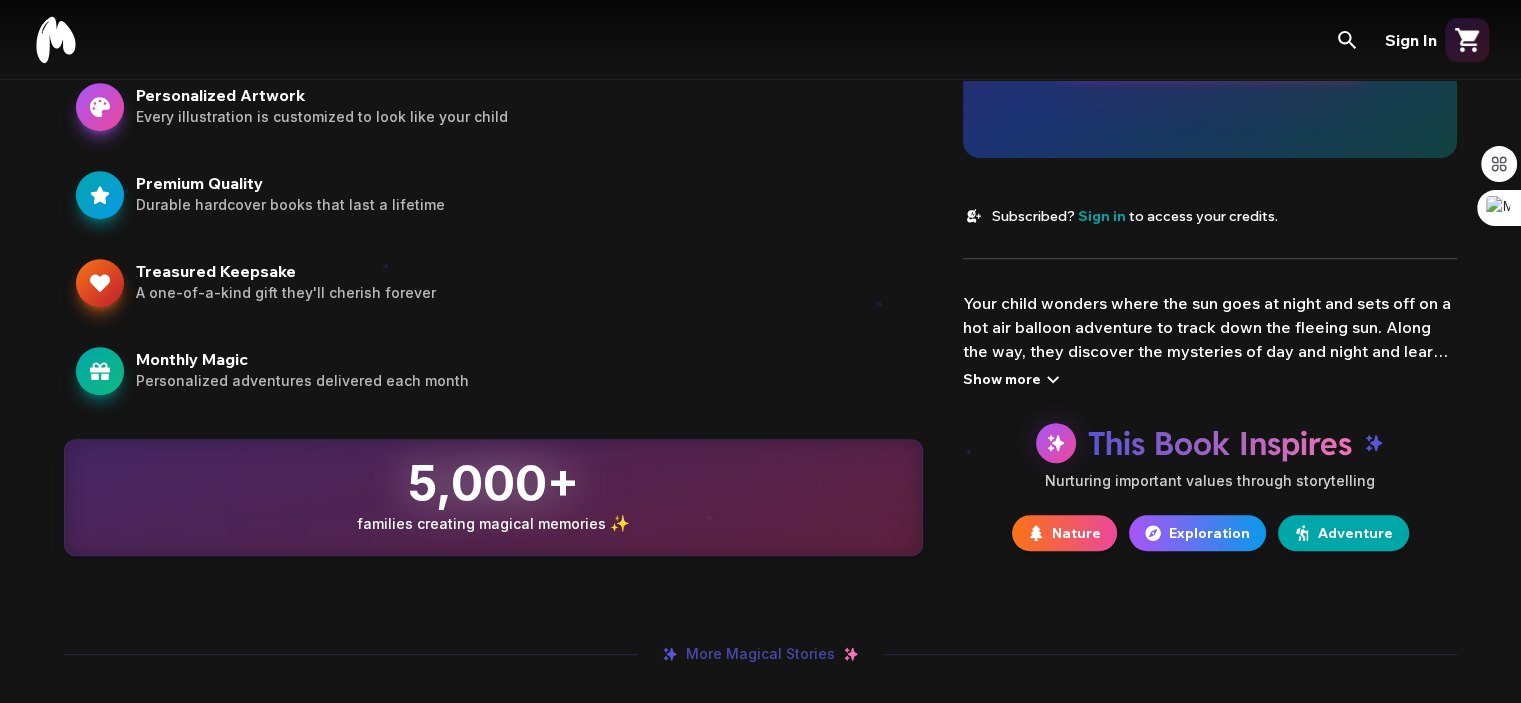 click on "Show more" at bounding box center [1014, 379] 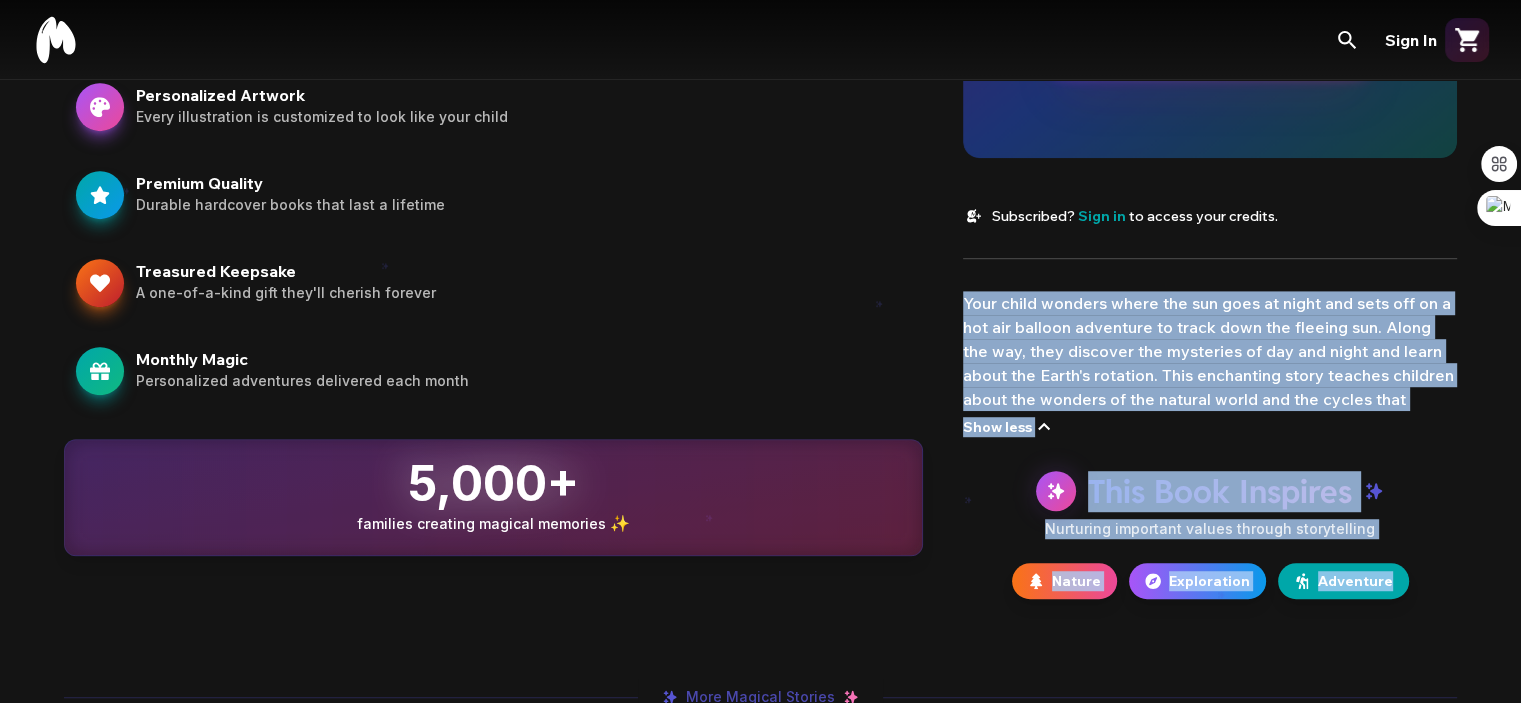 drag, startPoint x: 963, startPoint y: 305, endPoint x: 1406, endPoint y: 593, distance: 528.38715 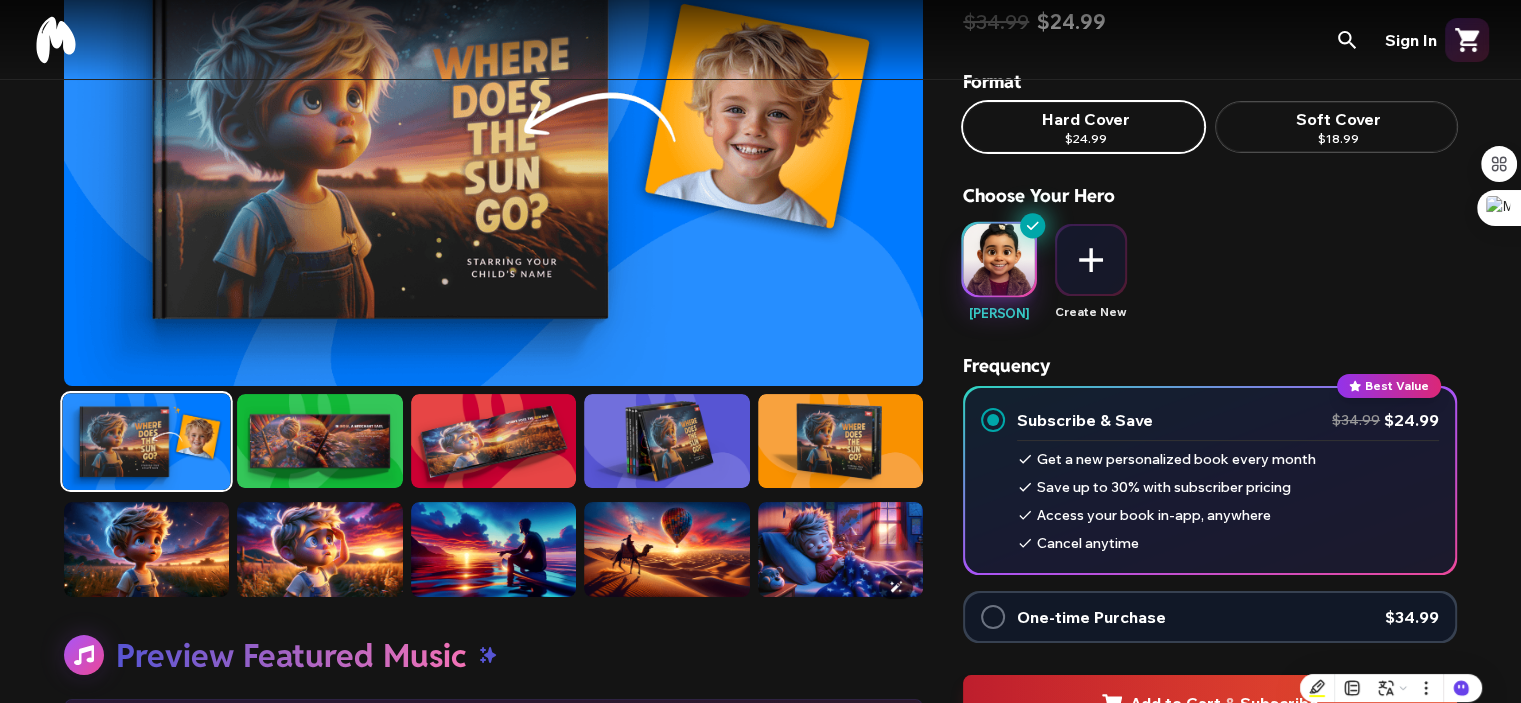 scroll, scrollTop: 0, scrollLeft: 0, axis: both 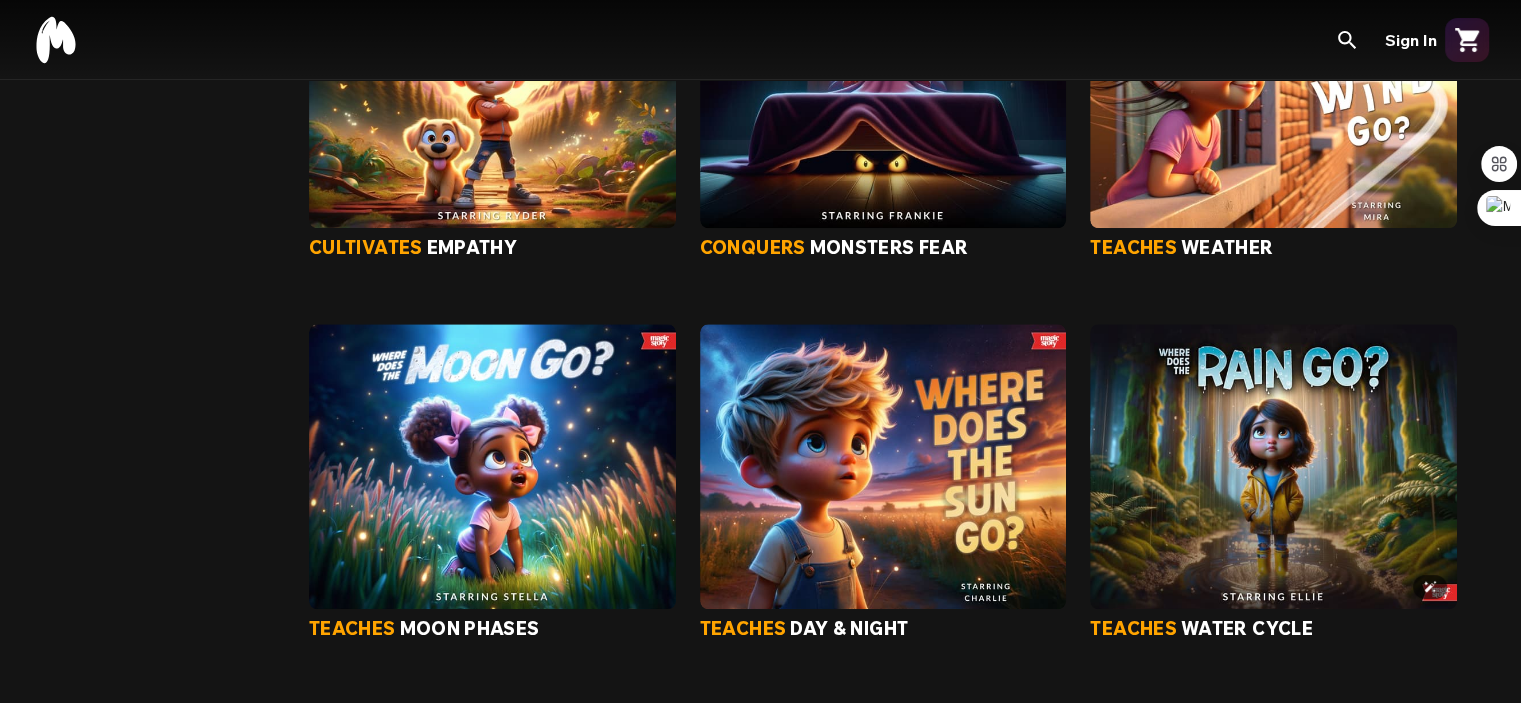 click at bounding box center [1273, 466] 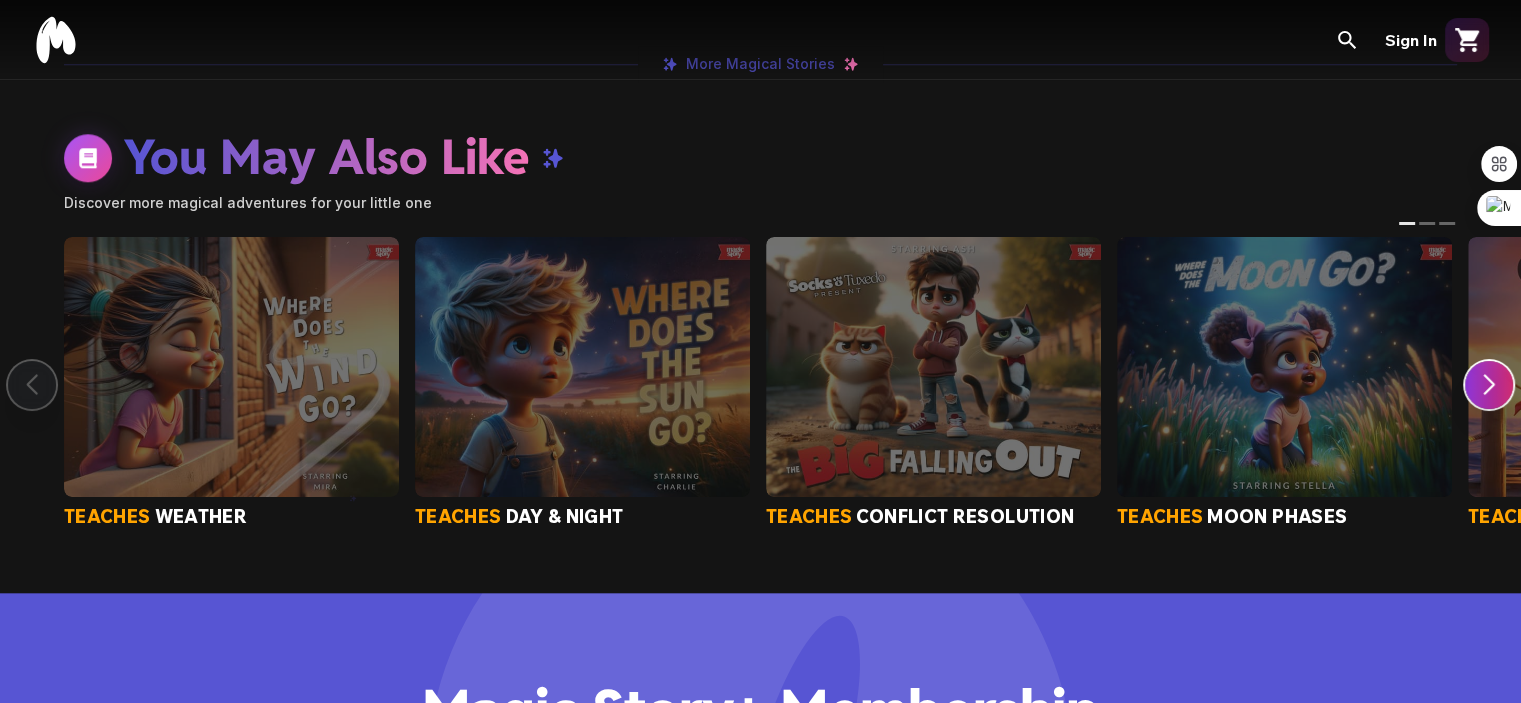 click on "Where Does The Rain Go?" at bounding box center (1210, -1691) 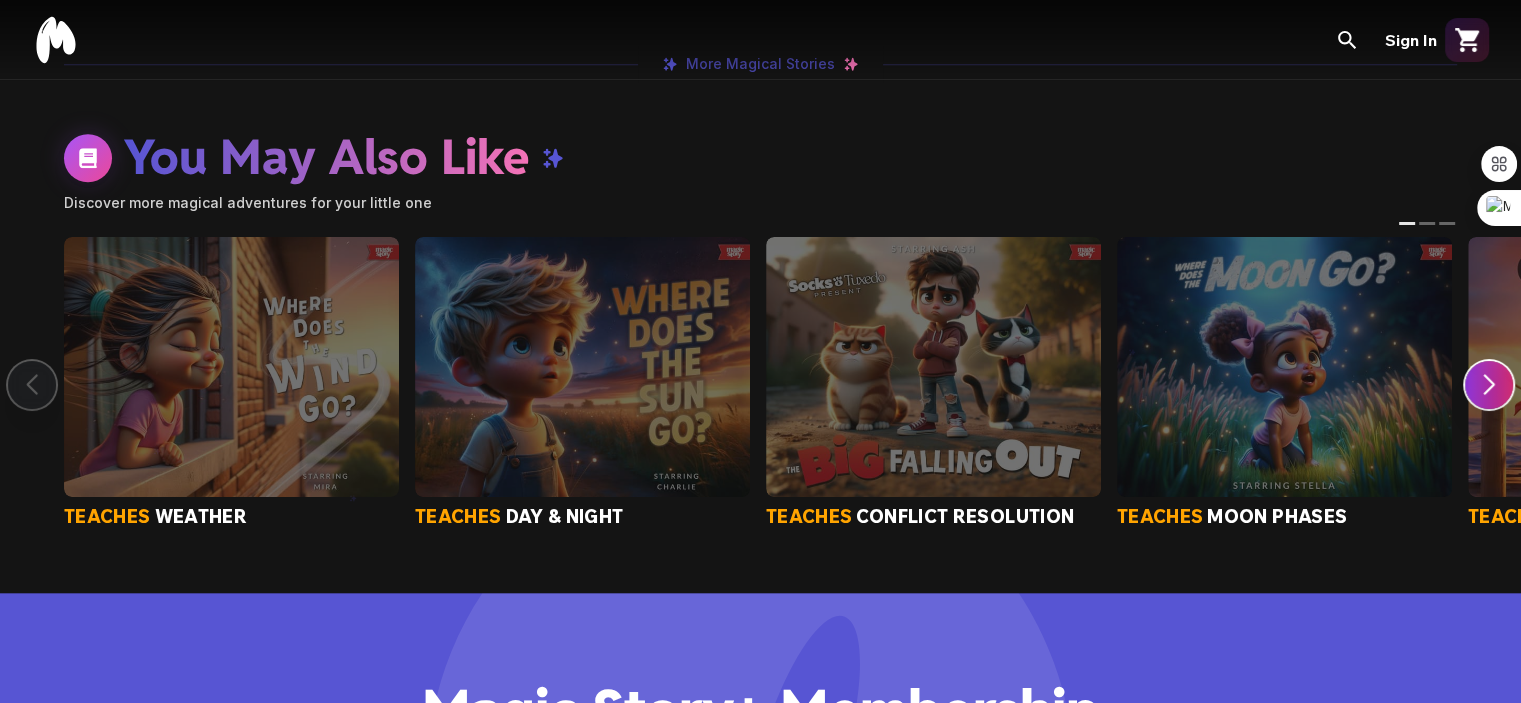 click on "Where Does The Rain Go?" at bounding box center (1210, -1691) 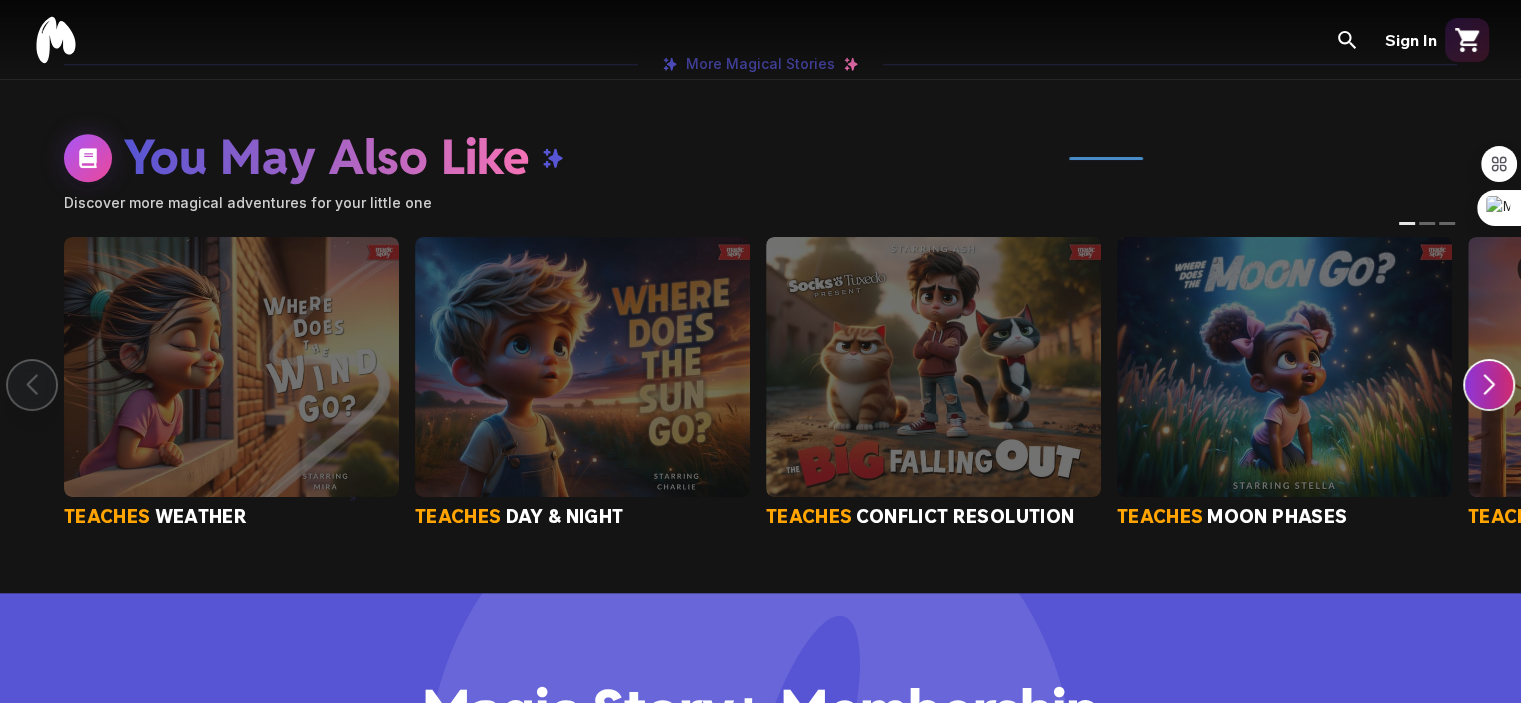 click on "Where Does The Rain Go?" at bounding box center [1210, -1691] 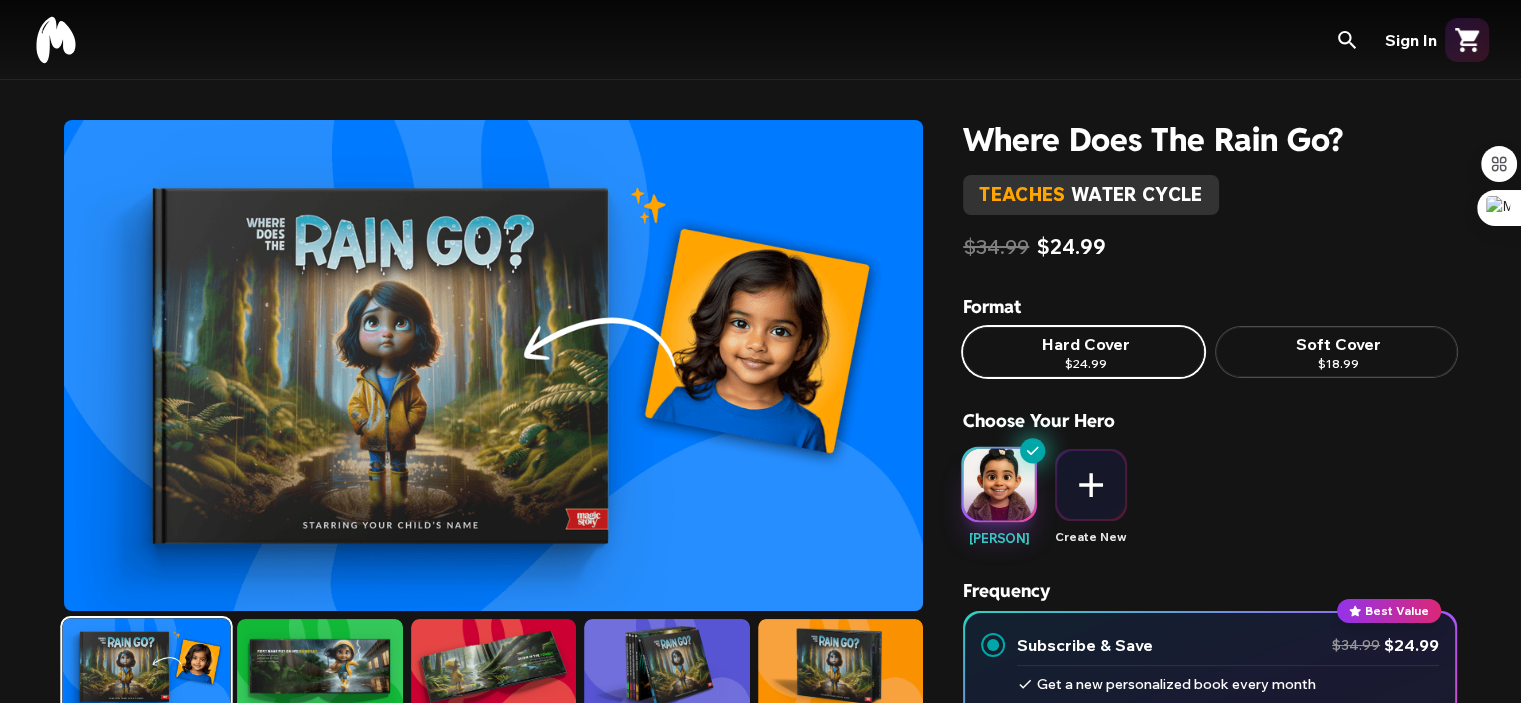 click on "$34.99 $24.99" at bounding box center [1210, 247] 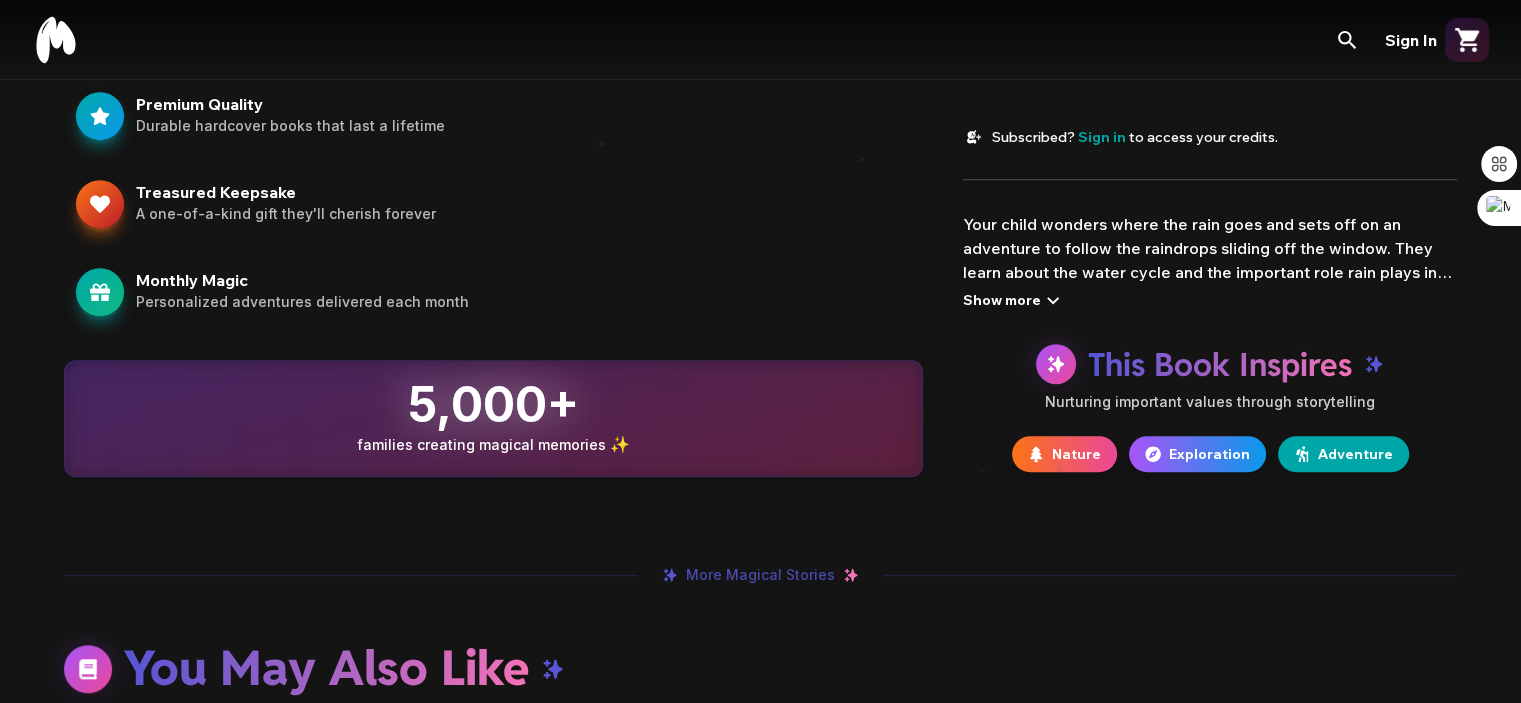 scroll, scrollTop: 1316, scrollLeft: 0, axis: vertical 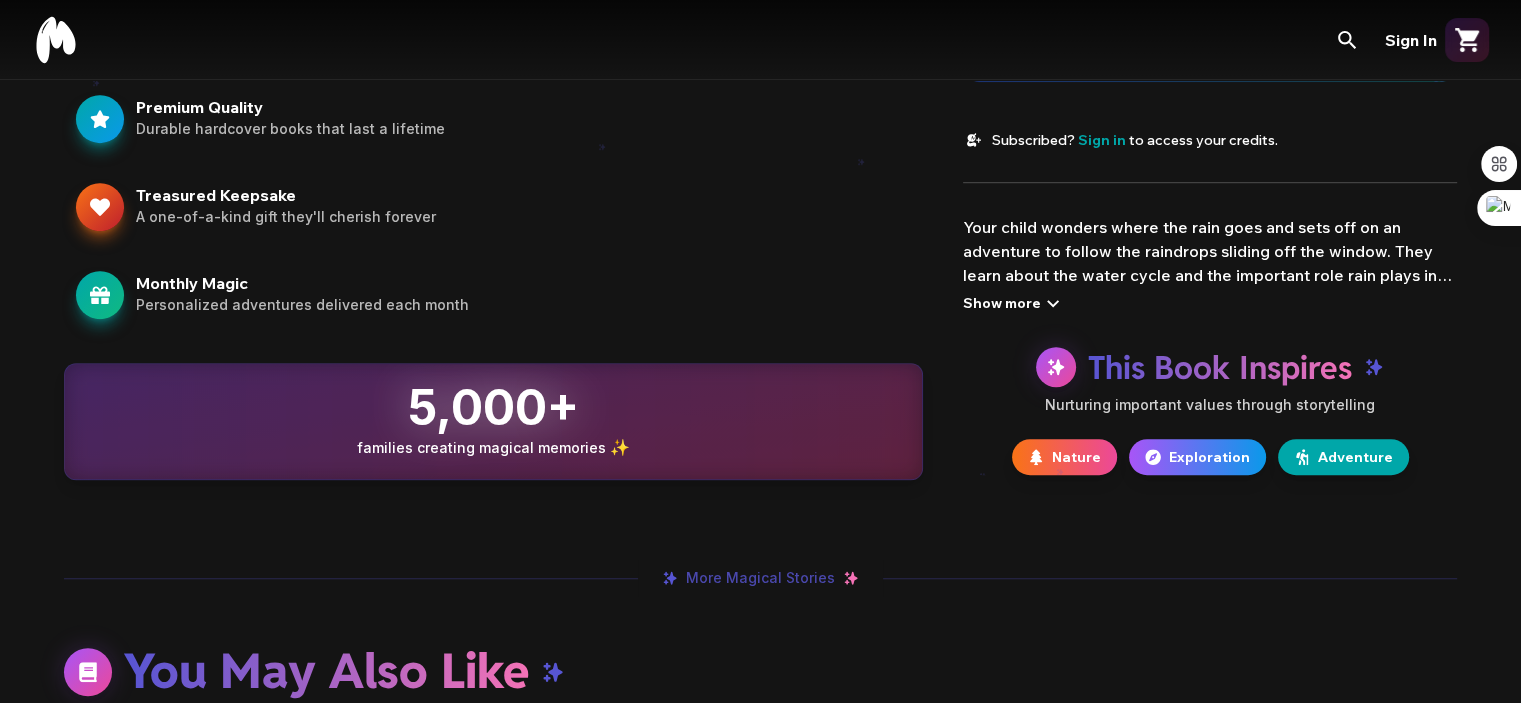 click on "Show more" at bounding box center [1014, 303] 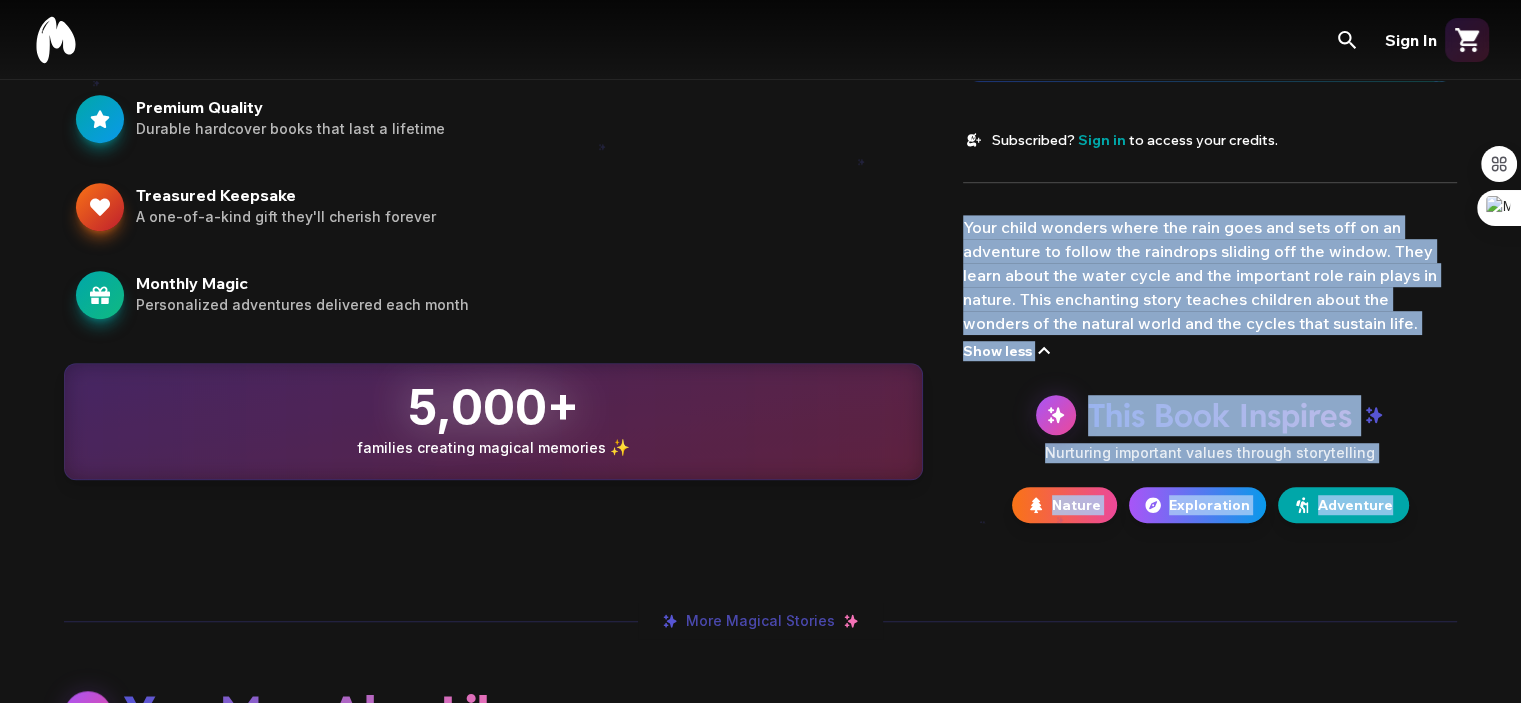 drag, startPoint x: 967, startPoint y: 228, endPoint x: 1407, endPoint y: 501, distance: 517.81177 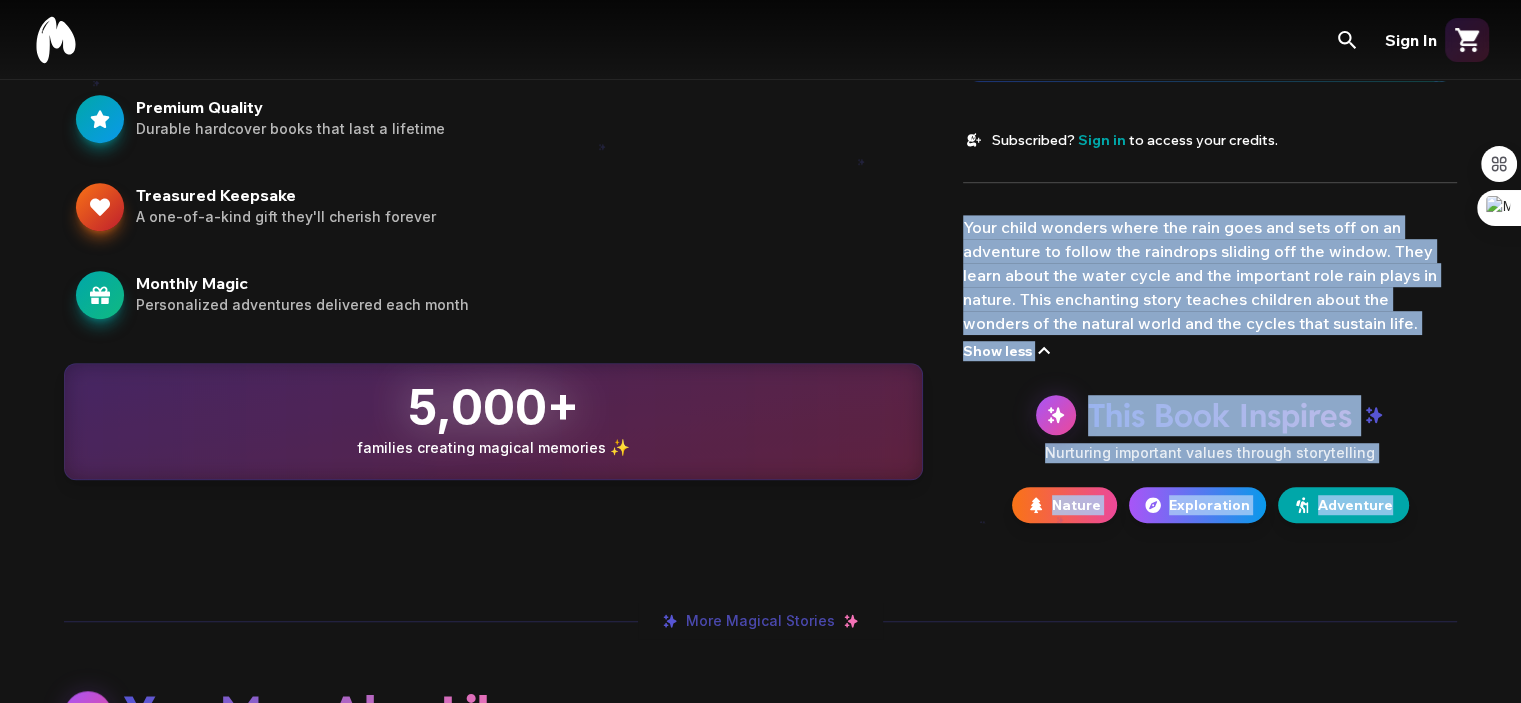 click on "Where Does The Rain Go? teaches   water cycle $34.99 $24.99 Format Hard Cover   $24.99 Soft Cover   $18.99 Choose Your Hero [NAME] Create New Frequency Best Value Subscribe  & Save $34.99 $24.99 Get a new personalized book every month Save up to 30% with subscriber pricing Access your book in-app, anywhere Cancel anytime One-time Purchase $34.99 Add to Cart  & Subscribe Book Preview Preview Image • Final print quality will be stunning See  [NAME]  in this story! Generate a magical preview in seconds Generate Preview Subscribed?   Sign in   to access your credits. Your child wonders where the rain goes and sets off on an adventure to follow the raindrops sliding off the window. They learn about the water cycle and the important role rain plays in nature. This enchanting story teaches children about the wonders of the natural world and the cycles that sustain life. Show less This Book Inspires Nurturing important values through storytelling Nature Exploration Adventure" at bounding box center [1210, -337] 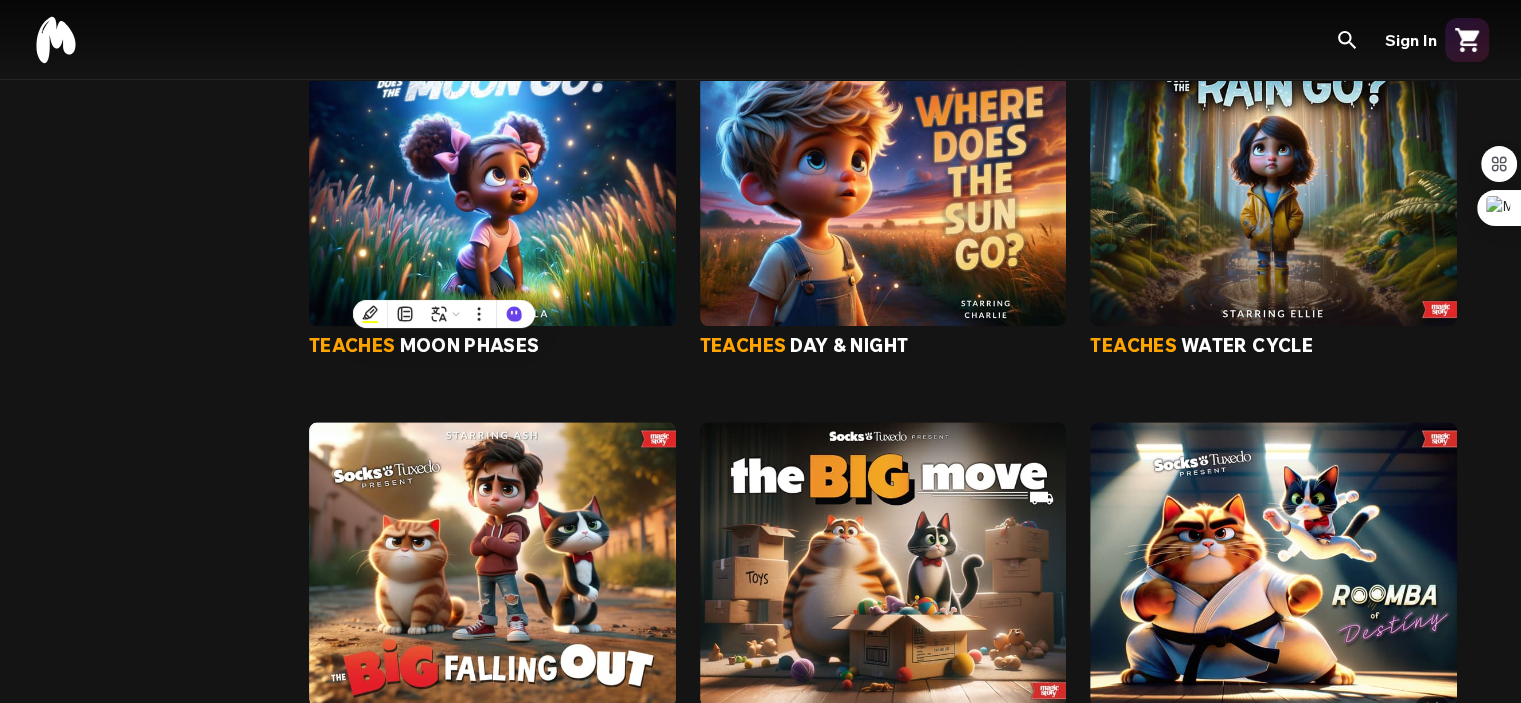 scroll, scrollTop: 2220, scrollLeft: 0, axis: vertical 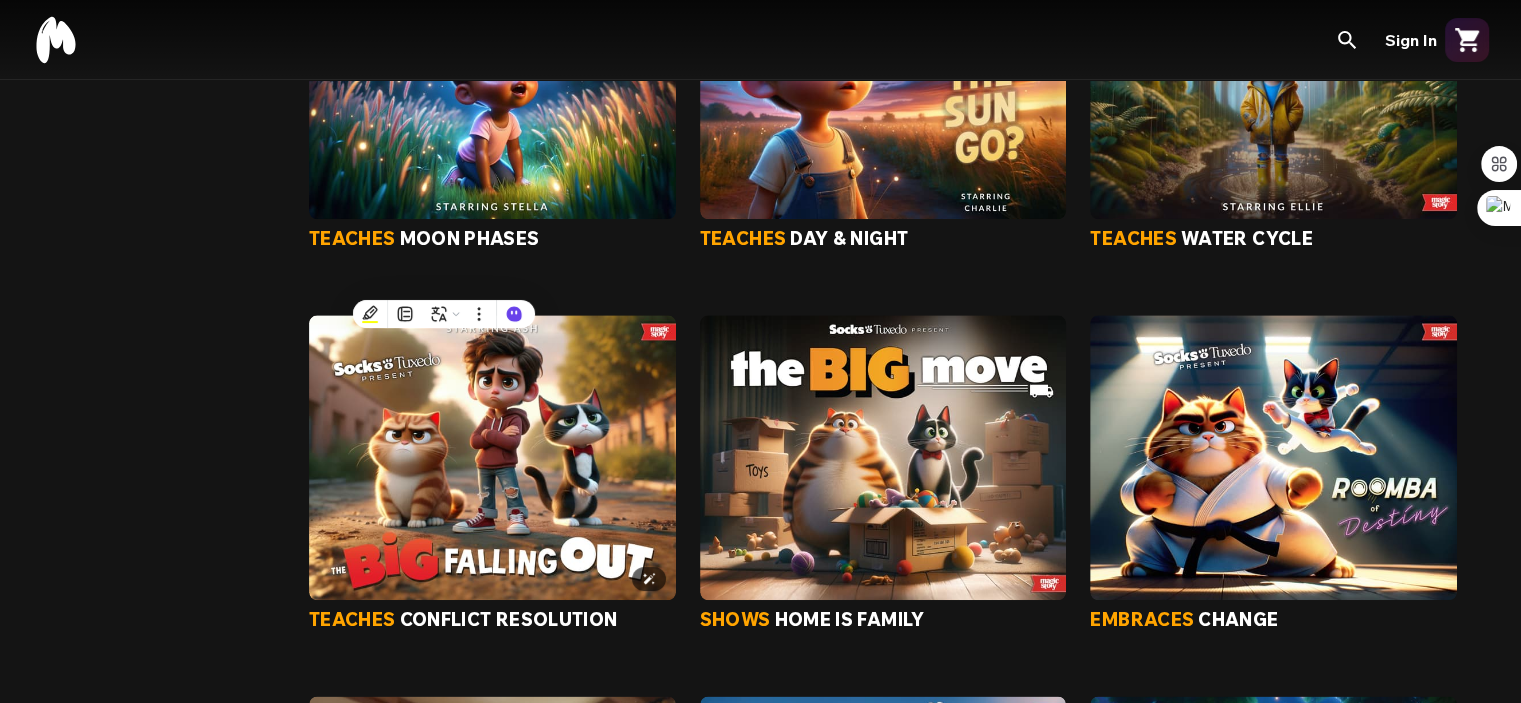 click at bounding box center [492, 457] 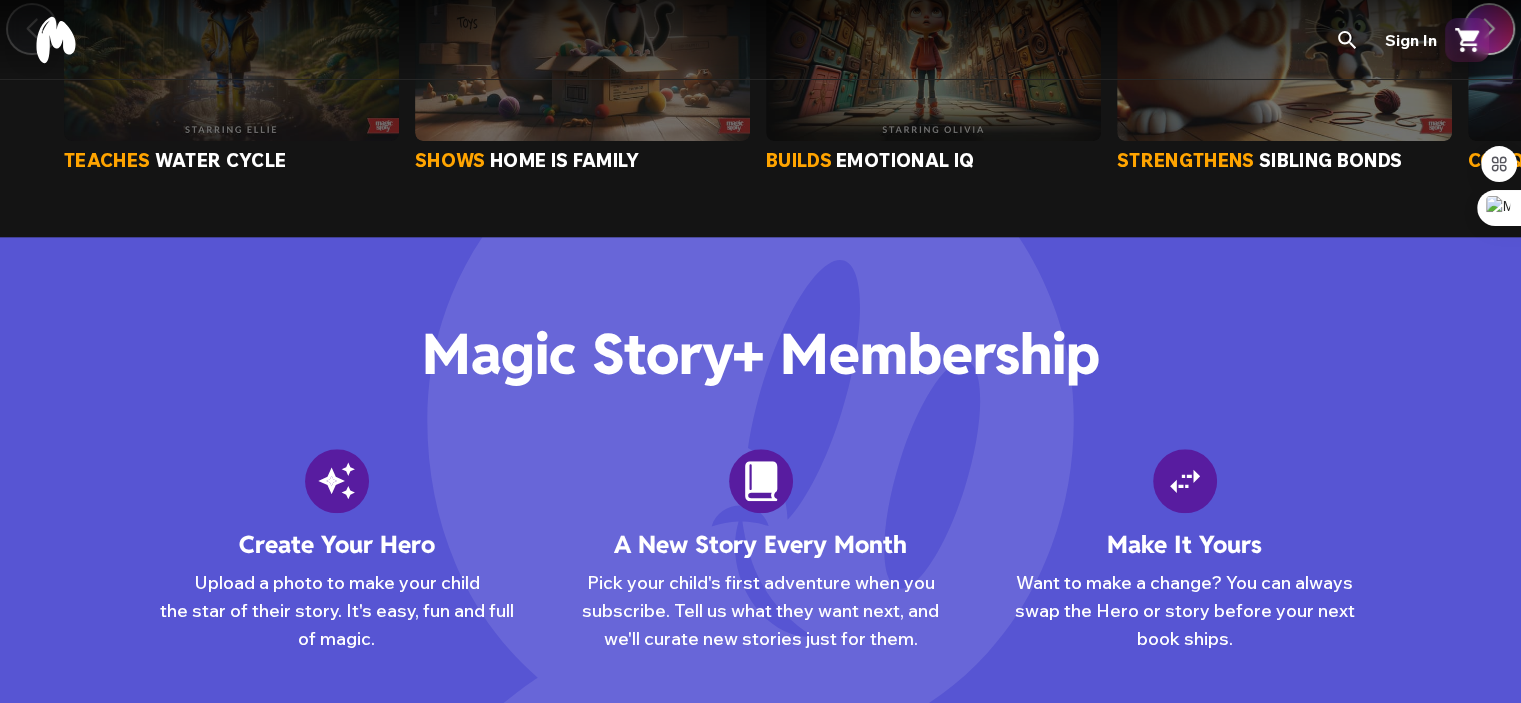 scroll, scrollTop: 0, scrollLeft: 0, axis: both 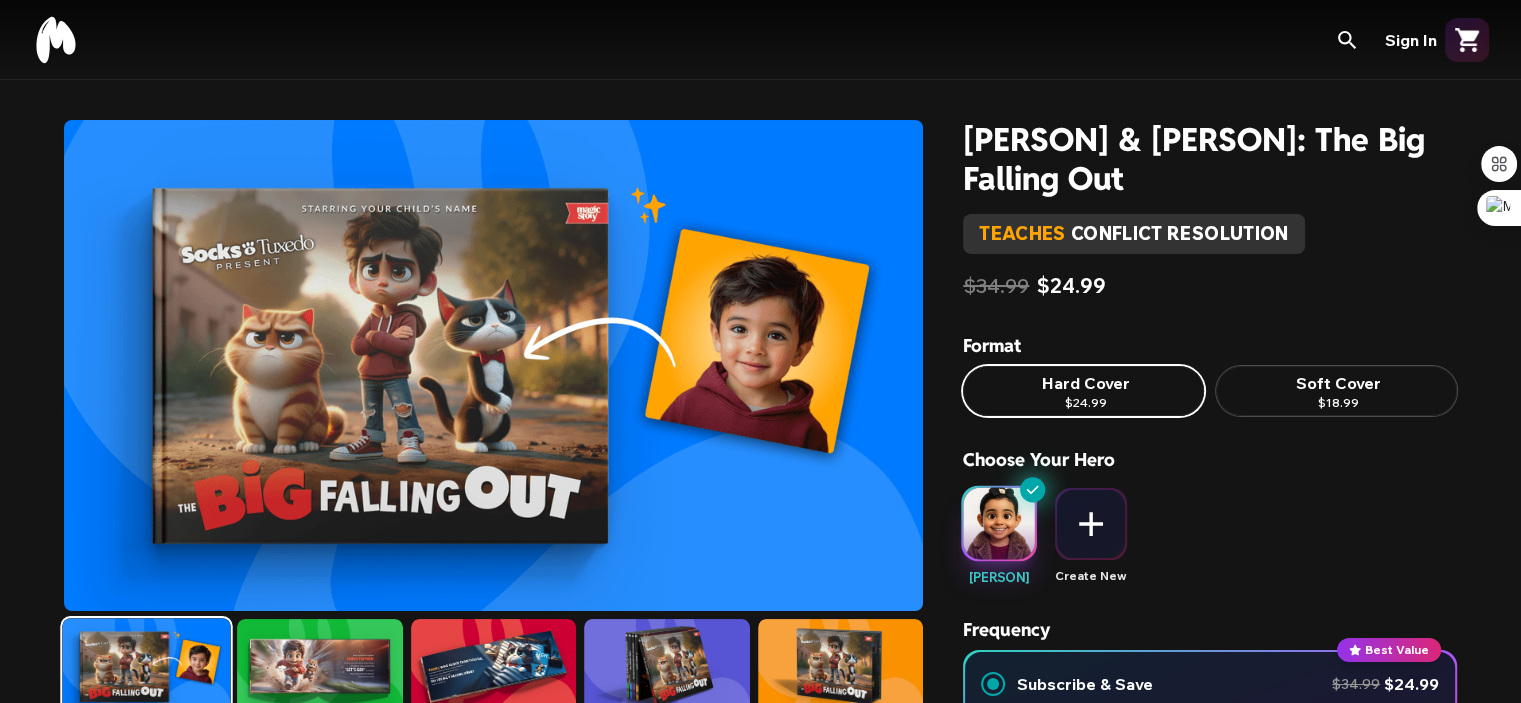 drag, startPoint x: 966, startPoint y: 137, endPoint x: 1026, endPoint y: 181, distance: 74.404305 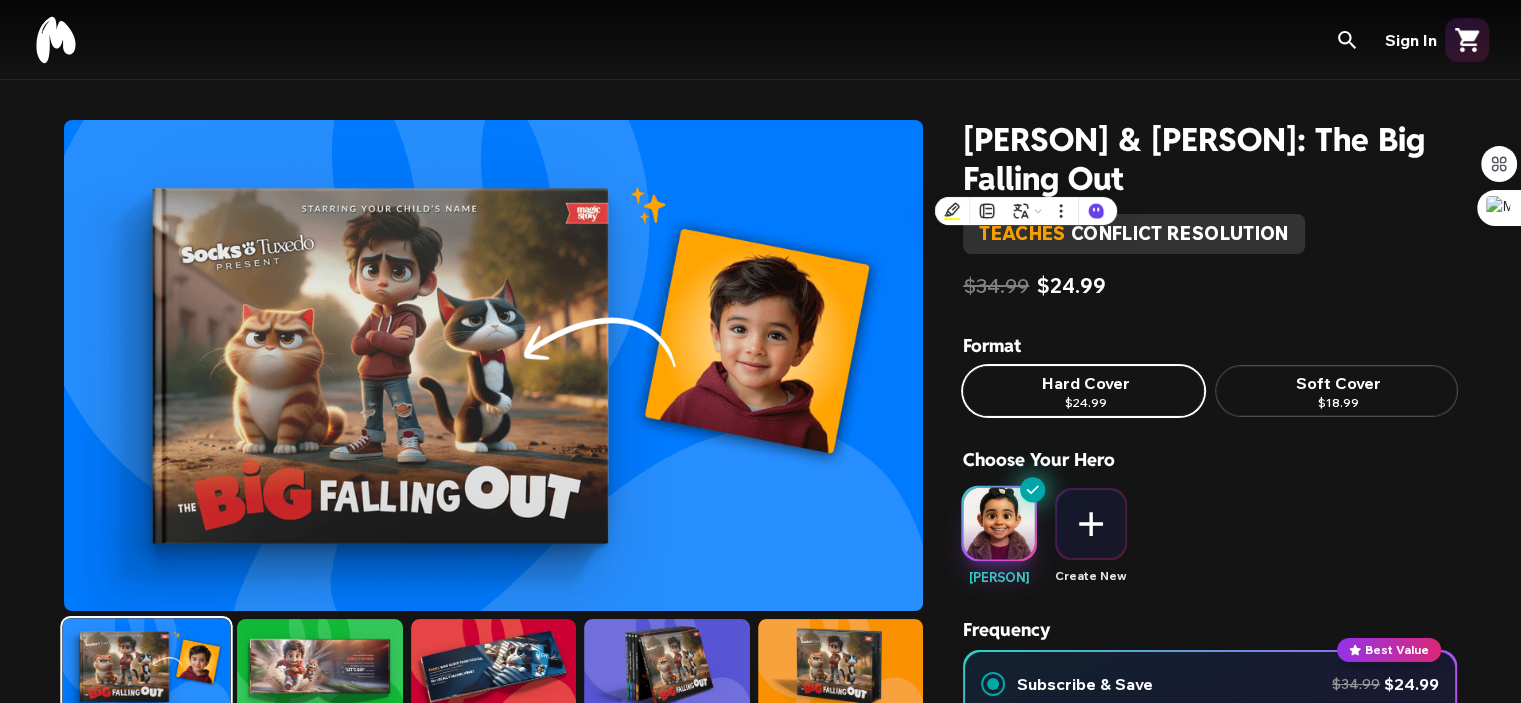 click on "[NAME] Create New" at bounding box center [1210, 537] 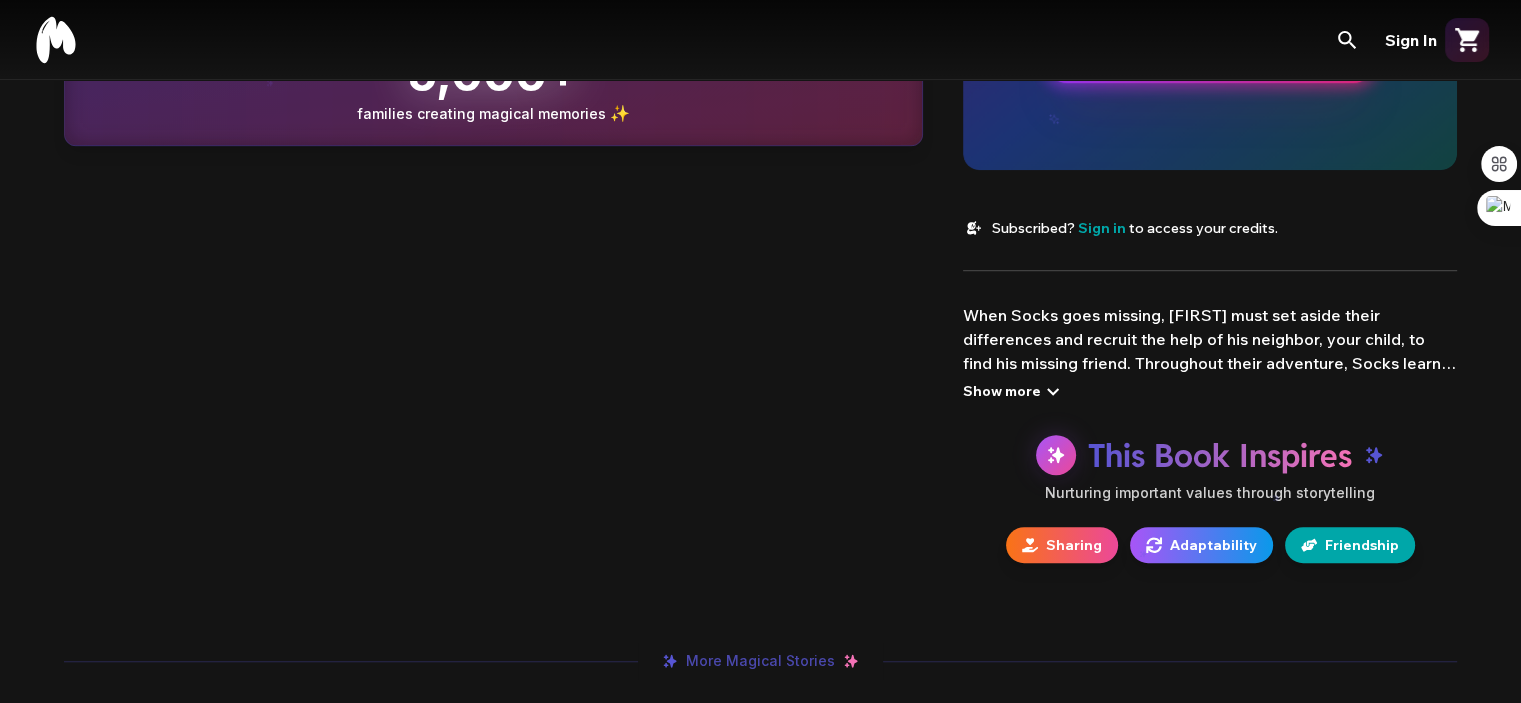 scroll, scrollTop: 1268, scrollLeft: 0, axis: vertical 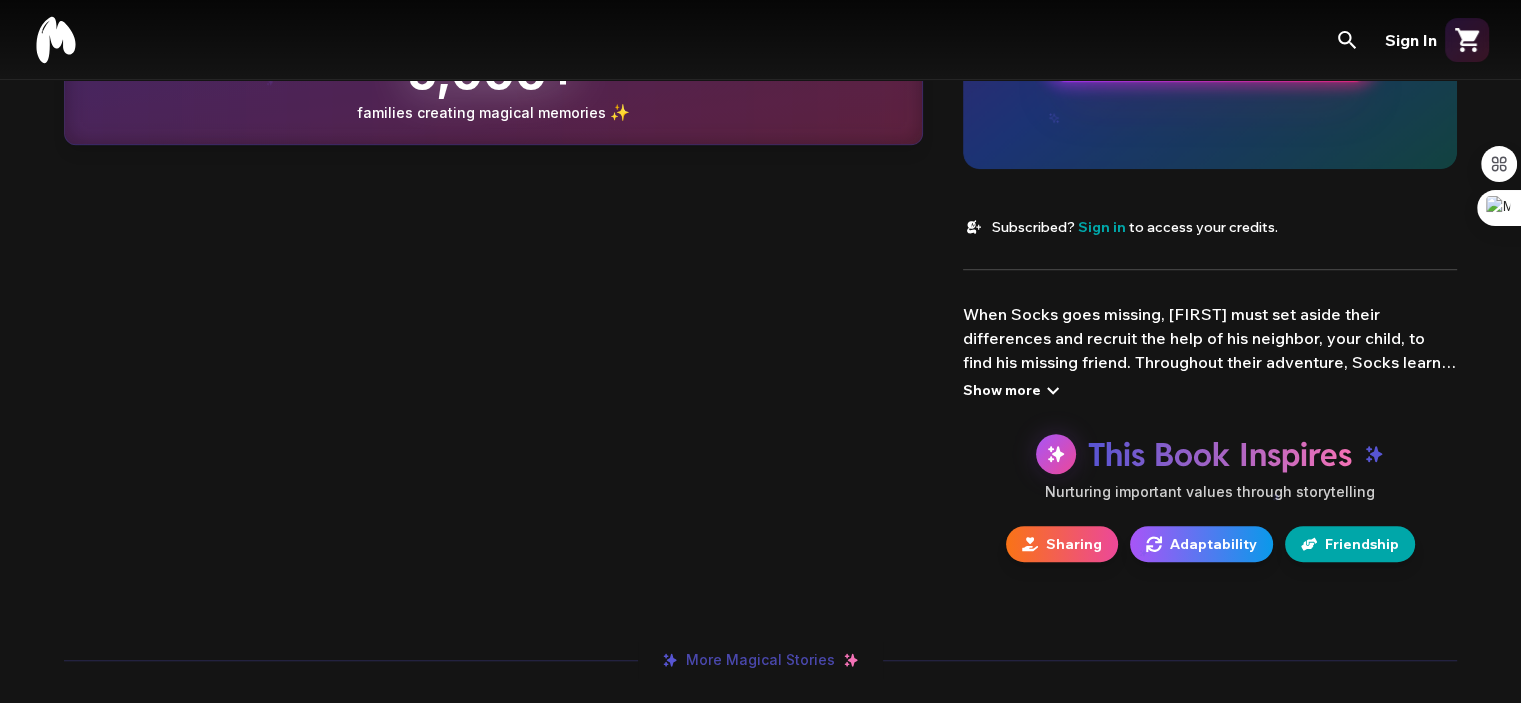 click on "Show more" at bounding box center [1014, 390] 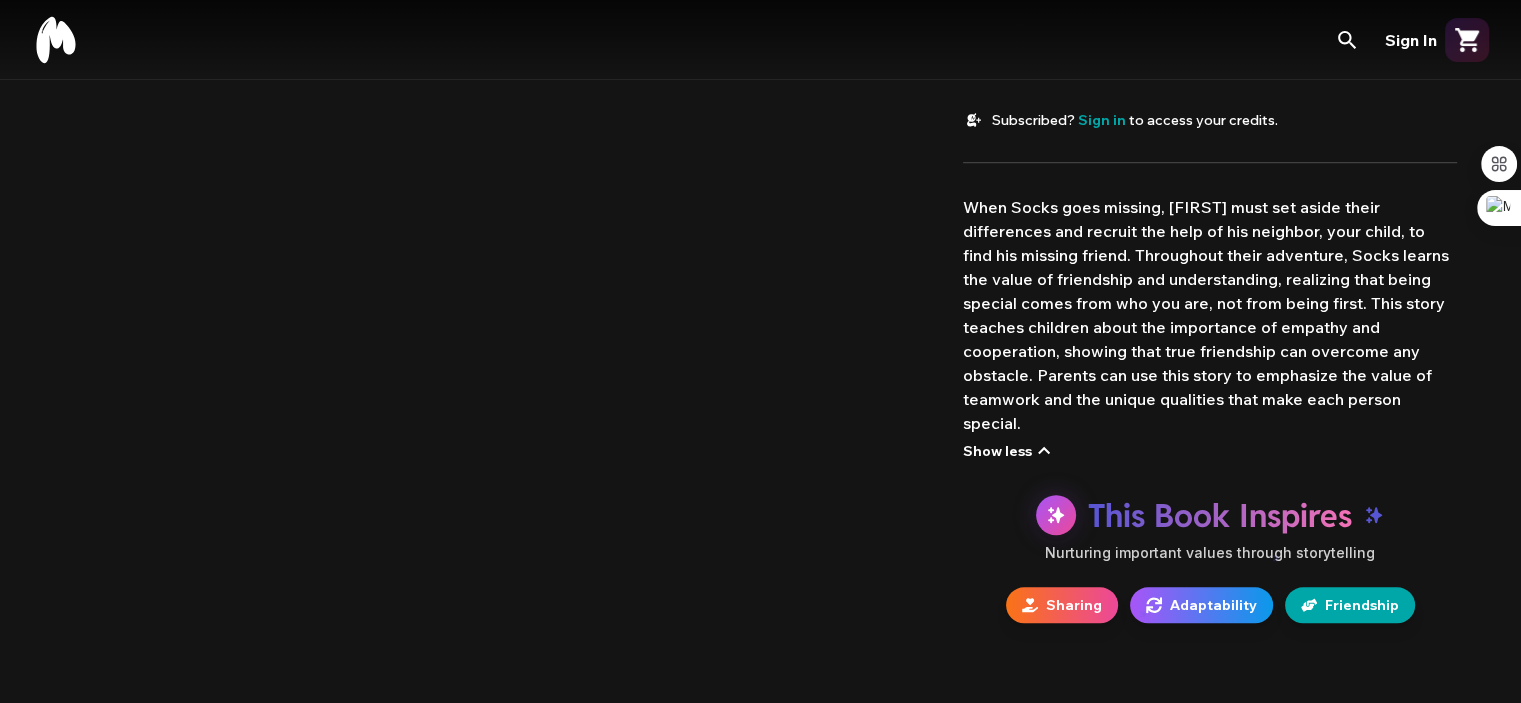 scroll, scrollTop: 1400, scrollLeft: 0, axis: vertical 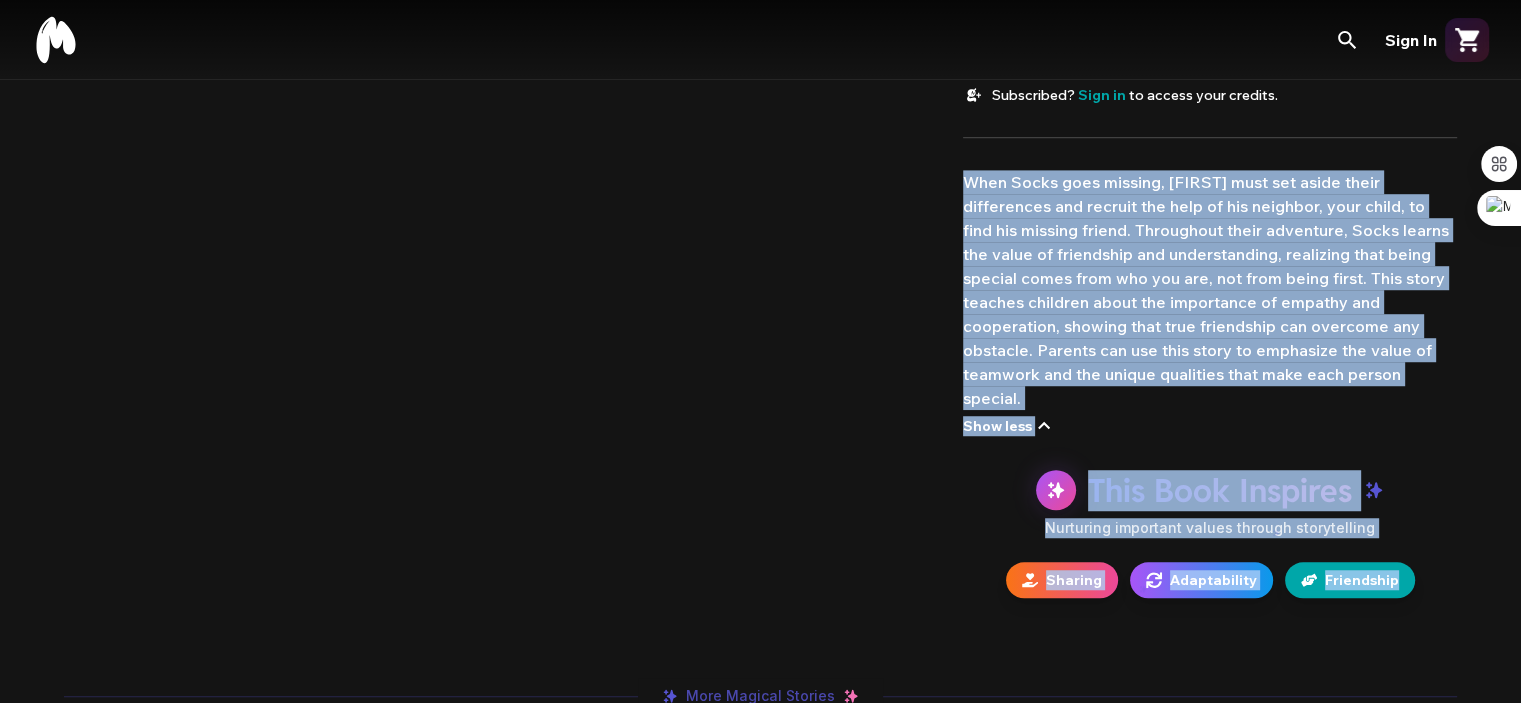 drag, startPoint x: 963, startPoint y: 181, endPoint x: 1418, endPoint y: 577, distance: 603.1923 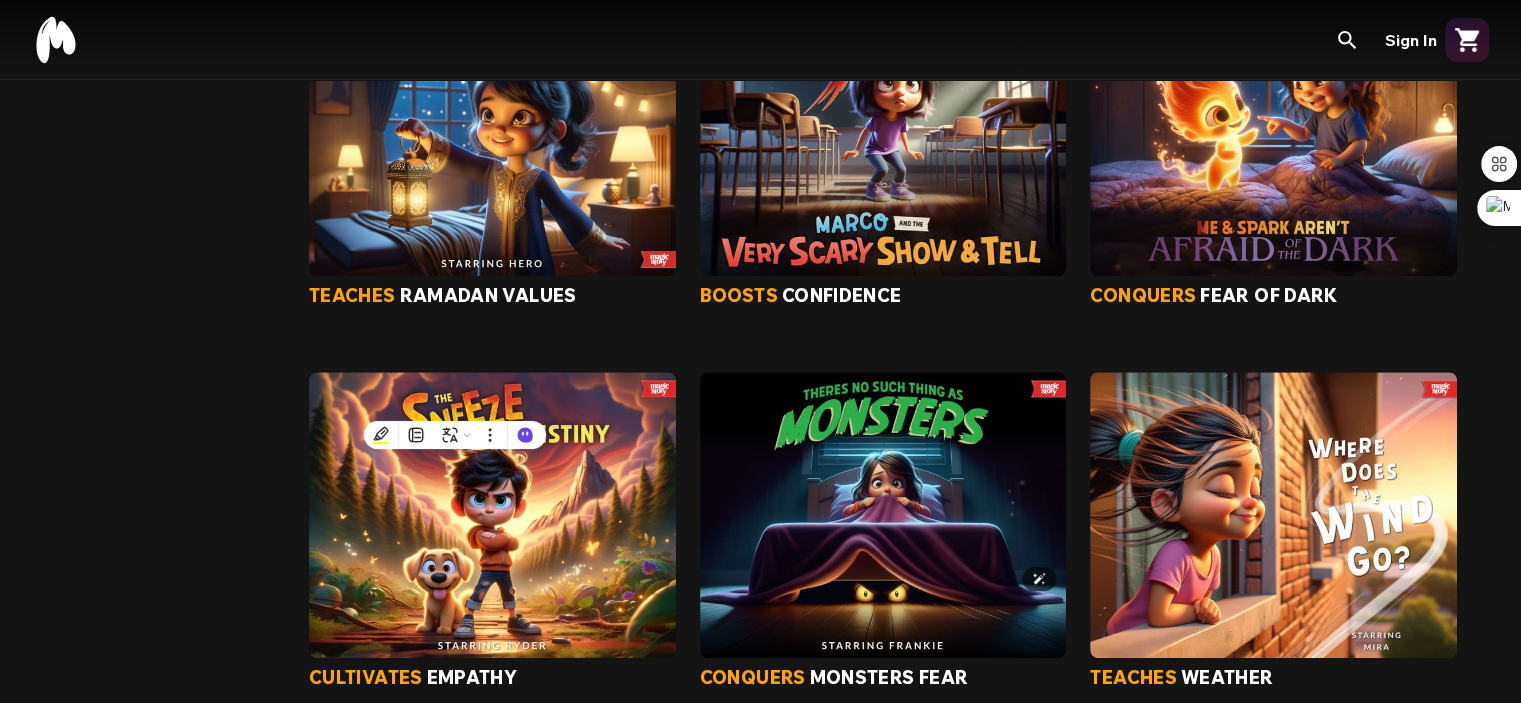 scroll, scrollTop: 2220, scrollLeft: 0, axis: vertical 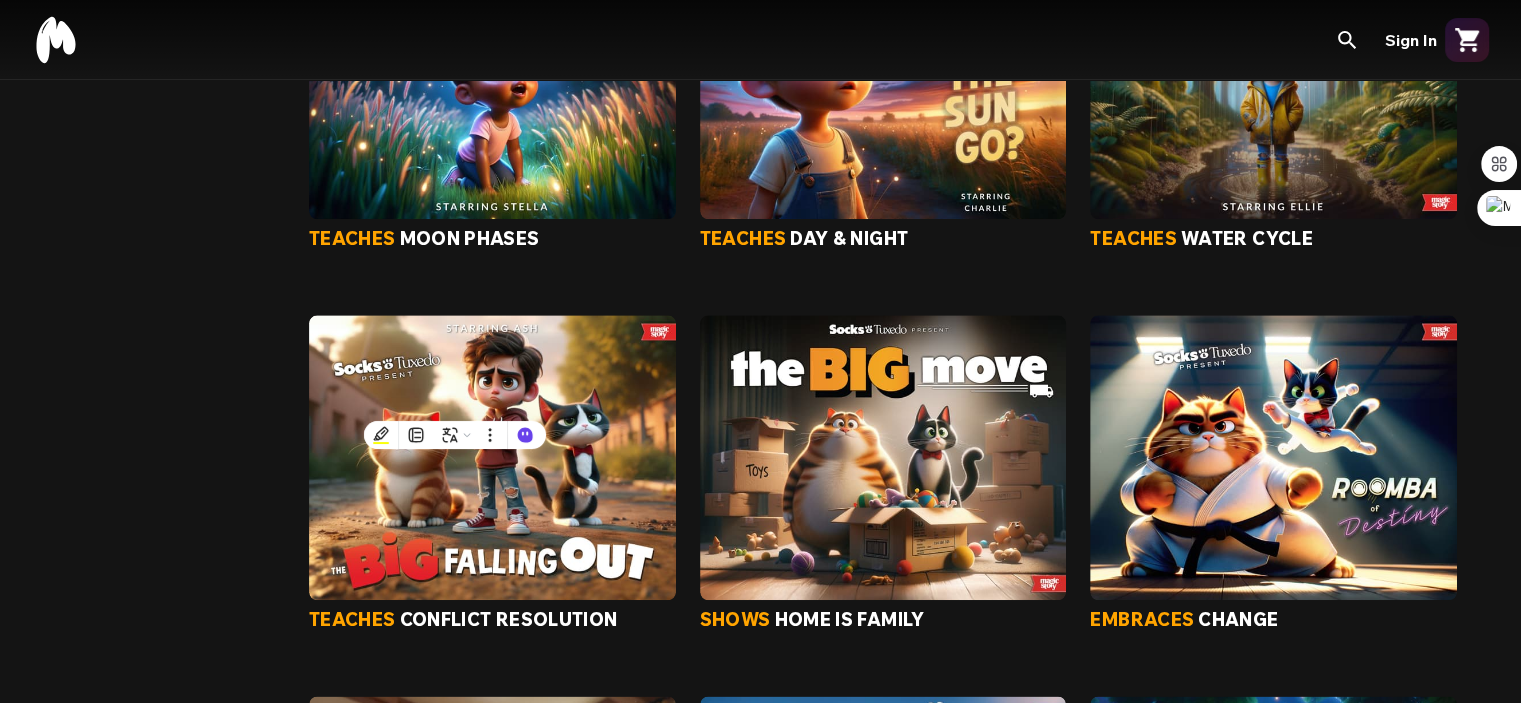click on "teaches   sharing teaches   self-control builds   patience builds   emotional iq explores   sports & dinos makes   bedtime easier makes   counting fun teaches   color theory teaches   kindness & sharing teaches   ramadan values boosts   confidence conquers   fear of dark cultivates   empathy conquers   monsters fear teaches   weather teaches   moon phases teaches   day & night teaches   water cycle teaches   conflict resolution shows   home is family embraces   change strengthens   sibling bonds boosts   self-esteem celebrates   kindness teaches   perseverence teaches   gratitude" at bounding box center [883, -289] 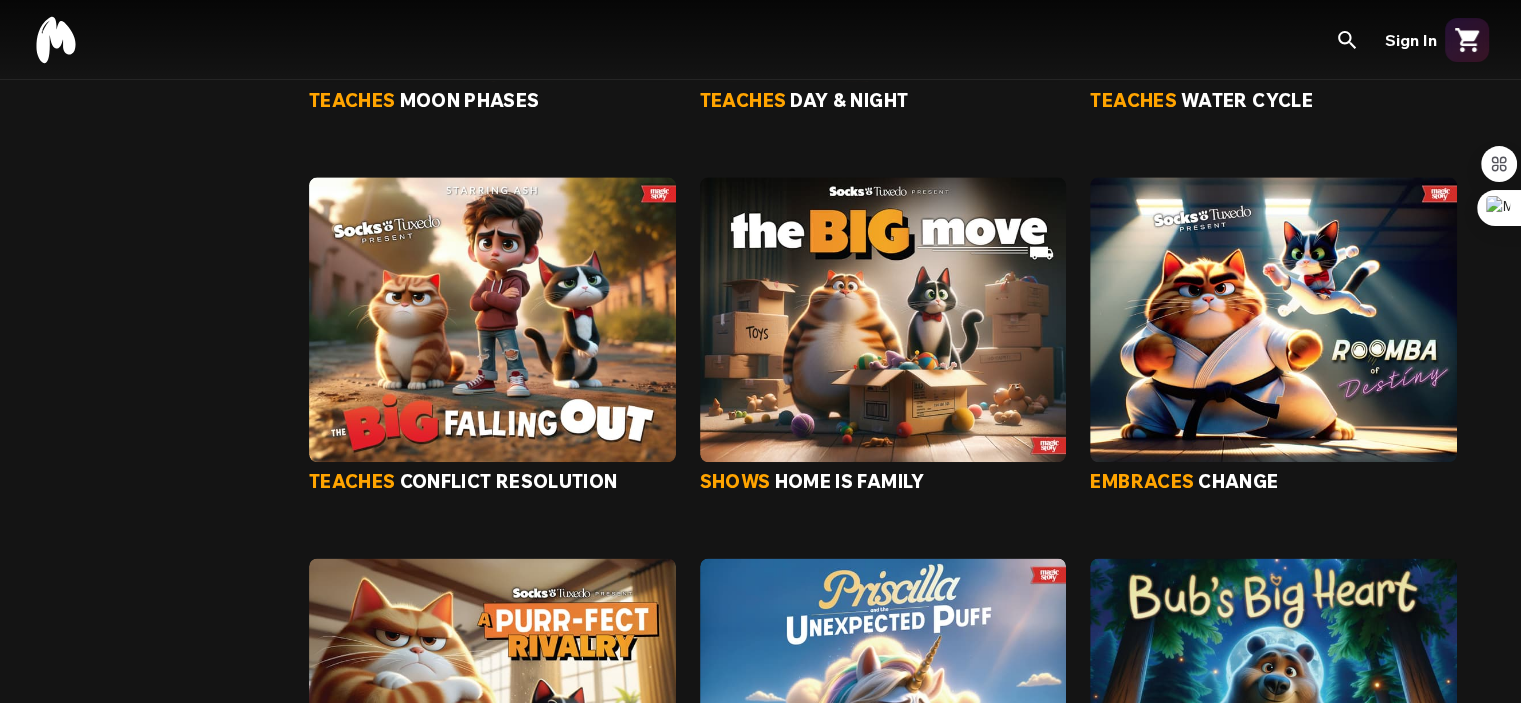scroll, scrollTop: 2359, scrollLeft: 0, axis: vertical 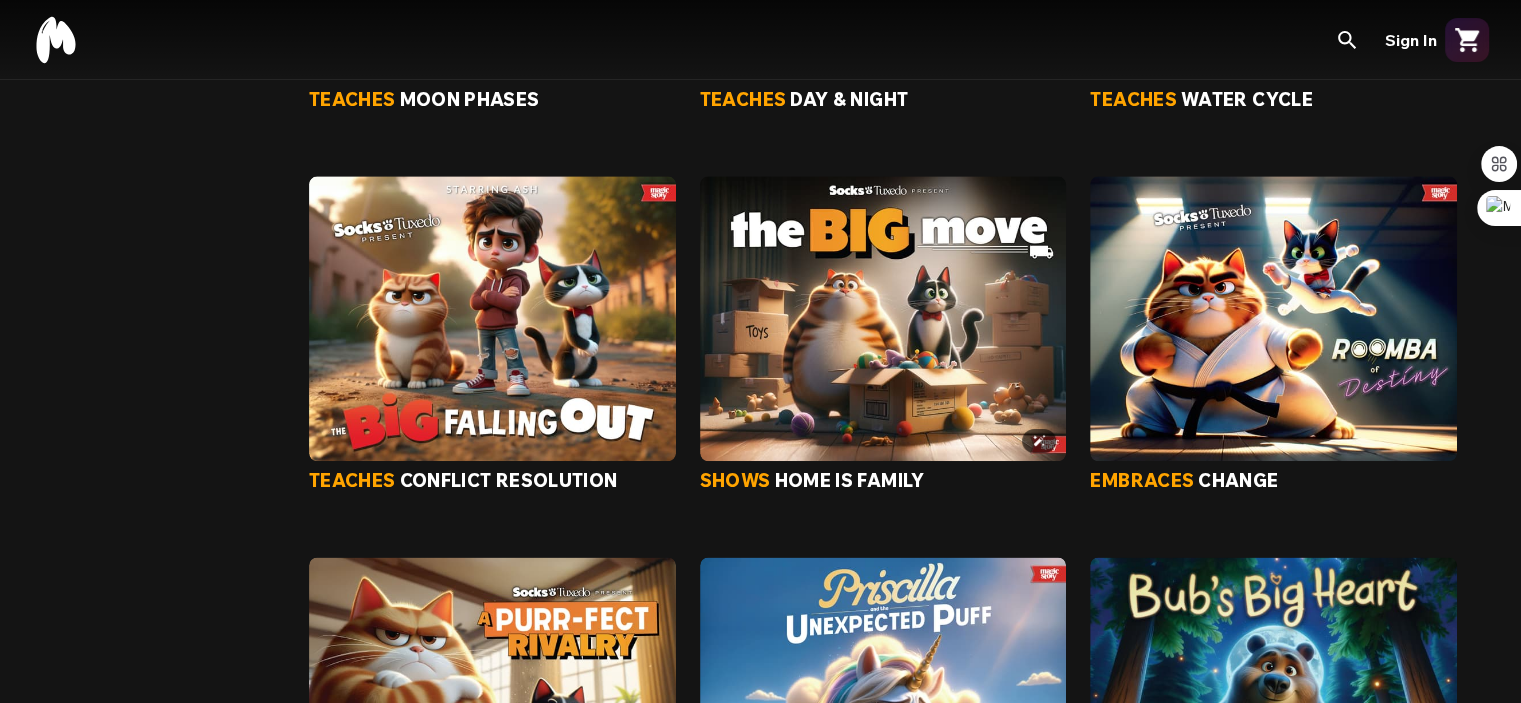 click at bounding box center [883, 318] 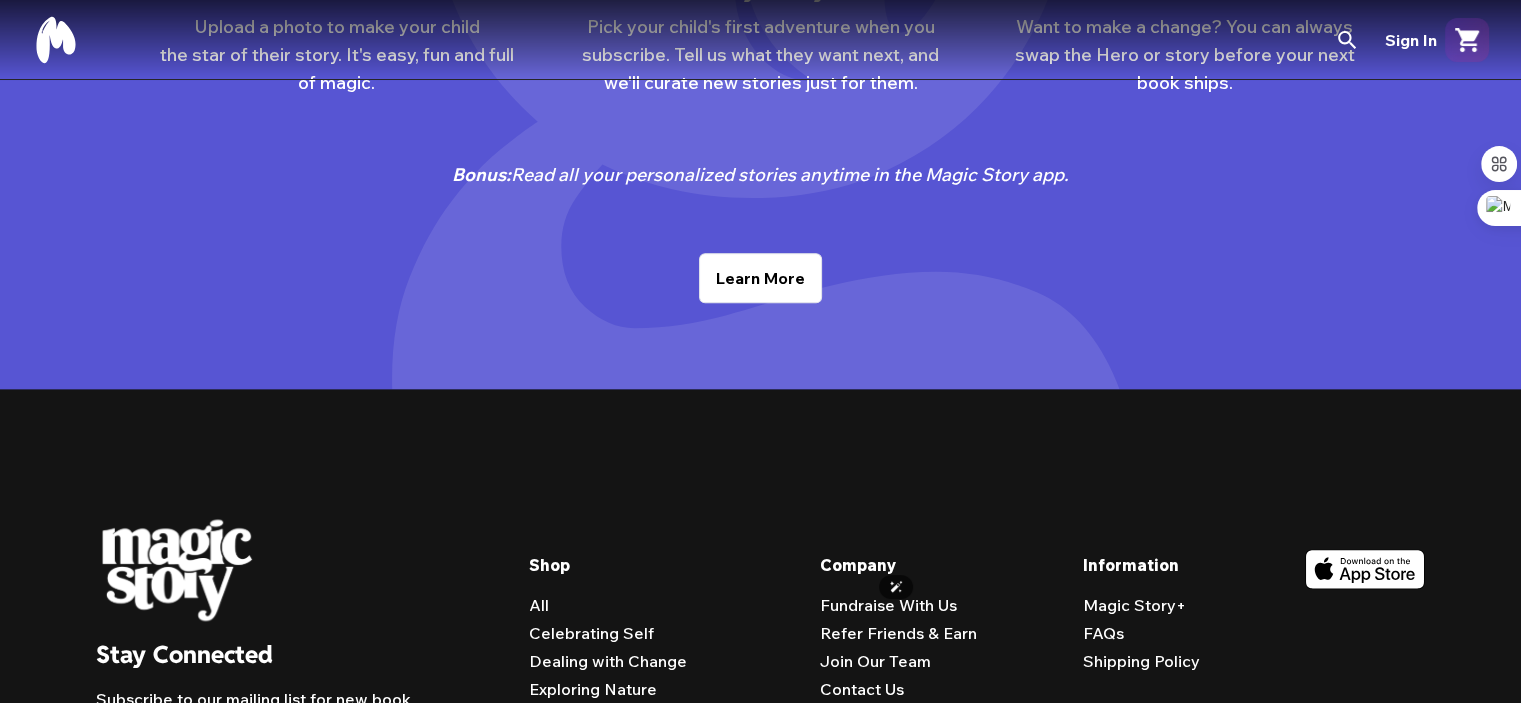 scroll, scrollTop: 0, scrollLeft: 0, axis: both 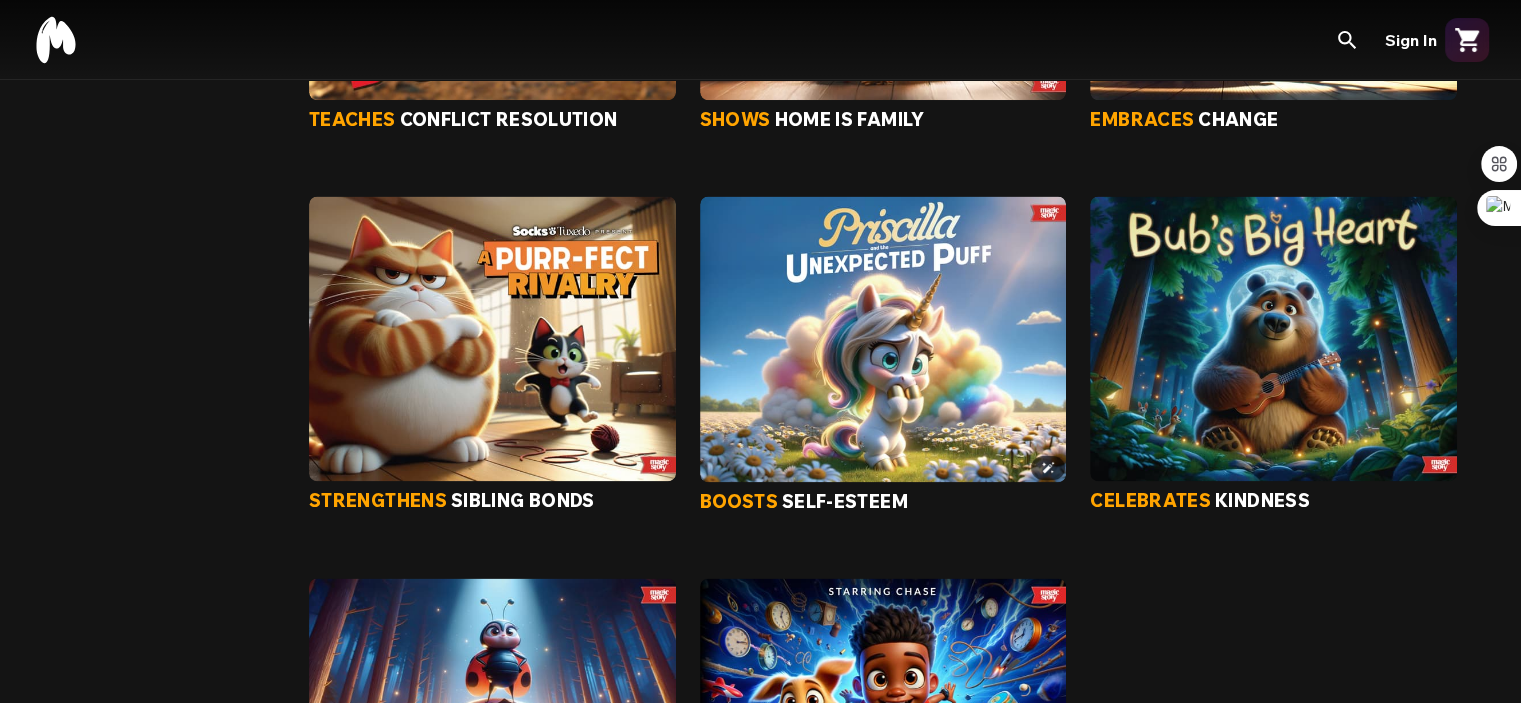 click at bounding box center [883, 338] 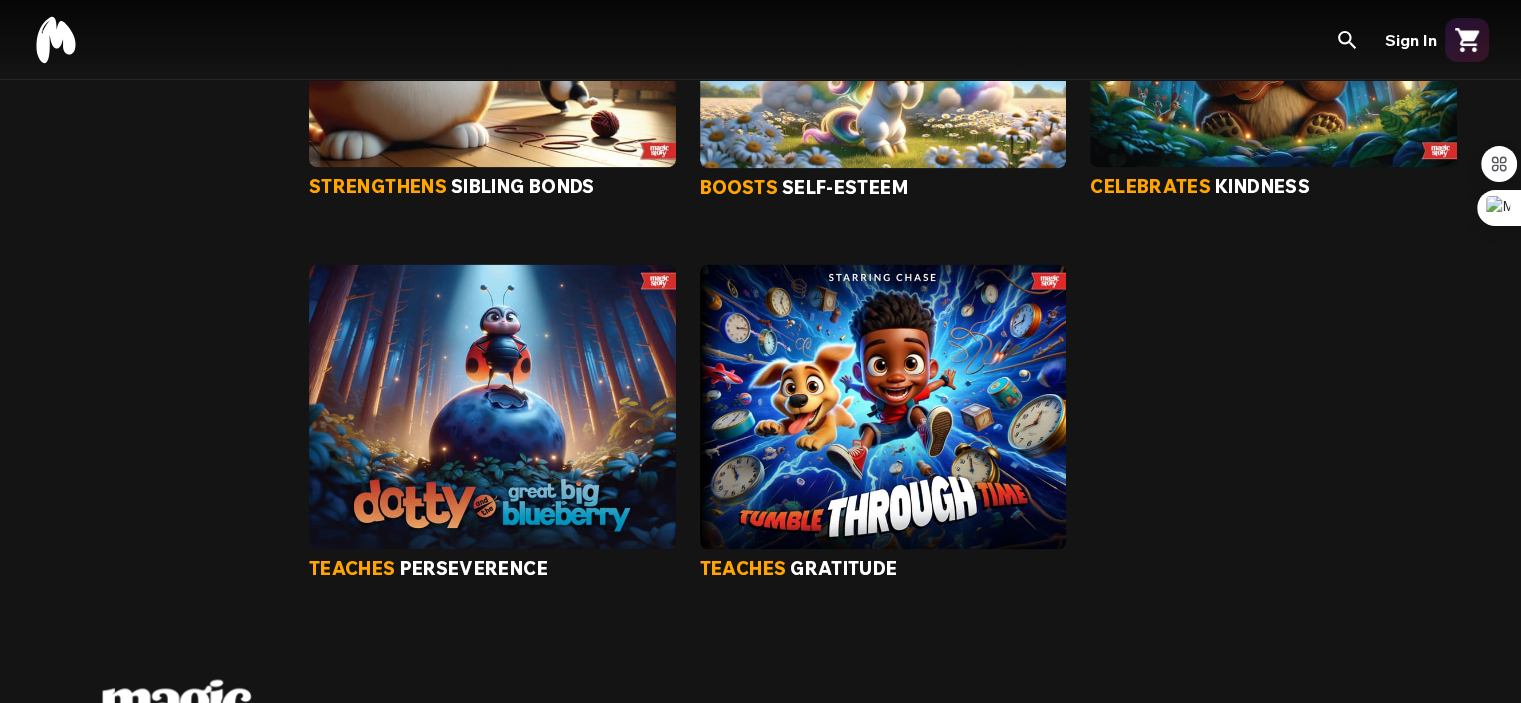 scroll, scrollTop: 3035, scrollLeft: 0, axis: vertical 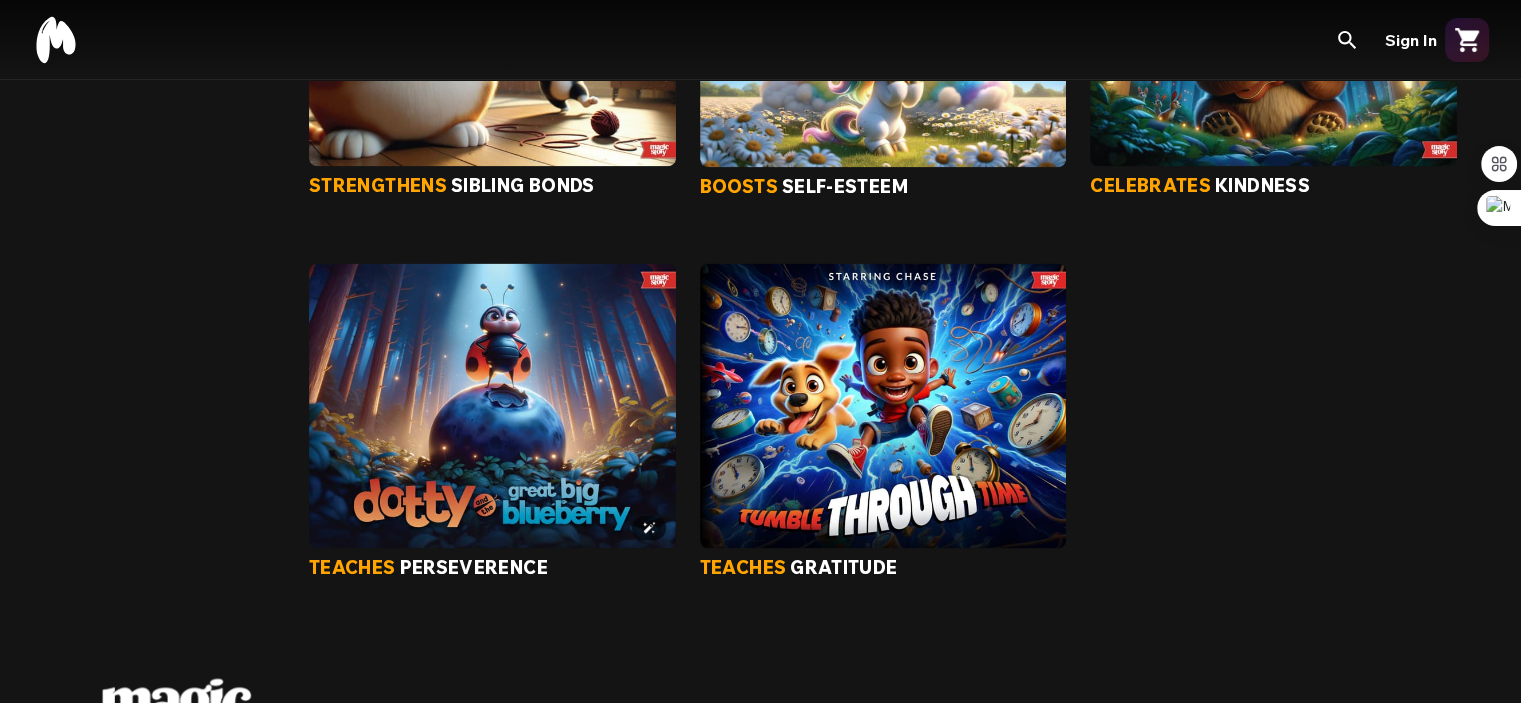 click at bounding box center [492, 405] 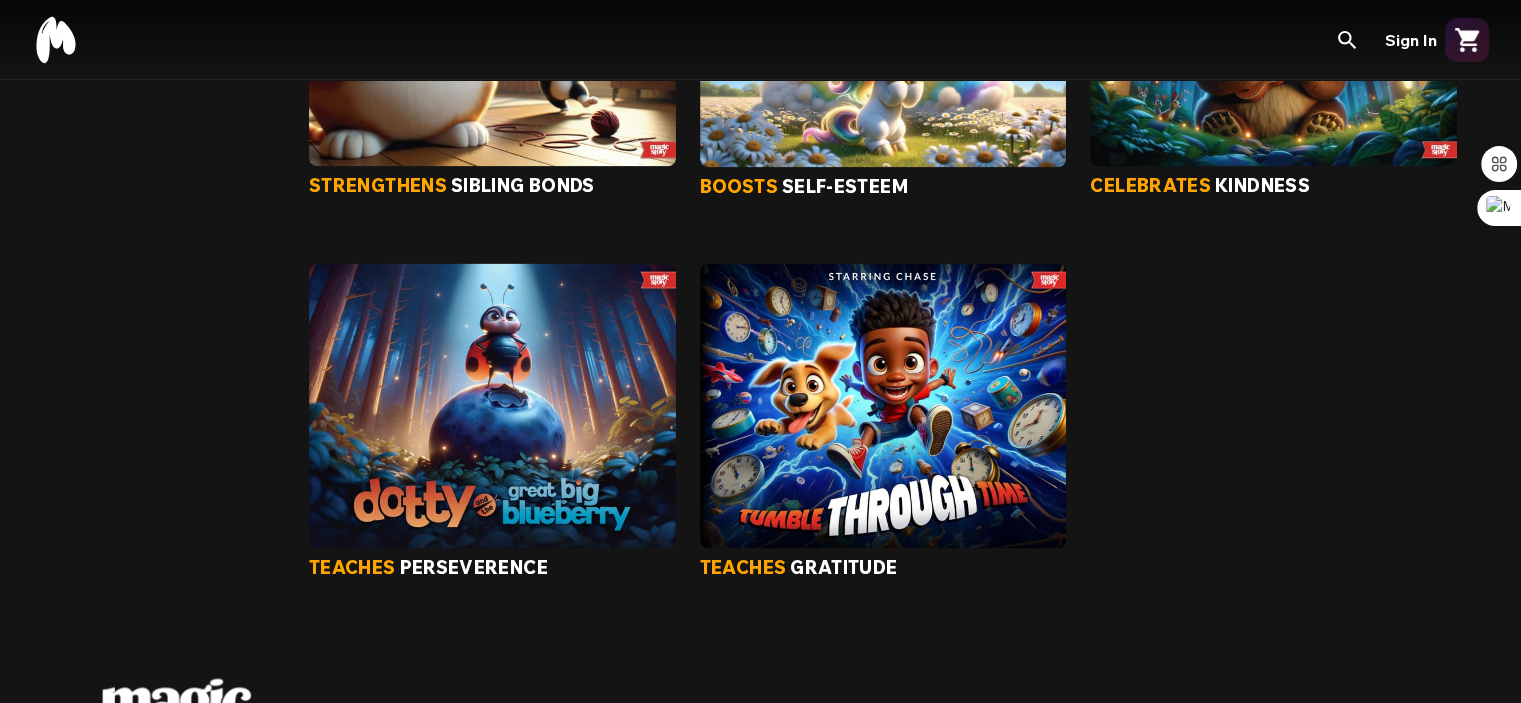 scroll, scrollTop: 3175, scrollLeft: 0, axis: vertical 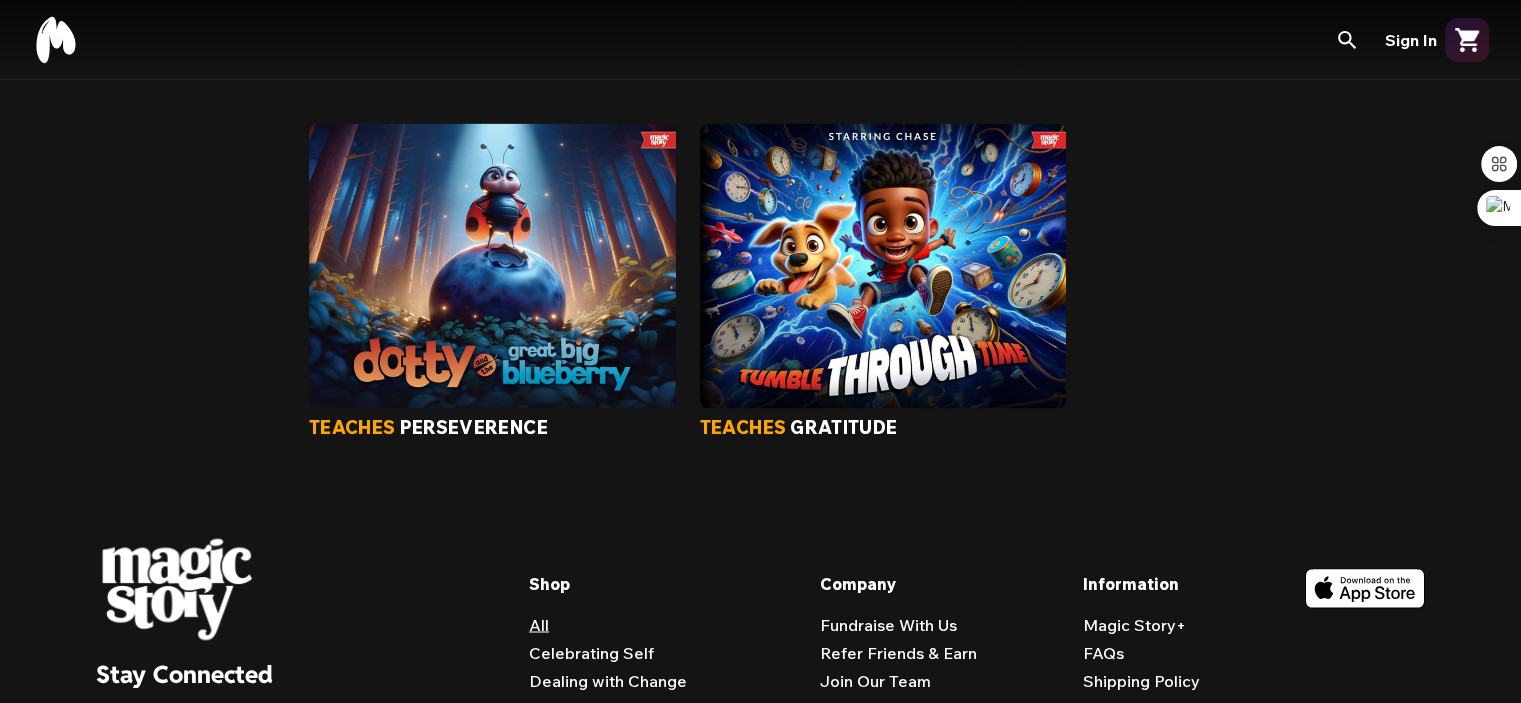 click at bounding box center [883, 265] 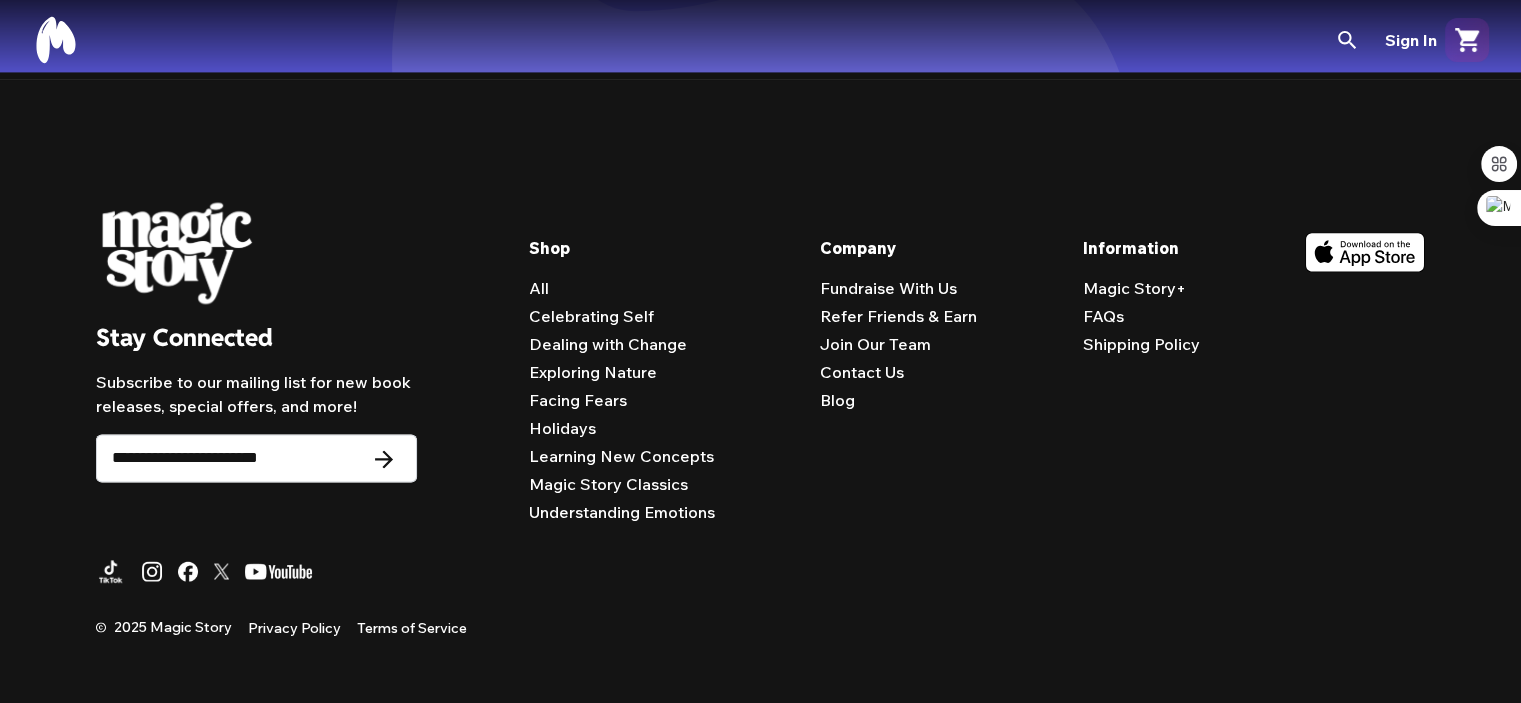 scroll, scrollTop: 0, scrollLeft: 0, axis: both 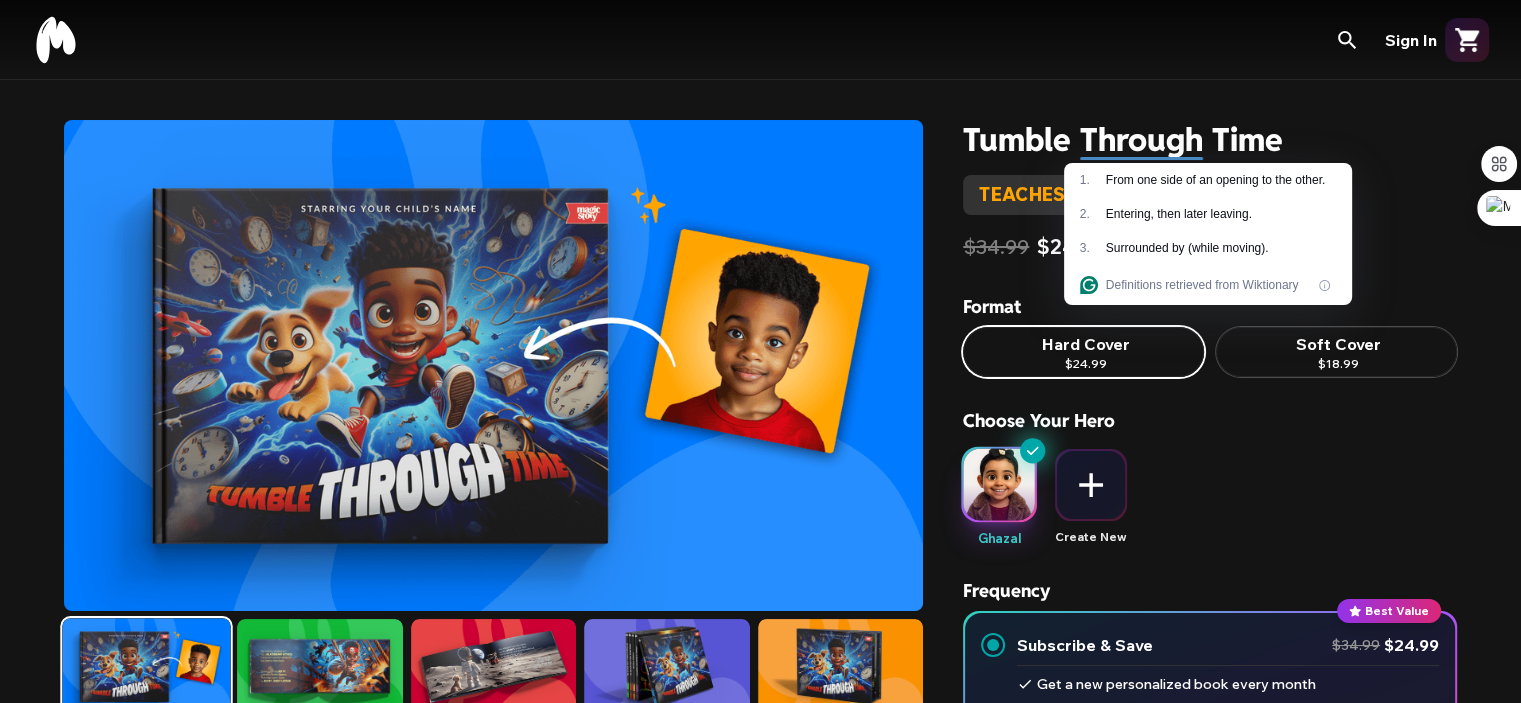 click on "Choose Your Hero" at bounding box center [1210, 429] 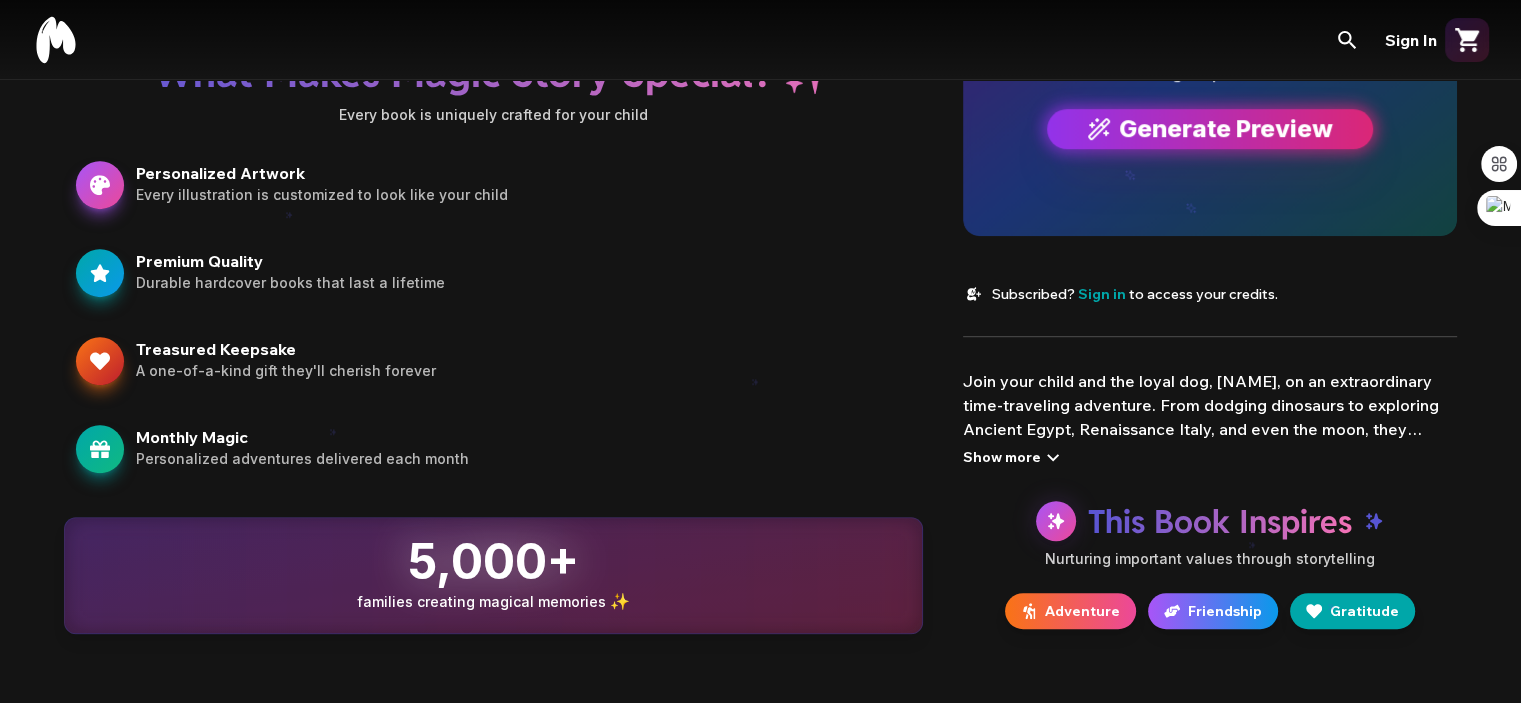 scroll, scrollTop: 1168, scrollLeft: 0, axis: vertical 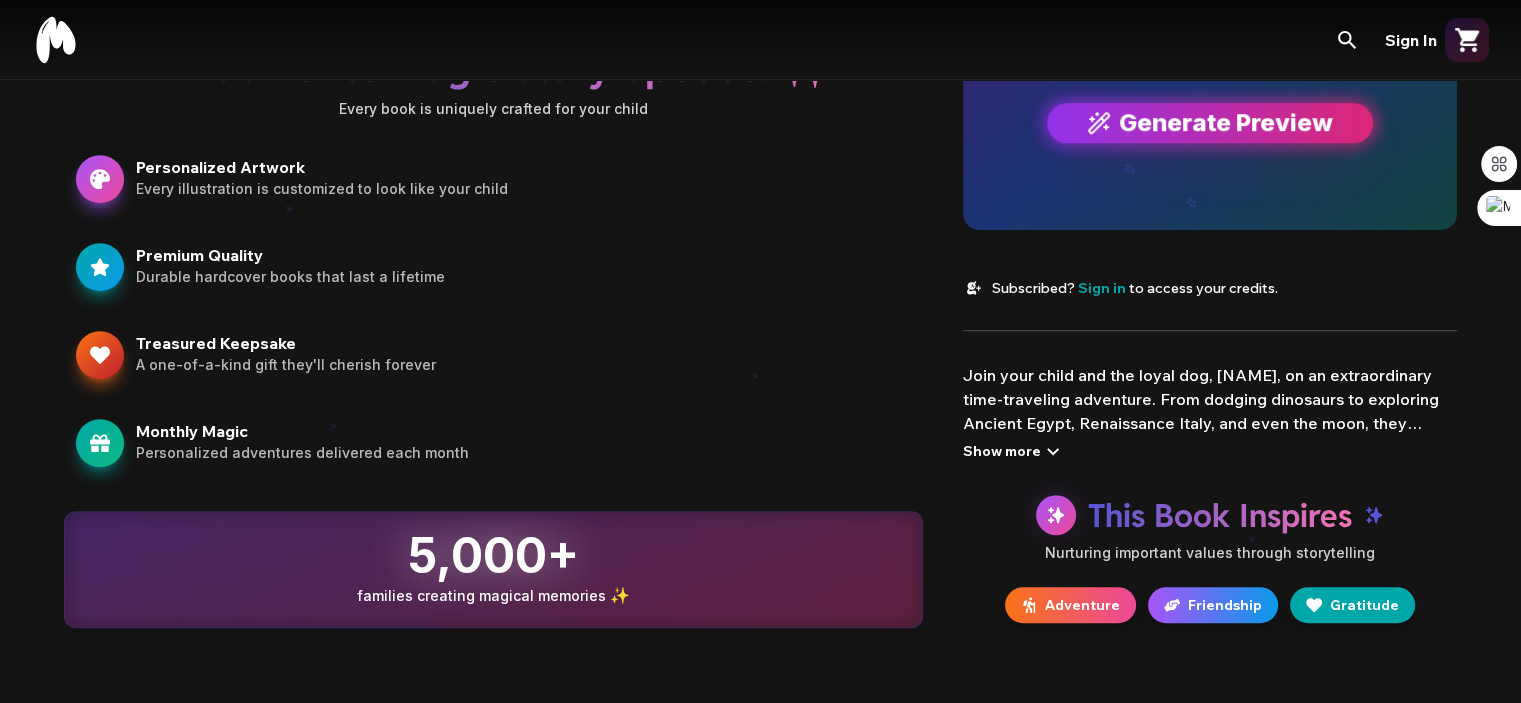 click on "Show more" at bounding box center (1014, 451) 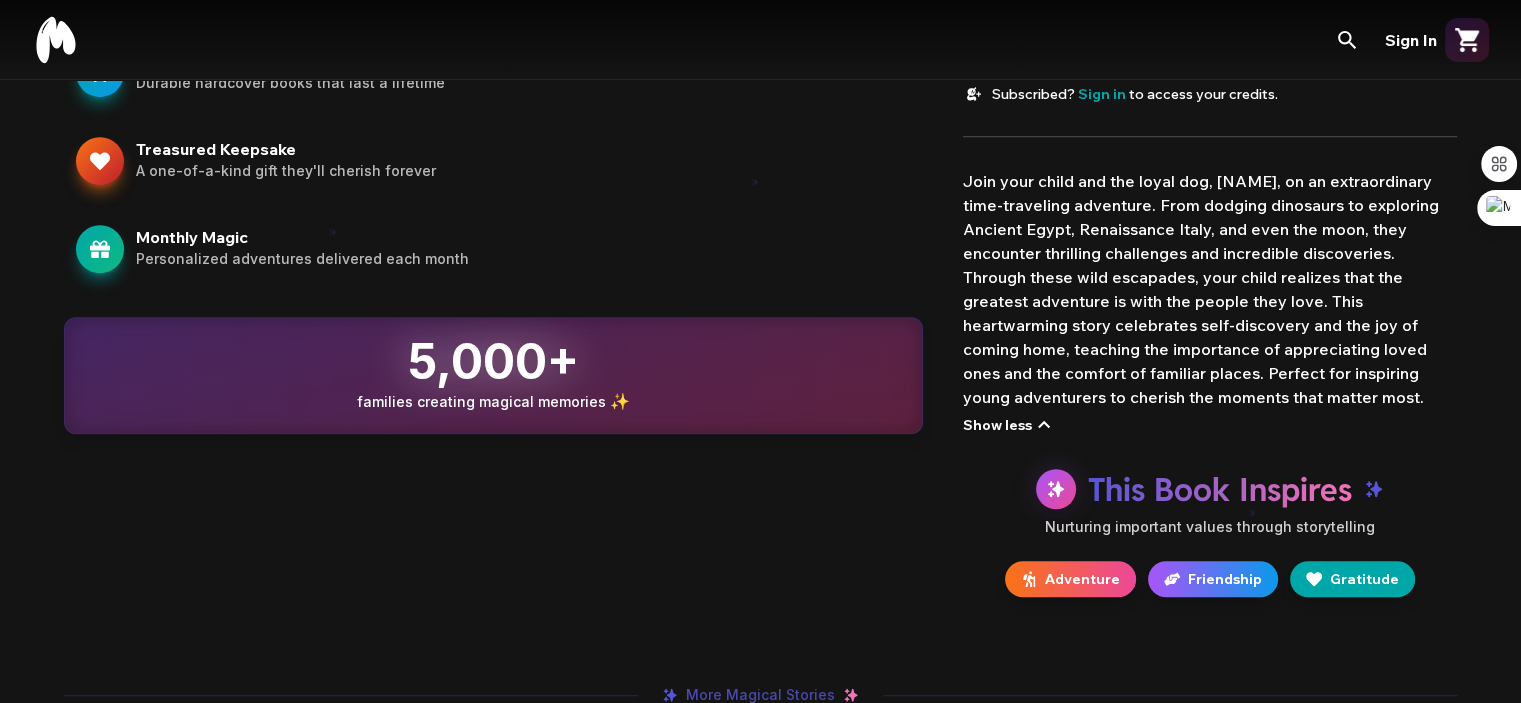 scroll, scrollTop: 1360, scrollLeft: 0, axis: vertical 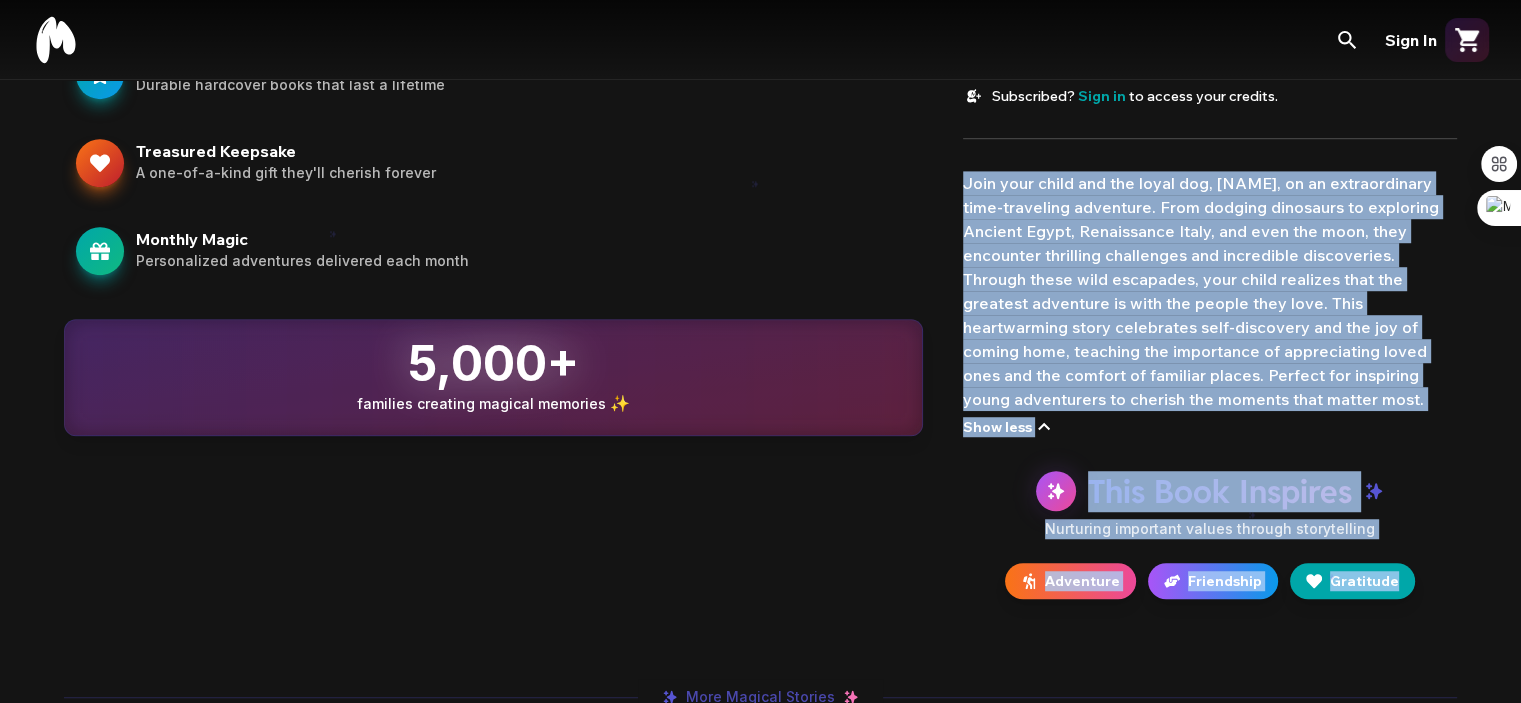 drag, startPoint x: 963, startPoint y: 187, endPoint x: 1423, endPoint y: 586, distance: 608.9343 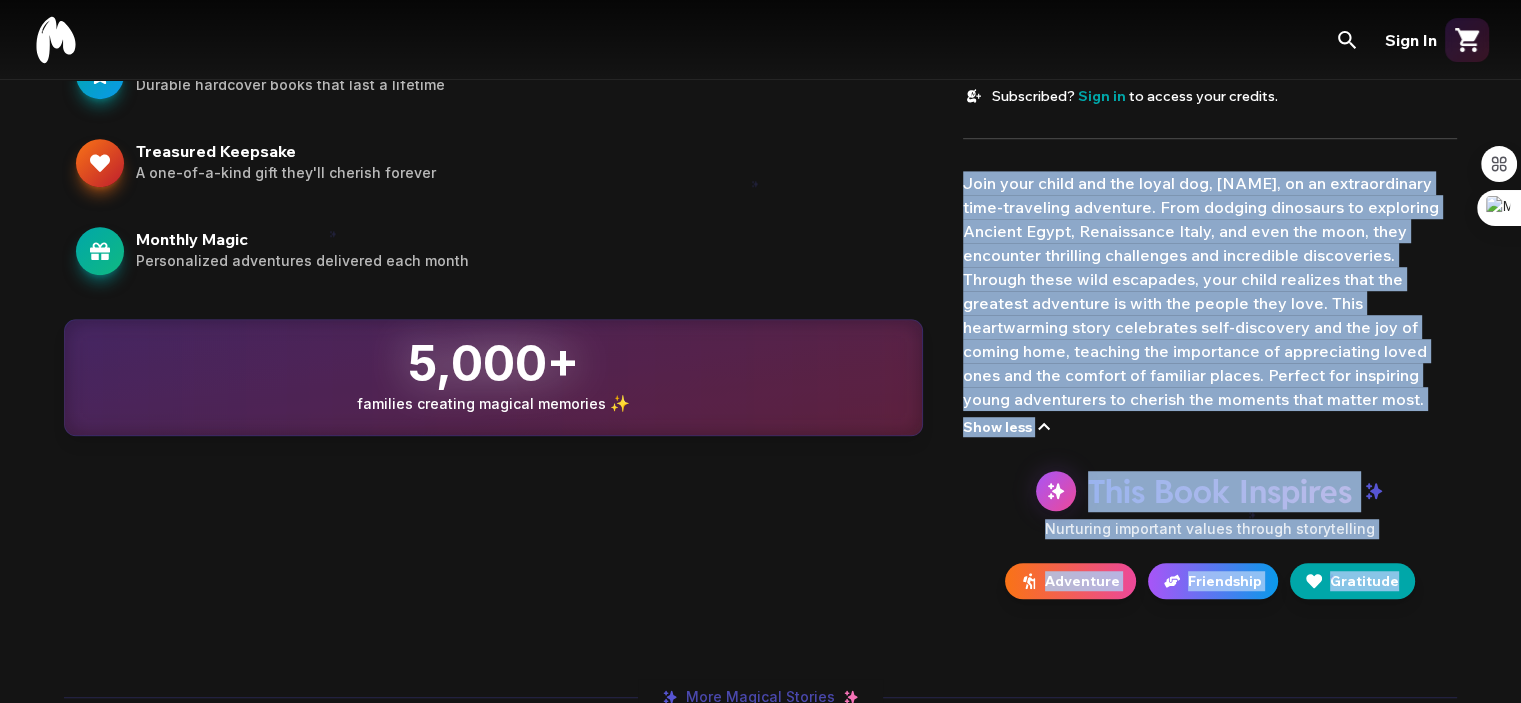 click on "Tumble Through Time teaches gratitude $34.99 $24.99 Format Hard Cover $24.99 Soft Cover $18.99 Choose Your Hero [NAME] Create New Frequency Best Value Subscribe & Save $34.99 $24.99 Get a new personalized book every month Save up to 30% with subscriber pricing Access your book in-app, anywhere Cancel anytime One-time Purchase $34.99 Add to Cart & Subscribe Book Preview Preview Image • Final print quality will be stunning See [NAME] in this story! Generate a magical preview in seconds Generate Preview Subscribed? Sign in to access your credits. Show less This Book Inspires Nurturing important values through storytelling Adventure Friendship Gratitude" at bounding box center (1210, -321) 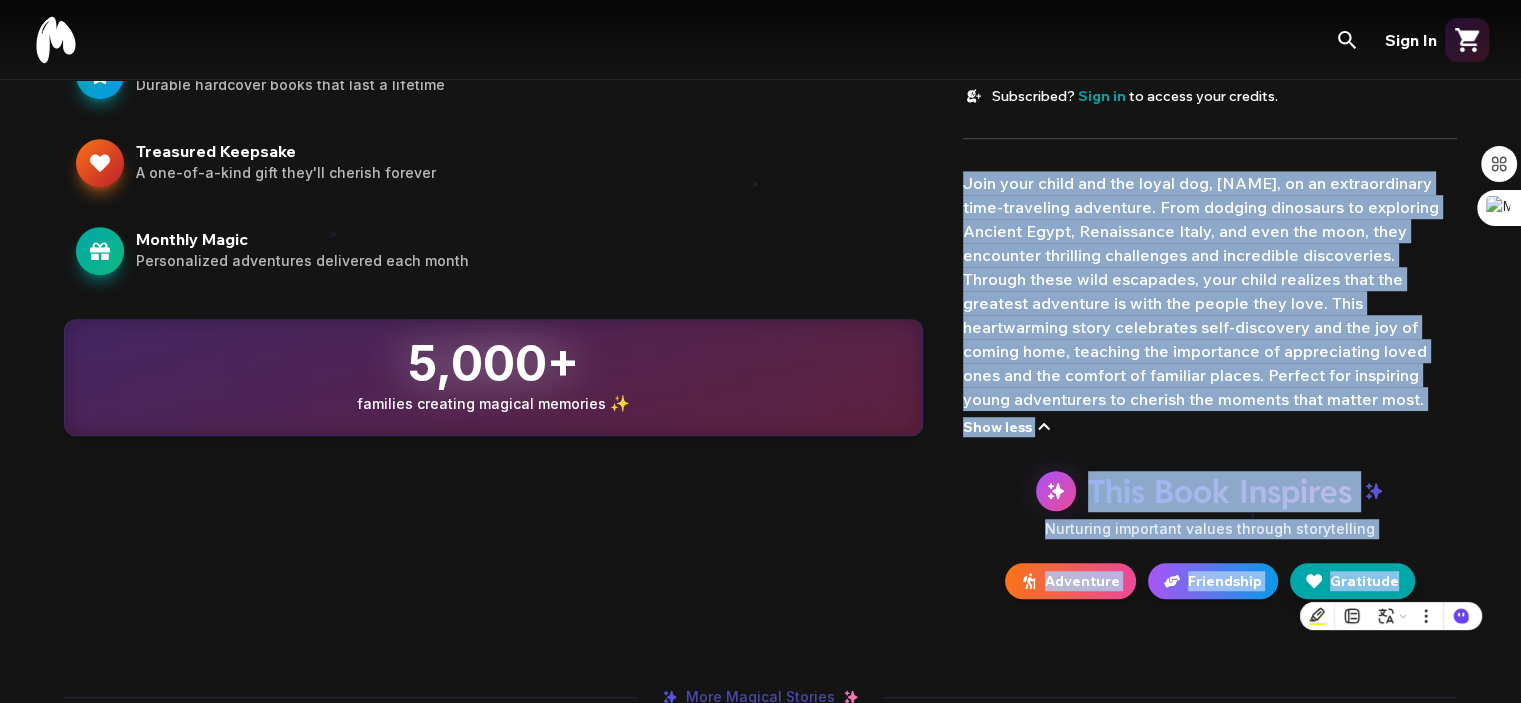 copy on "Join your child and the loyal dog, Buddy, on an extraordinary time-traveling adventure. From dodging dinosaurs to exploring Ancient Egypt, Renaissance Italy, and even the moon, they encounter thrilling challenges and incredible discoveries. Through these wild escapades, your child realizes that the greatest adventure is with the people they love. This heartwarming story celebrates self-discovery and the joy of coming home, teaching the importance of appreciating loved ones and the comfort of familiar places. Perfect for inspiring young adventurers to cherish the moments that matter most. Show less This Book Inspires Nurturing important values through storytelling Adventure Friendship Gratitude" 